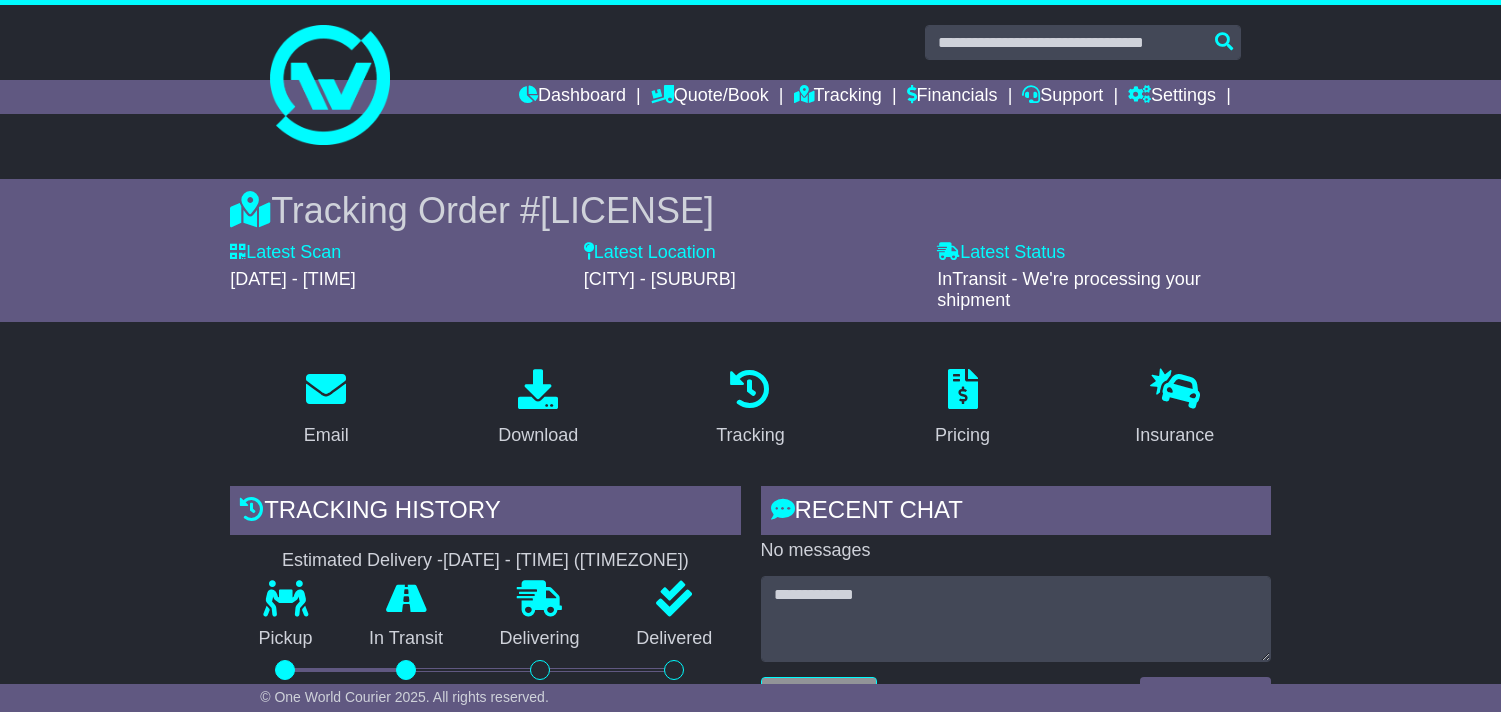 scroll, scrollTop: 1333, scrollLeft: 0, axis: vertical 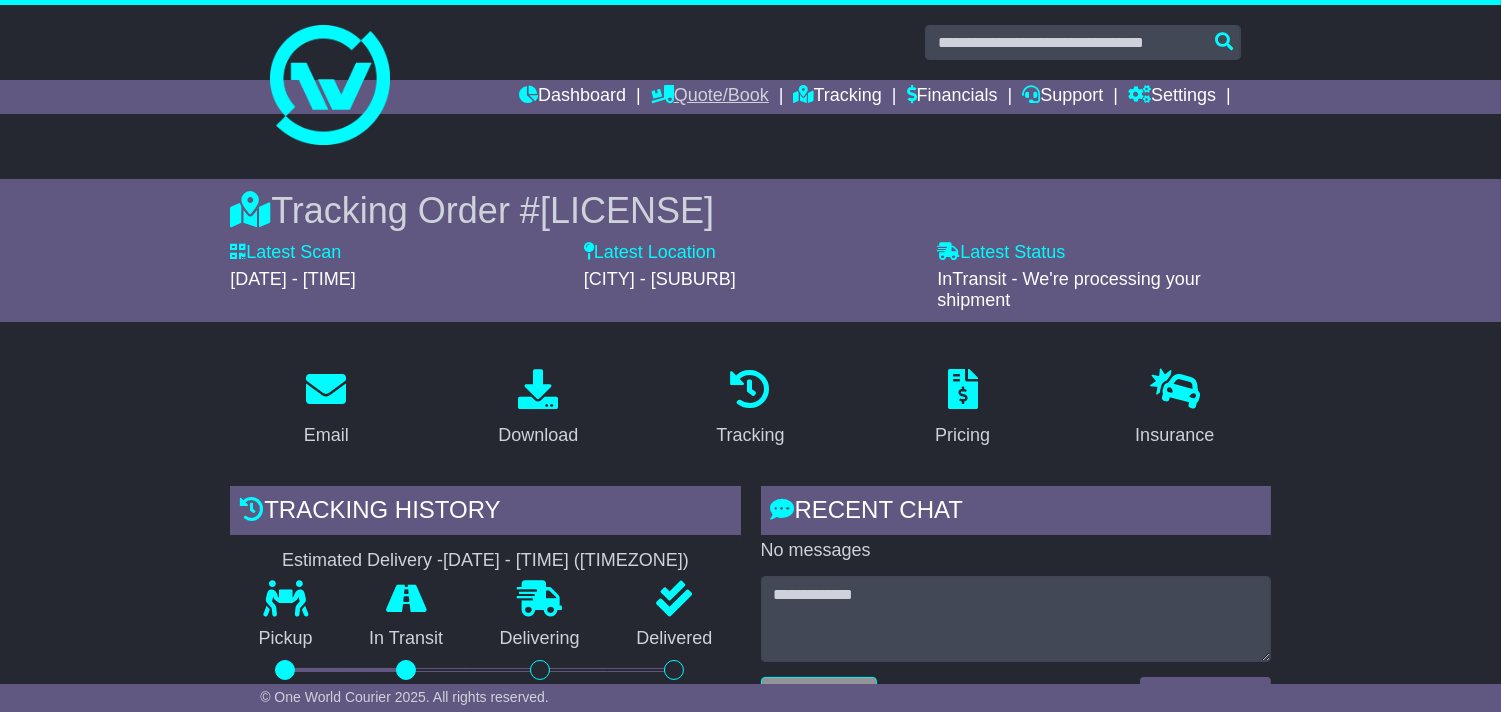 click on "Quote/Book" at bounding box center [710, 97] 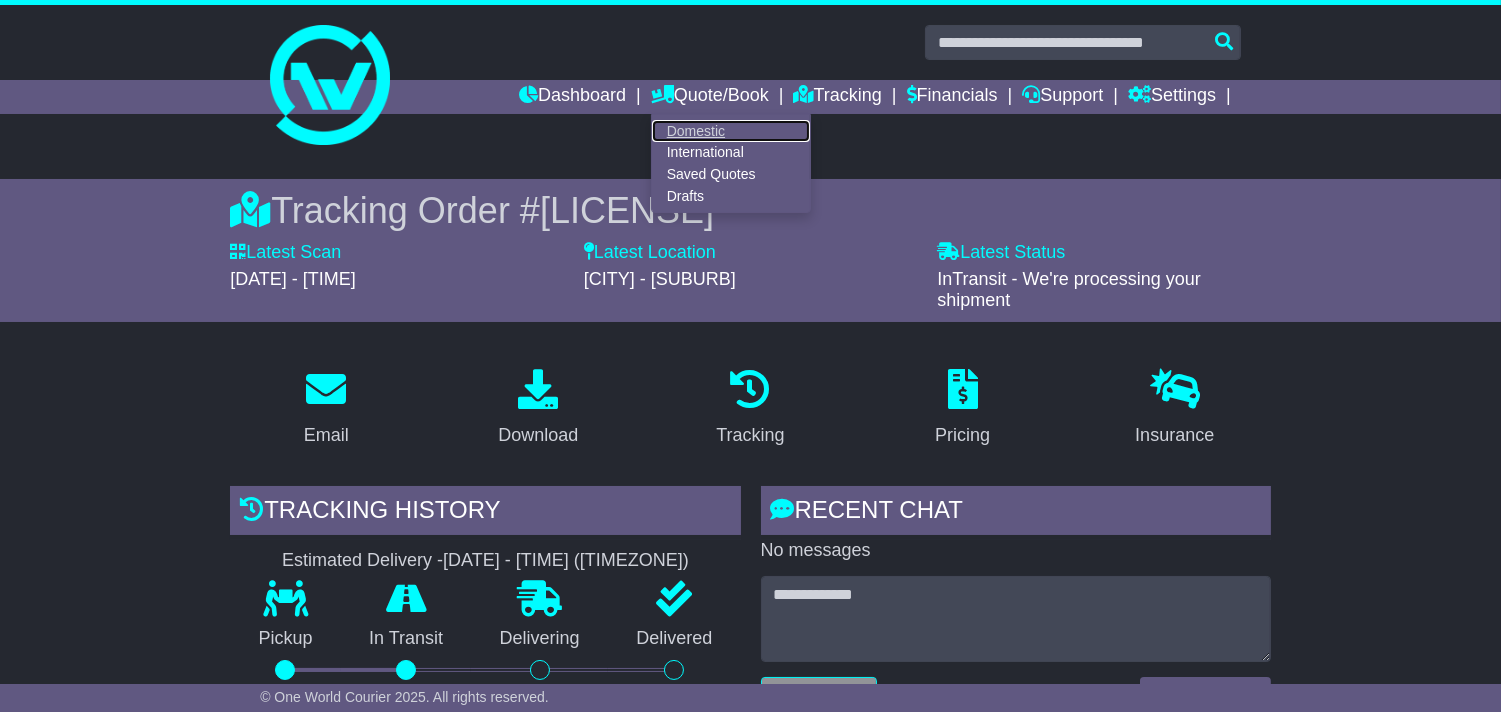 click on "Domestic" at bounding box center [731, 131] 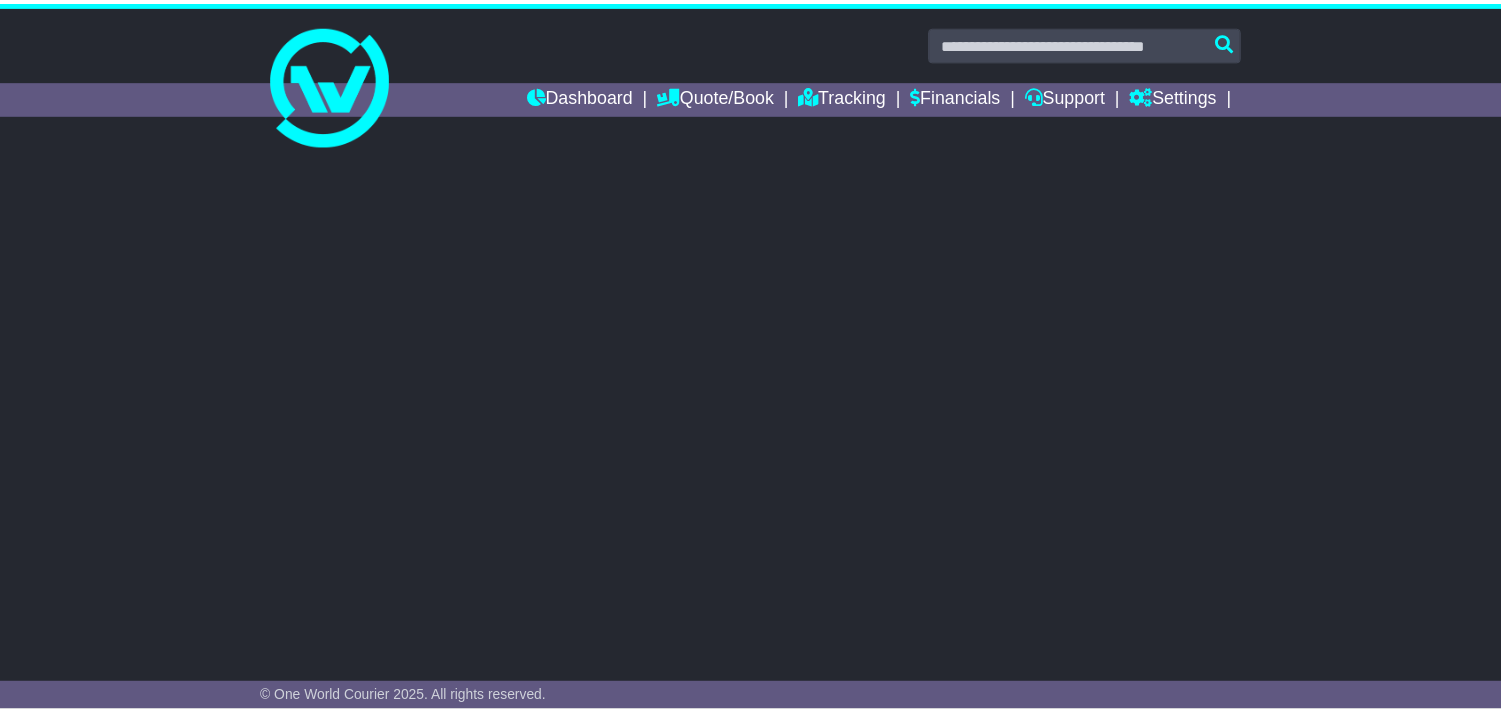 scroll, scrollTop: 0, scrollLeft: 0, axis: both 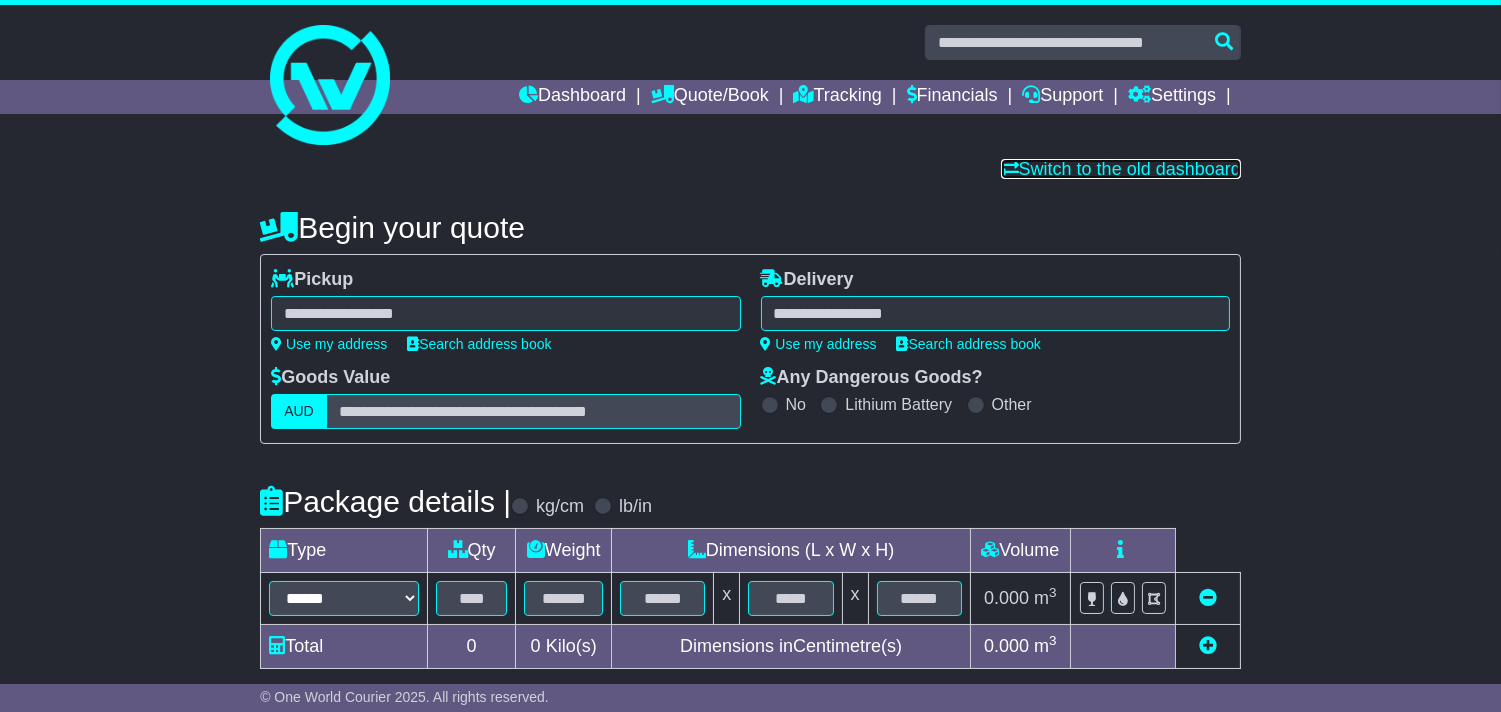 click on "Switch to the old dashboard" at bounding box center [1121, 169] 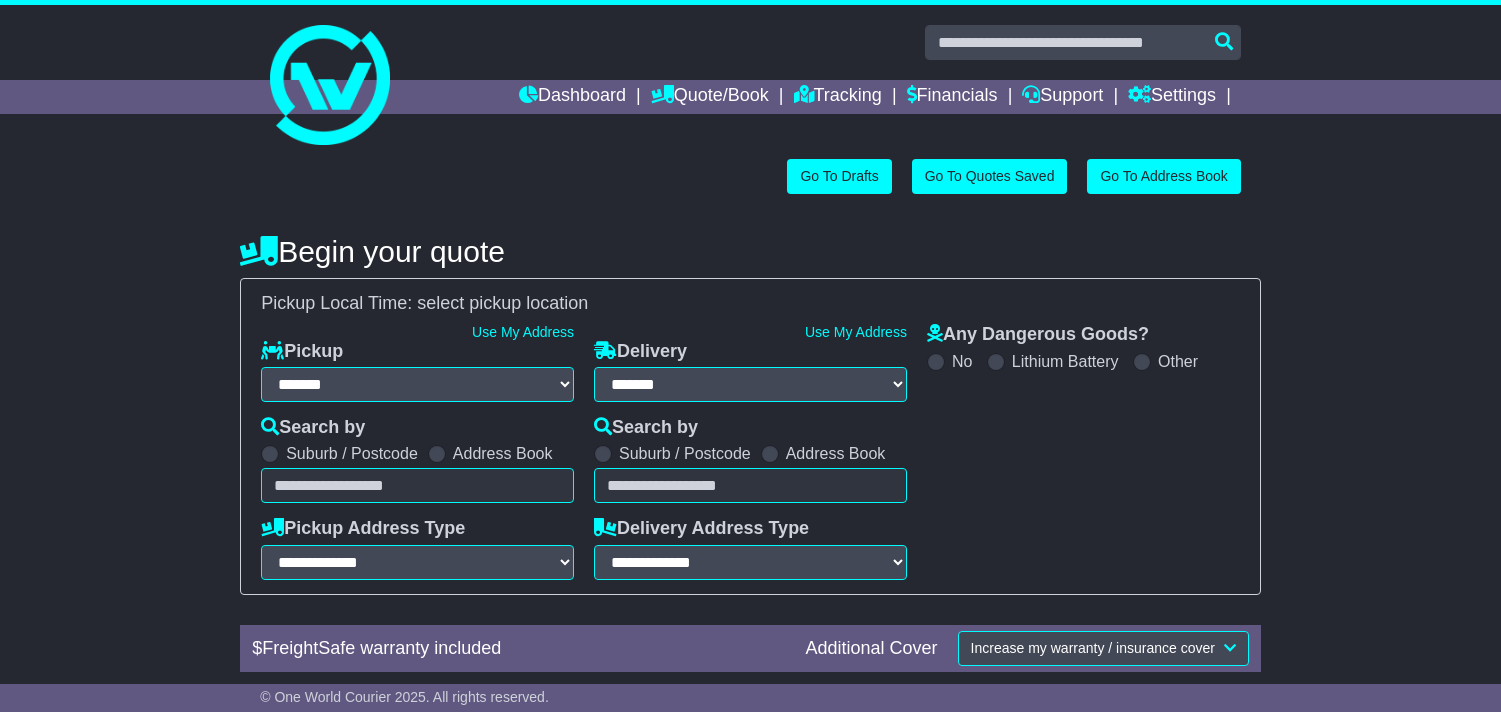 select on "**" 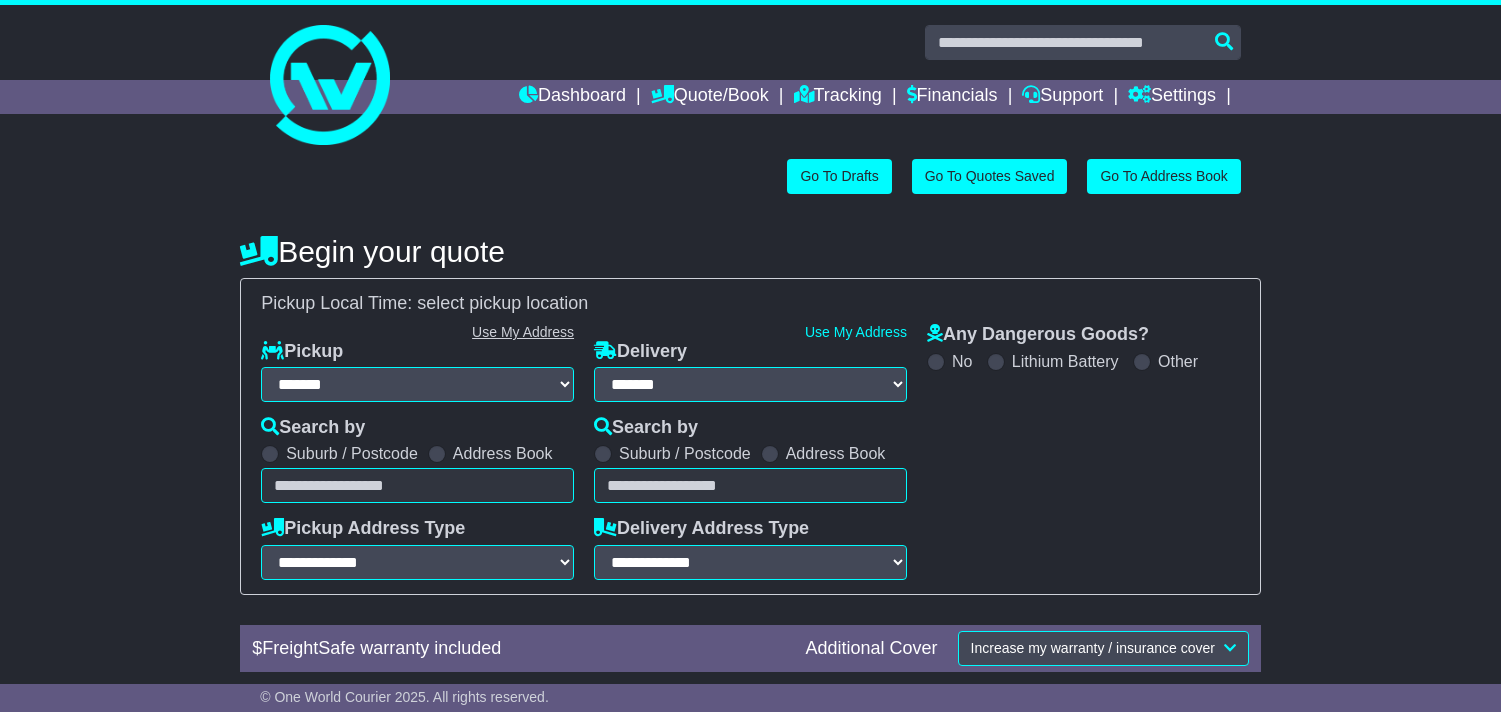 scroll, scrollTop: 0, scrollLeft: 0, axis: both 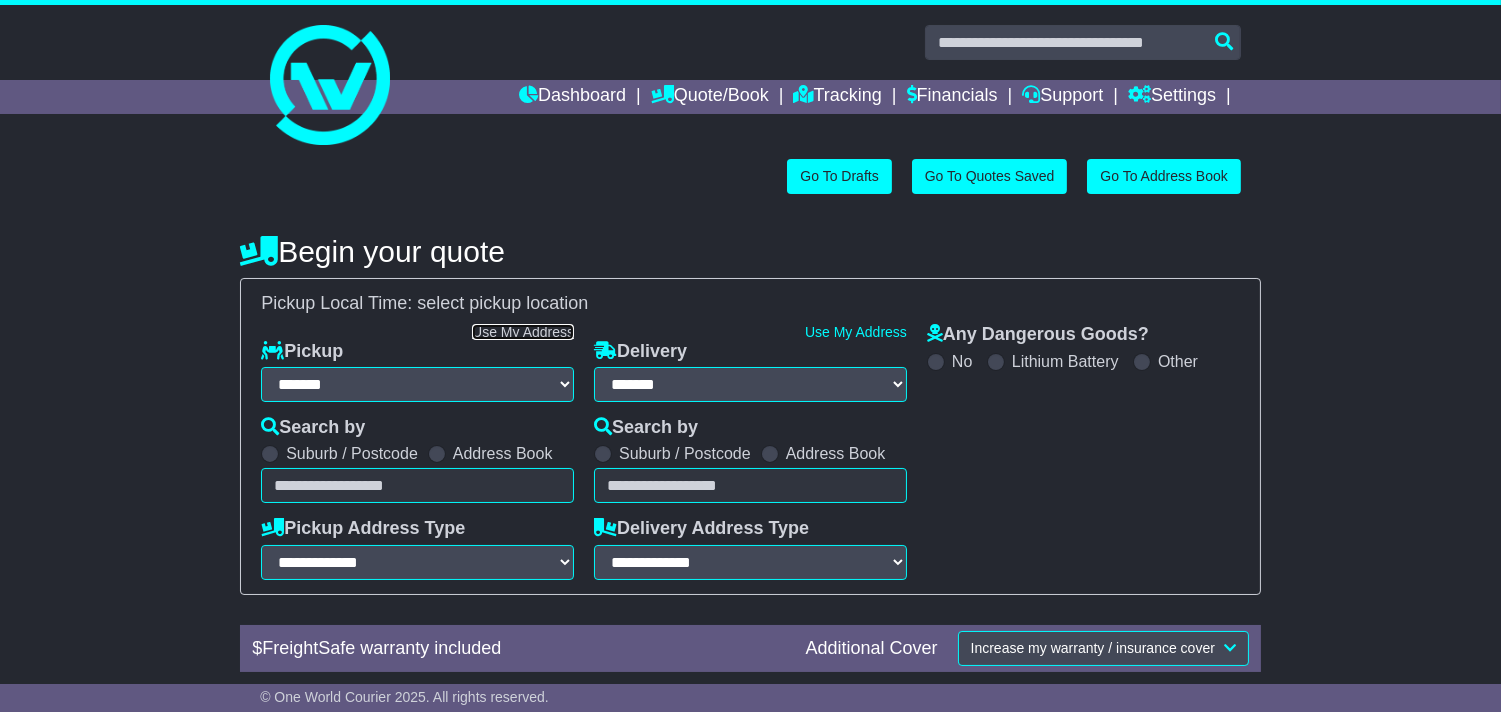 click on "Use My Address" at bounding box center [523, 332] 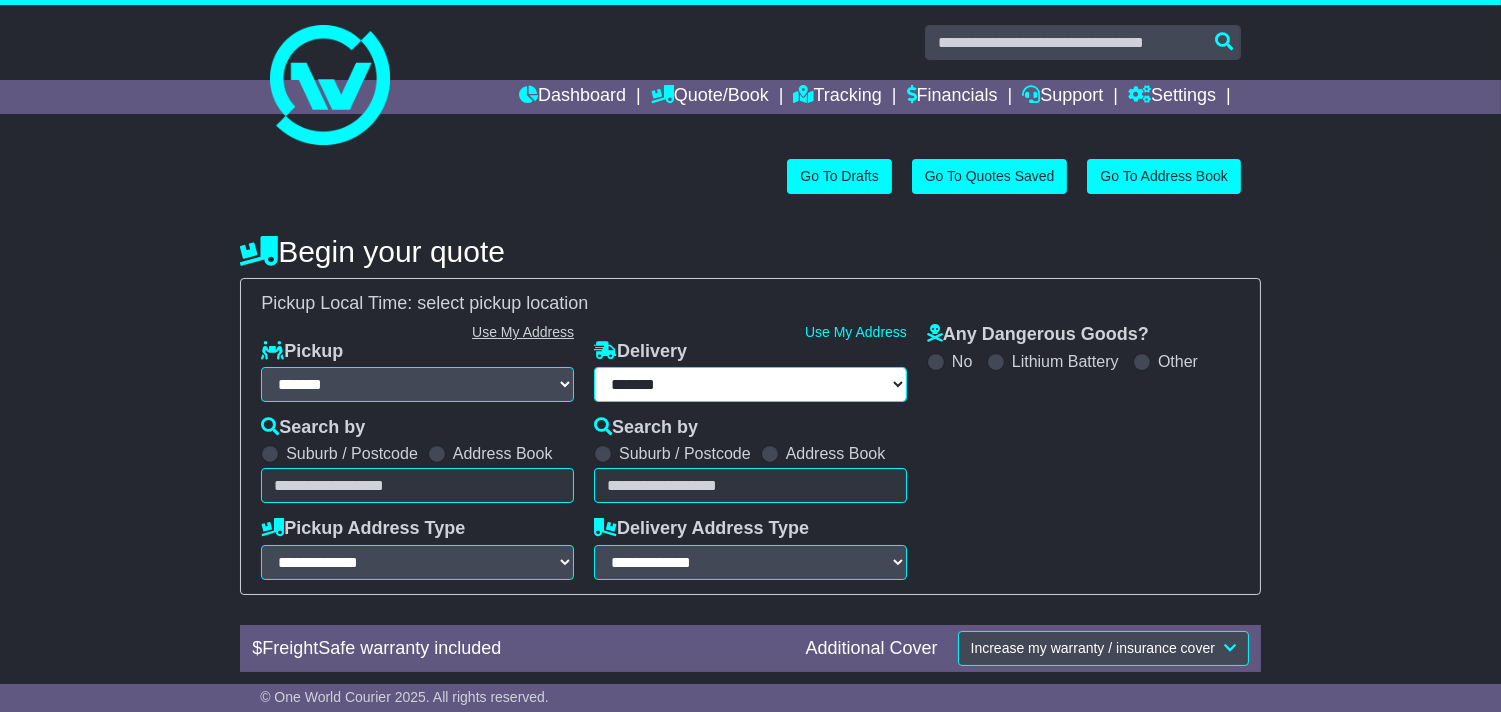 type on "**********" 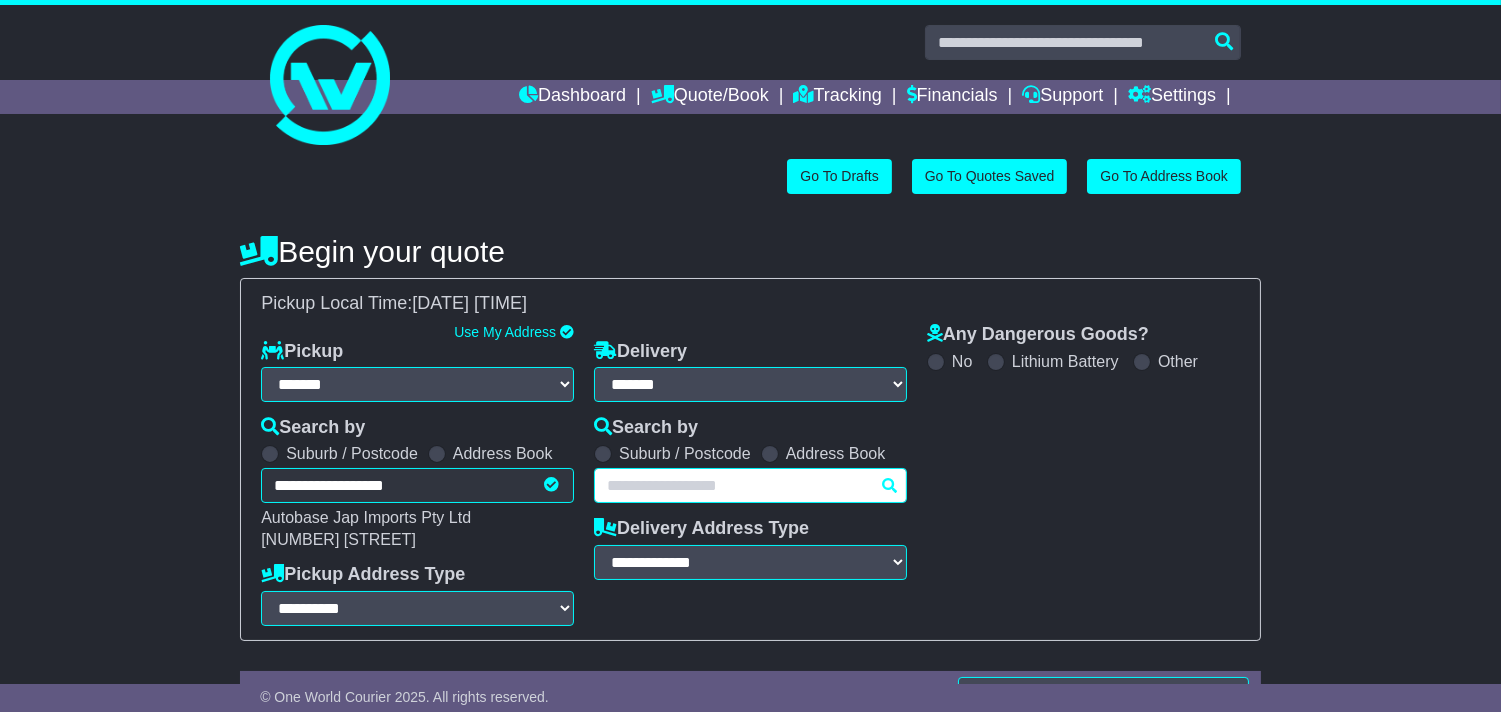 click at bounding box center (750, 485) 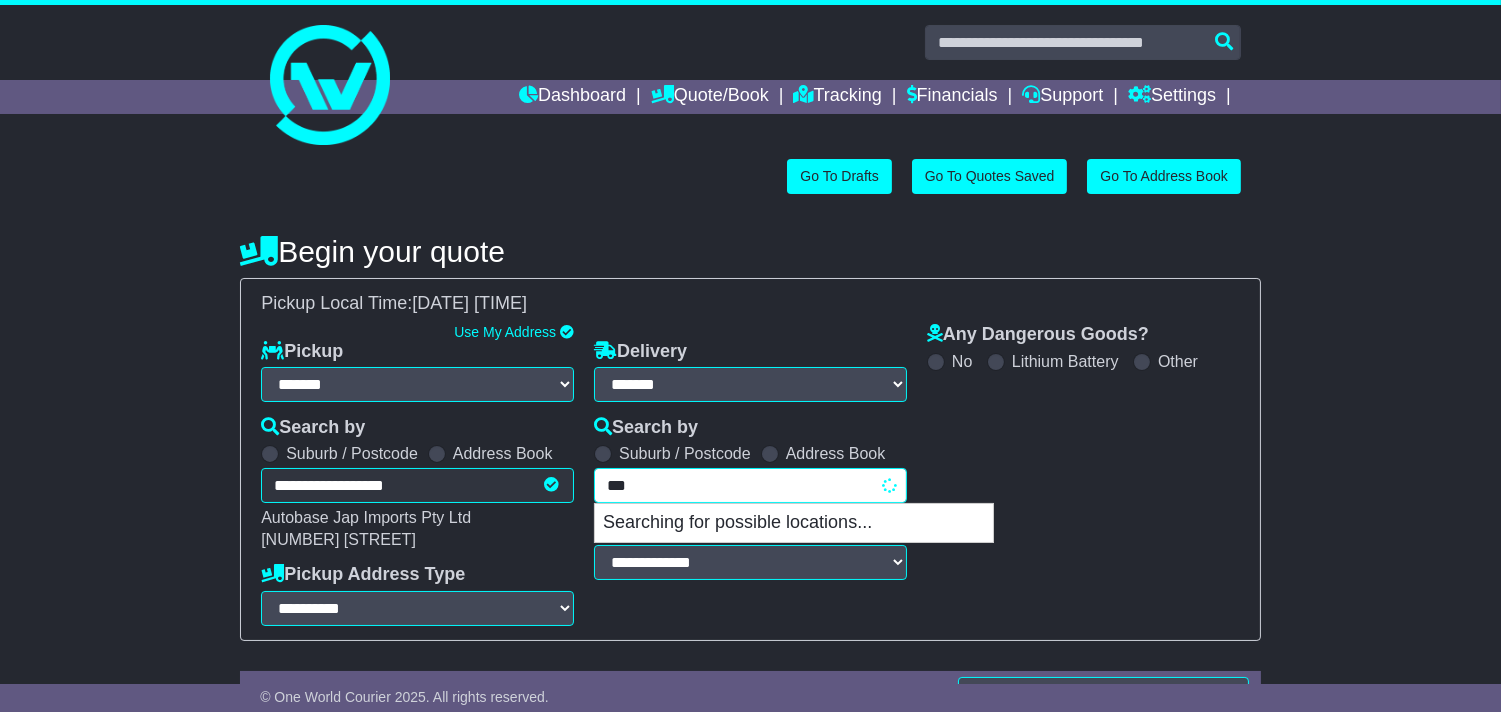 type on "****" 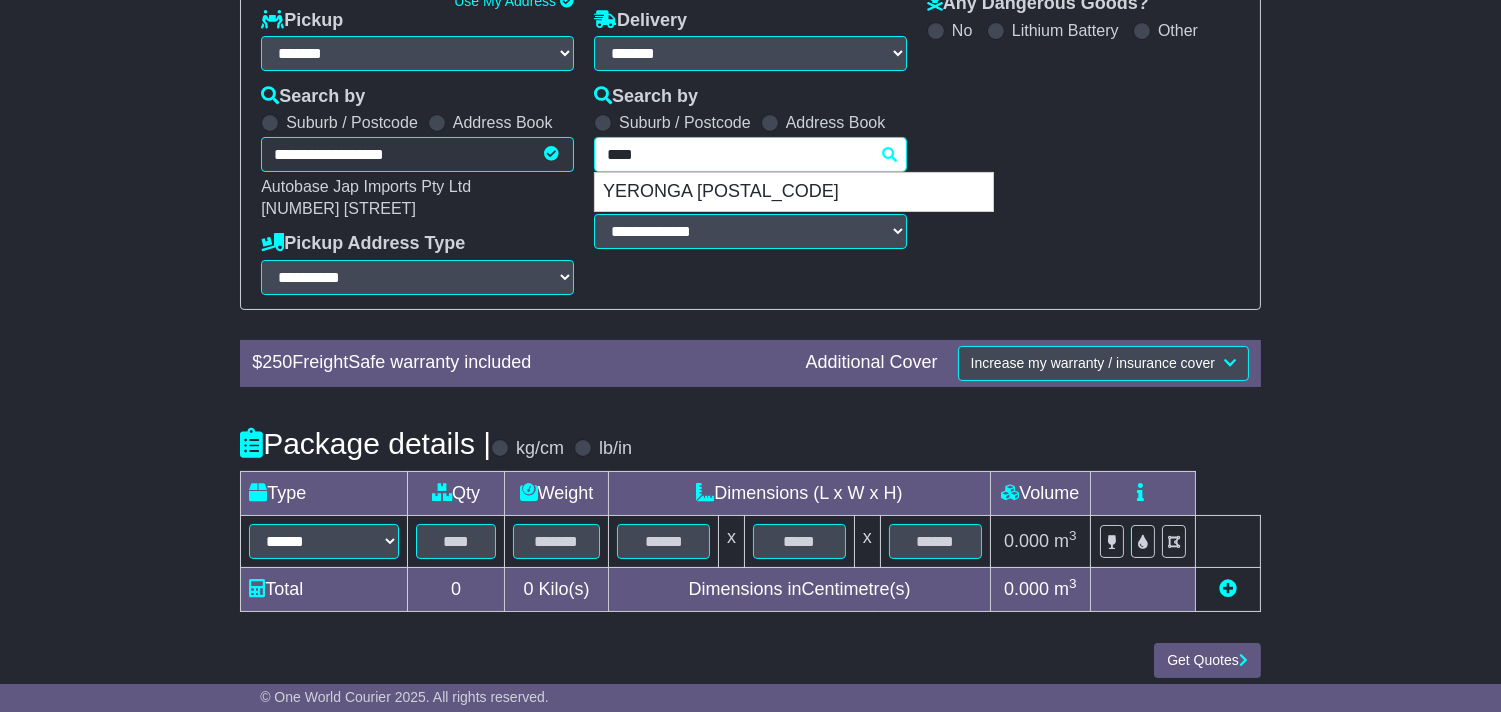 scroll, scrollTop: 333, scrollLeft: 0, axis: vertical 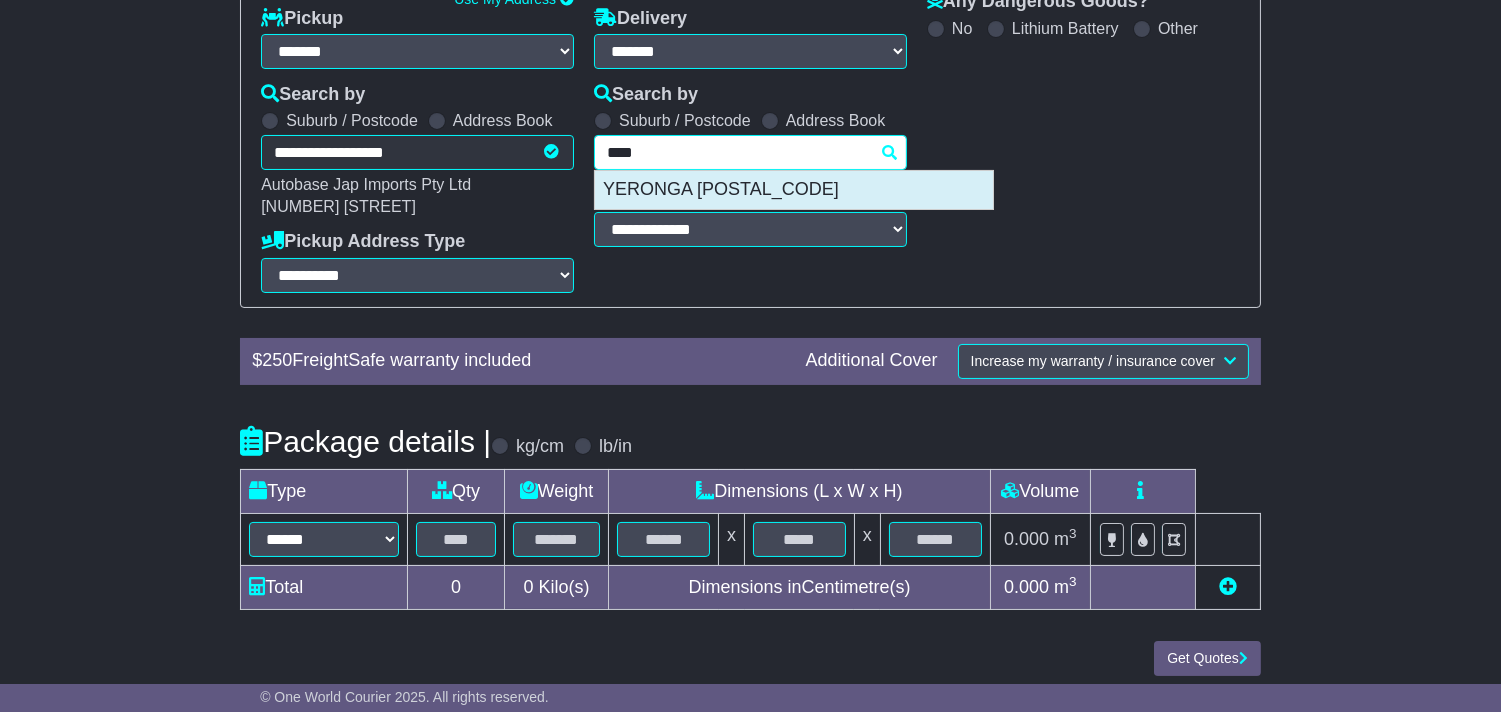 click on "YERONGA 4104" at bounding box center [794, 190] 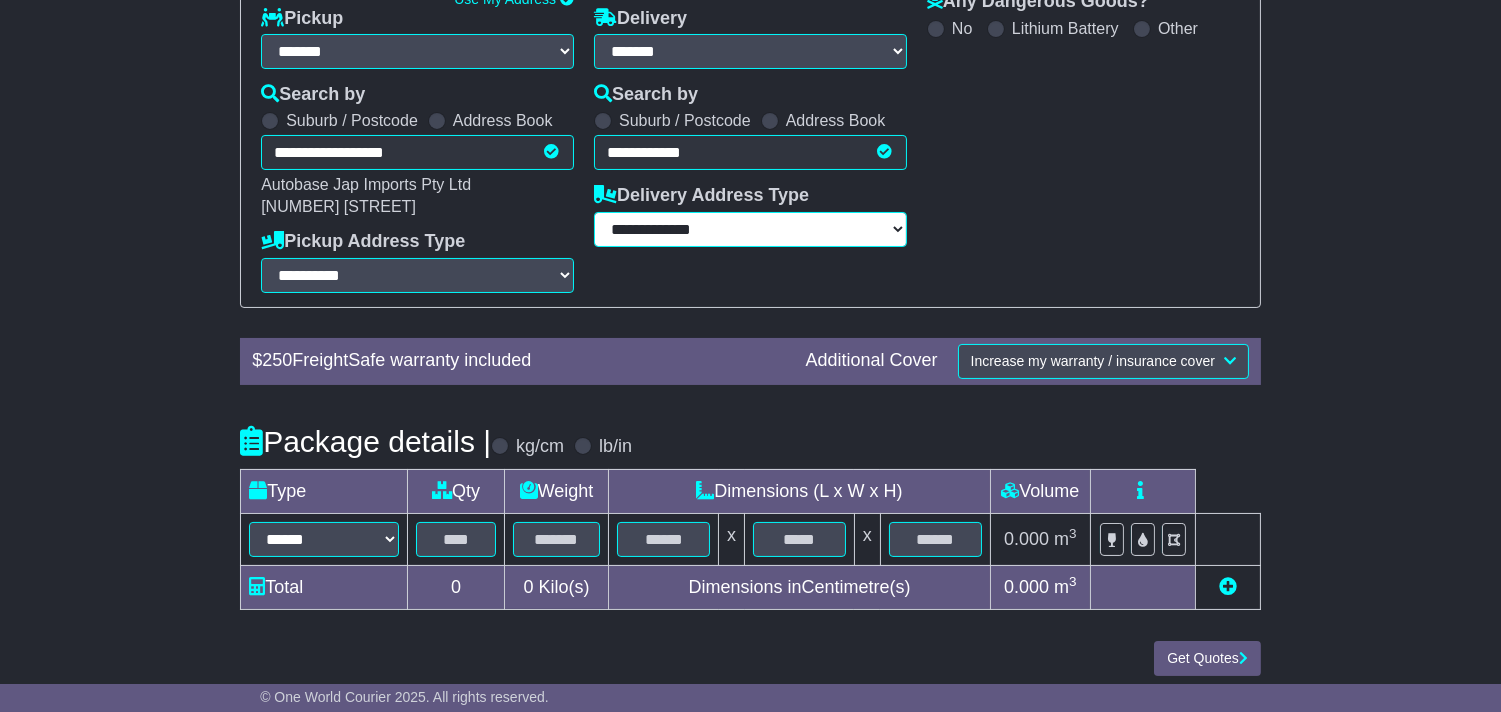 click on "**********" at bounding box center (750, 229) 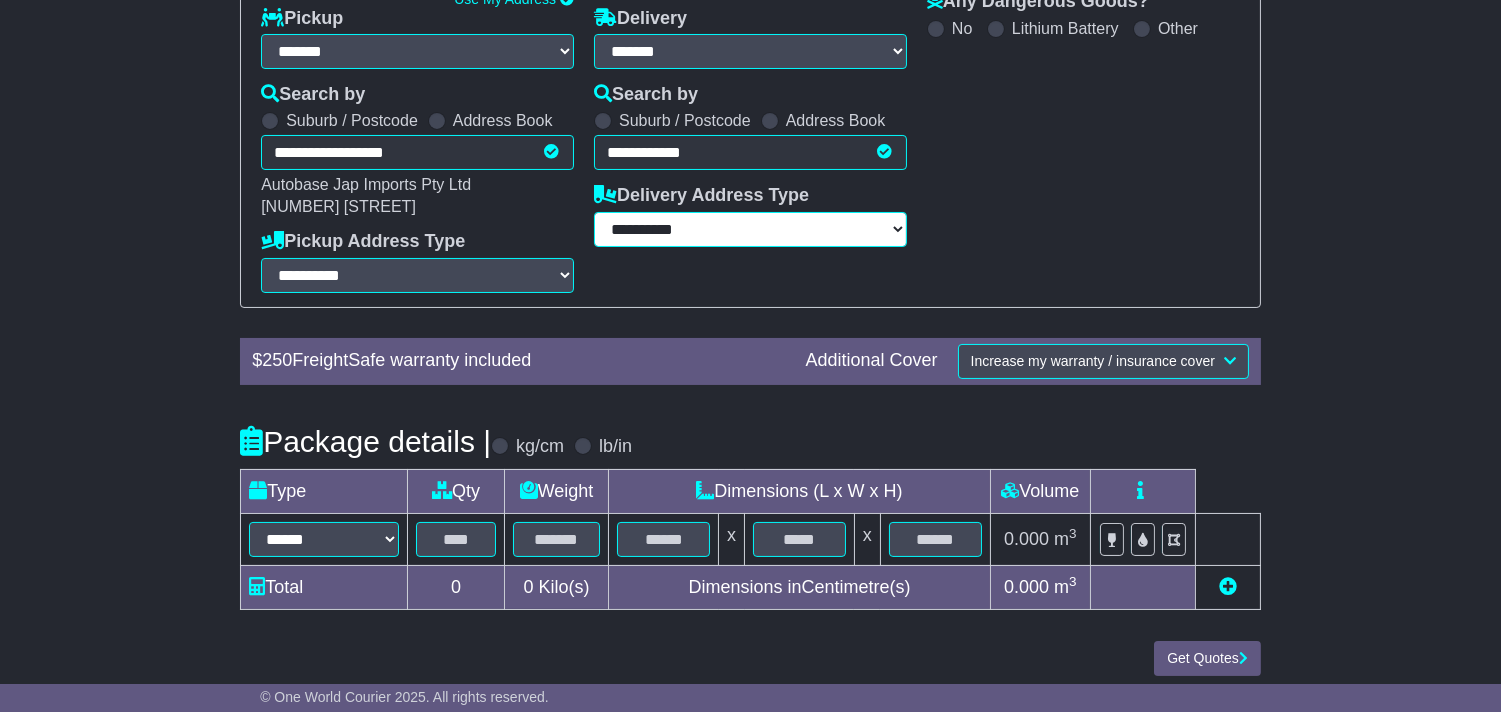 click on "**********" at bounding box center (750, 229) 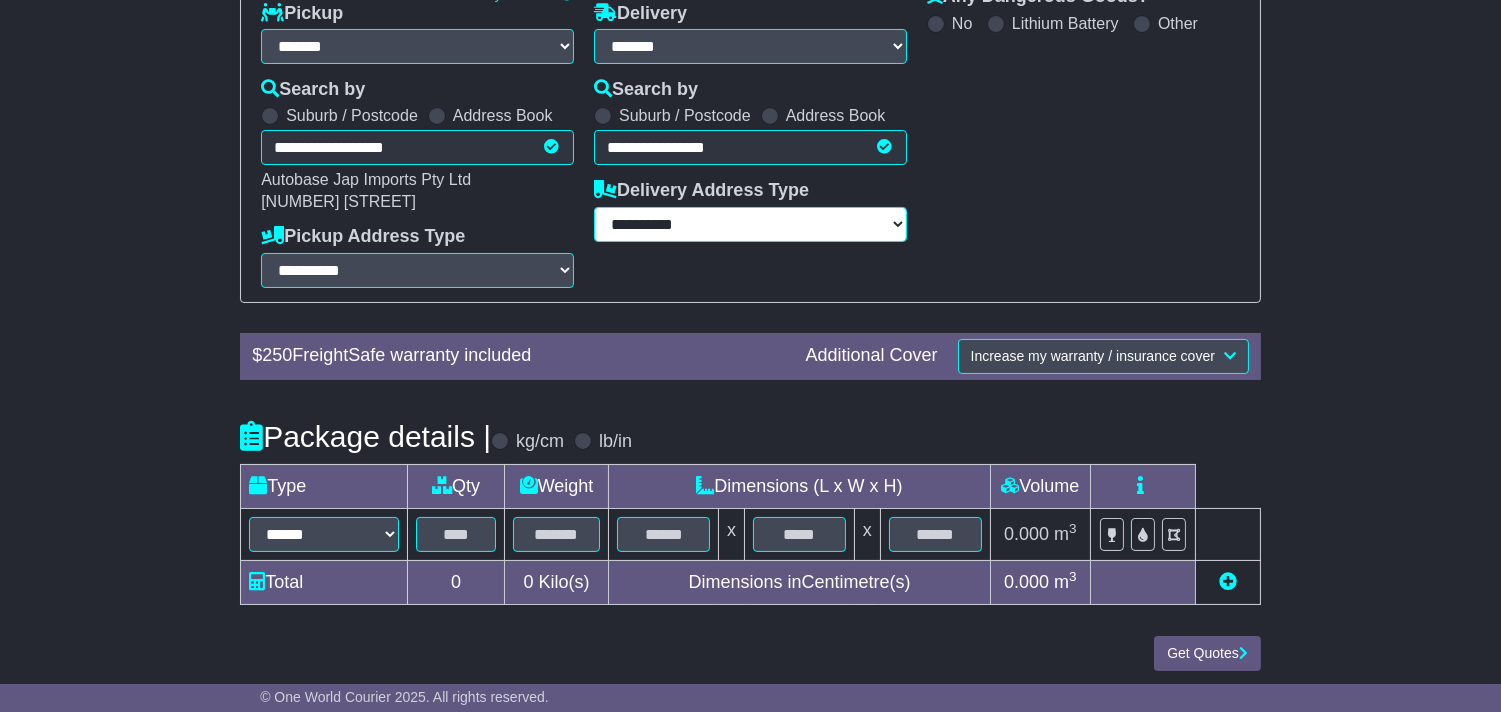 scroll, scrollTop: 347, scrollLeft: 0, axis: vertical 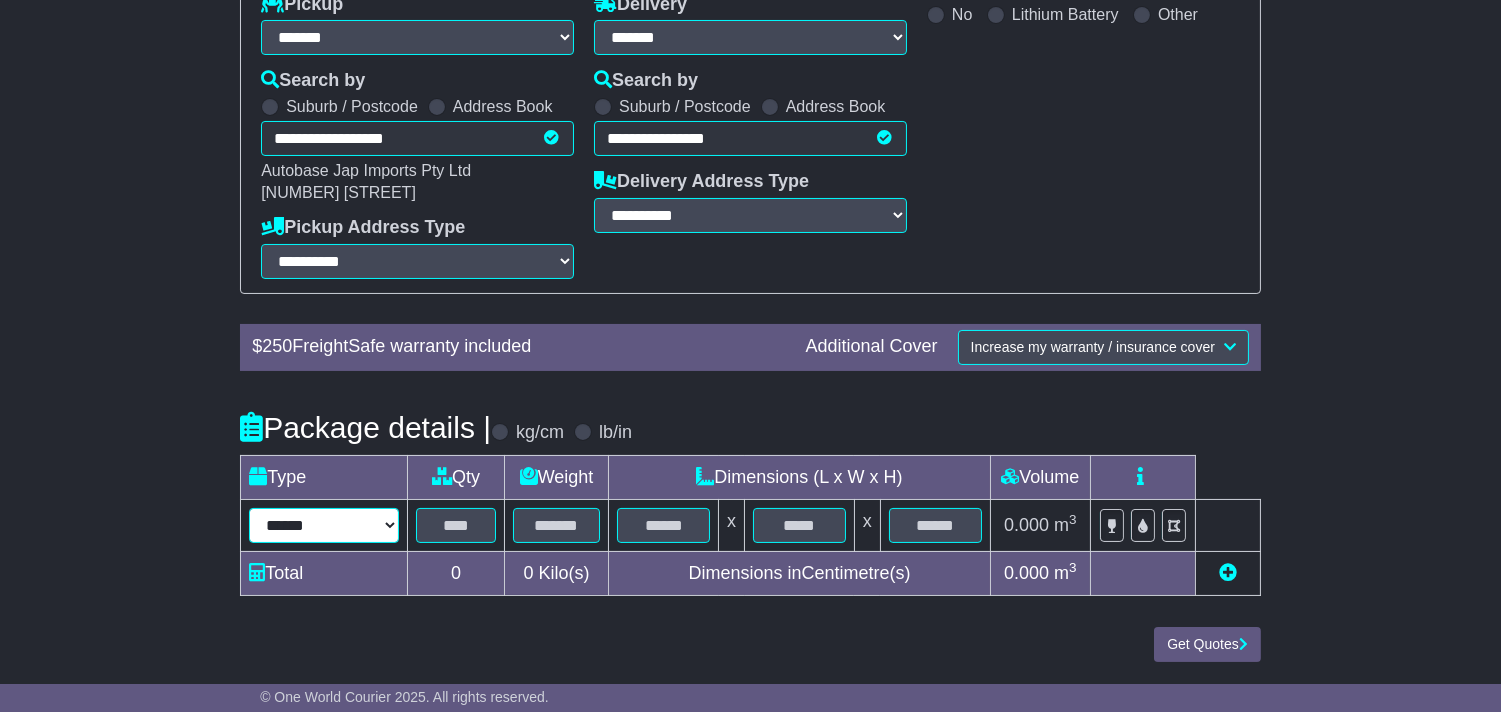 click on "****** ****** *** ******** ***** **** **** ****** *** *******" at bounding box center [324, 525] 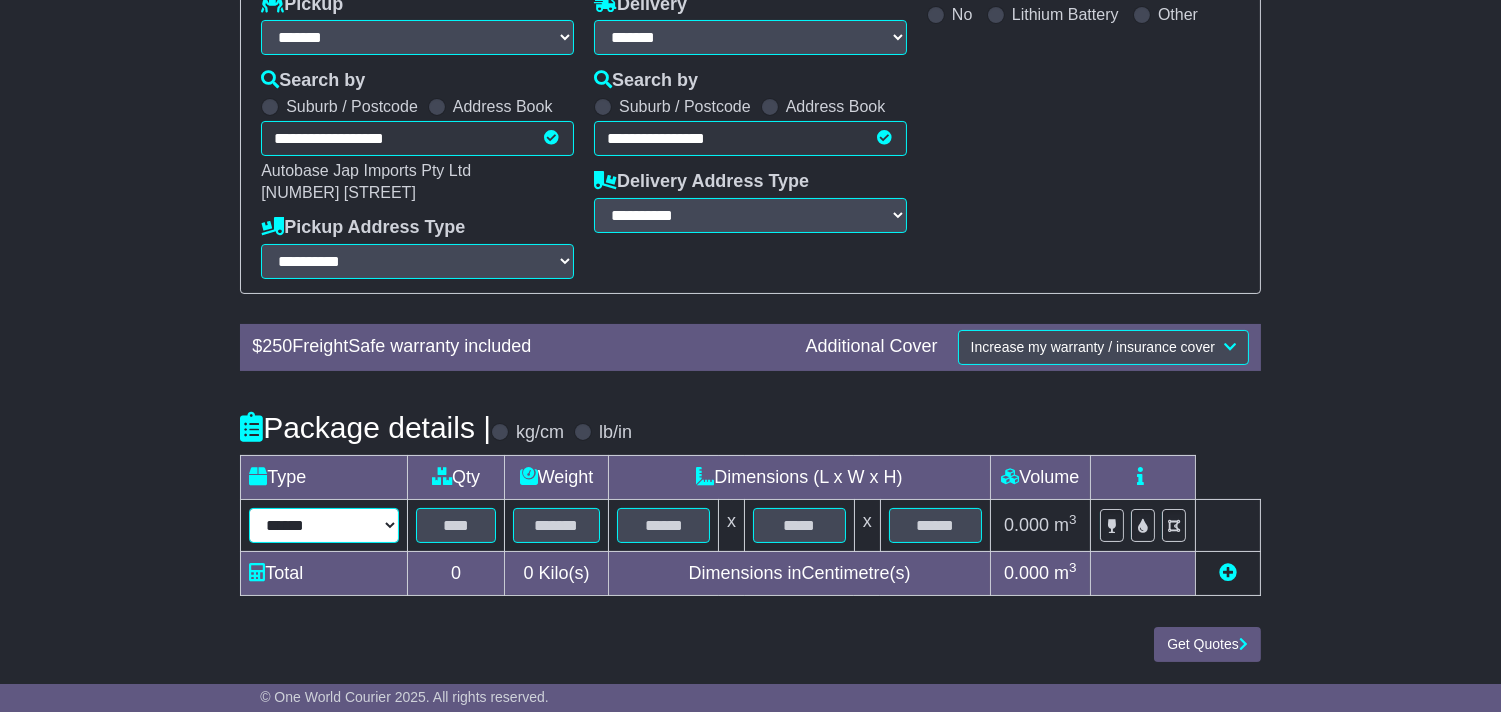 click on "****** ****** *** ******** ***** **** **** ****** *** *******" at bounding box center (324, 525) 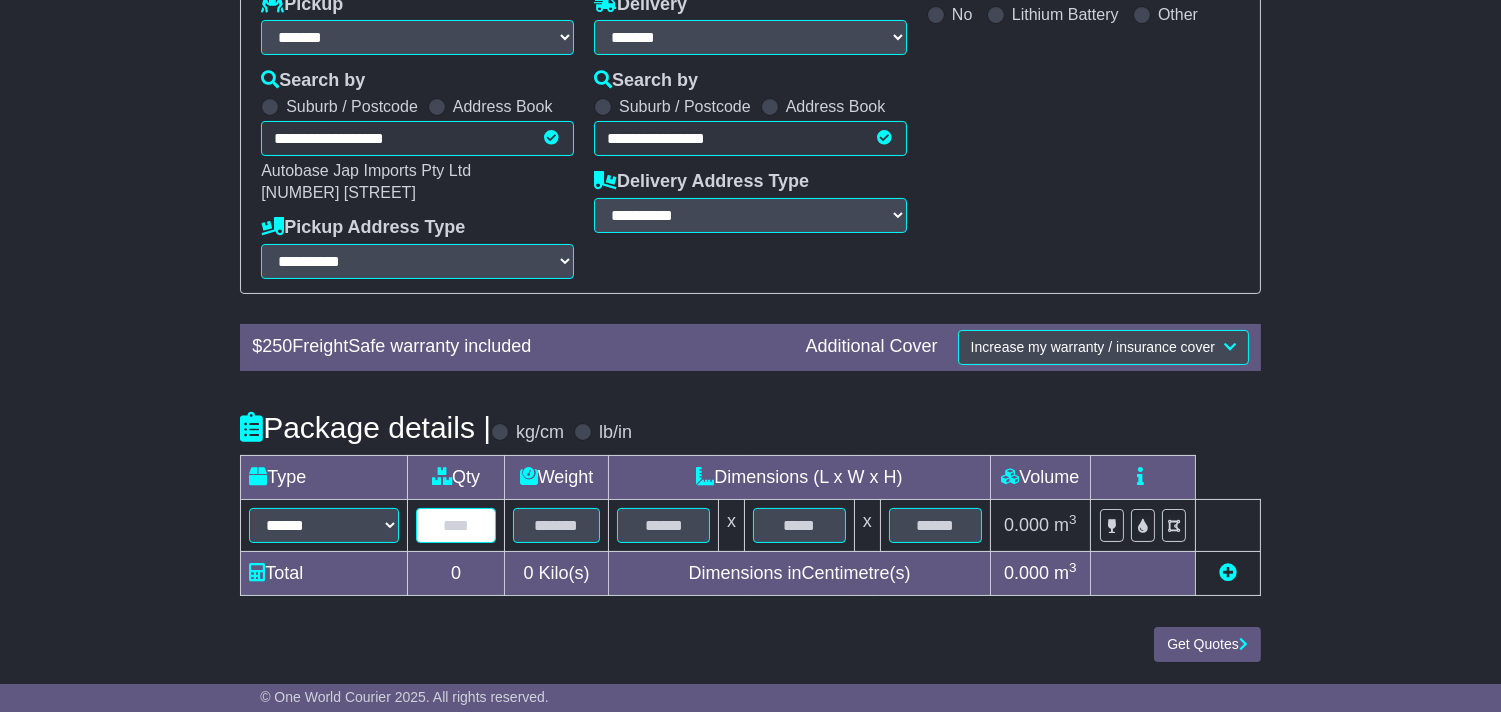 click at bounding box center (456, 525) 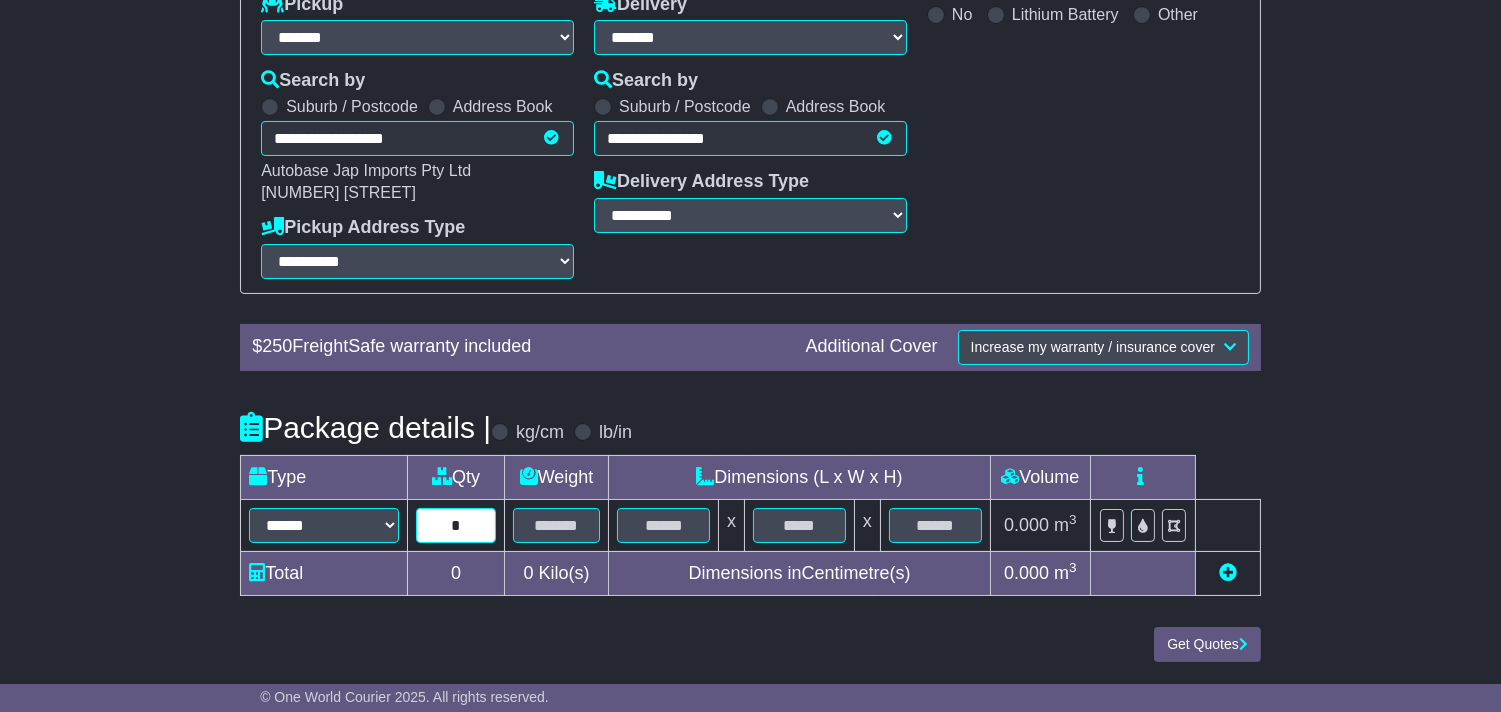 type on "*" 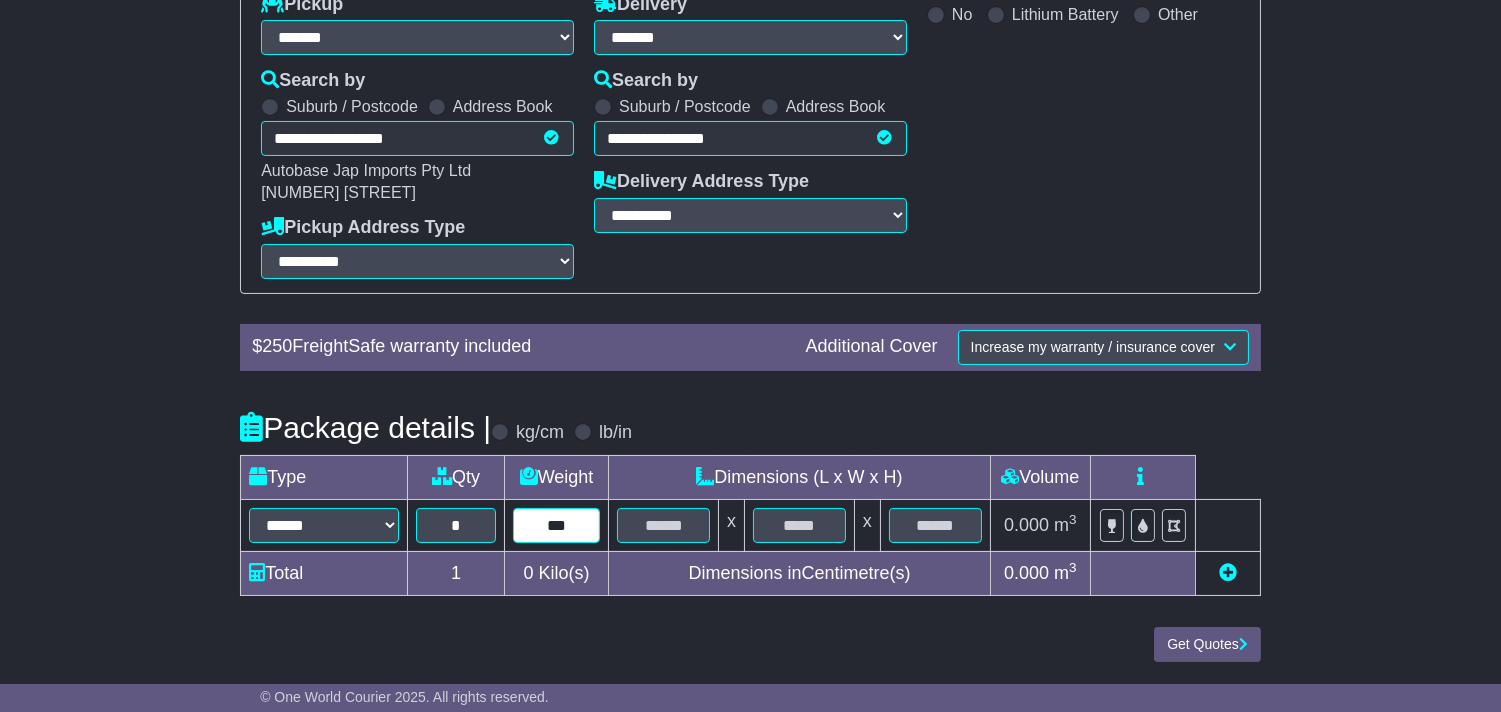 type on "***" 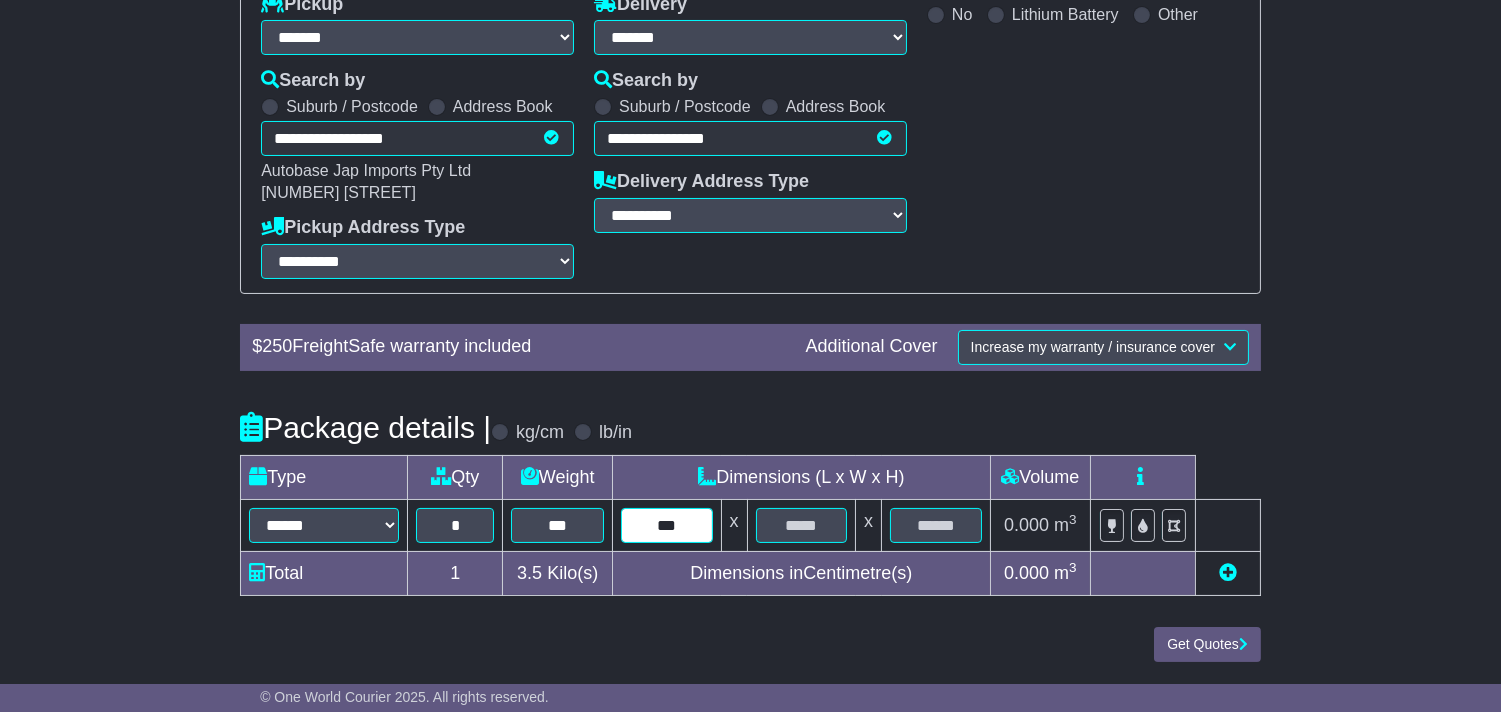 type on "***" 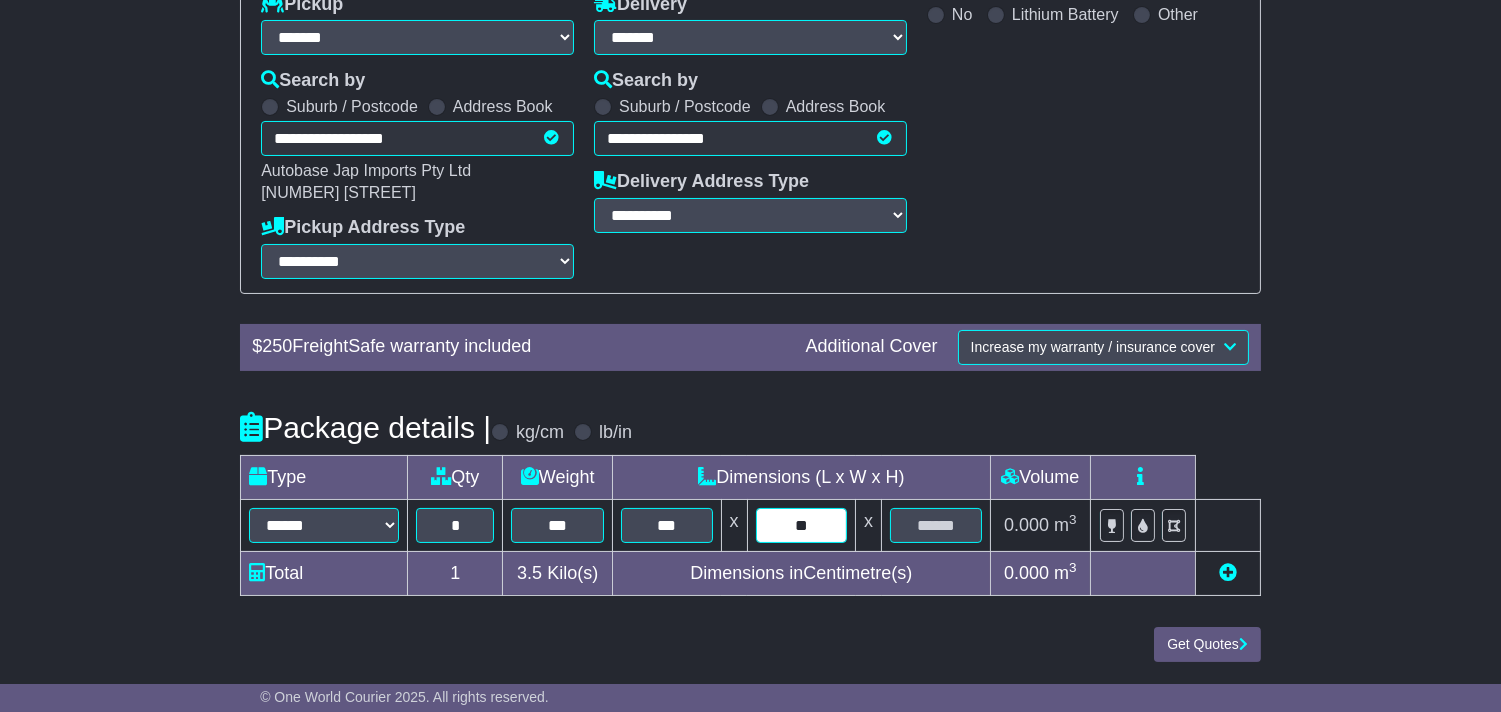 type on "**" 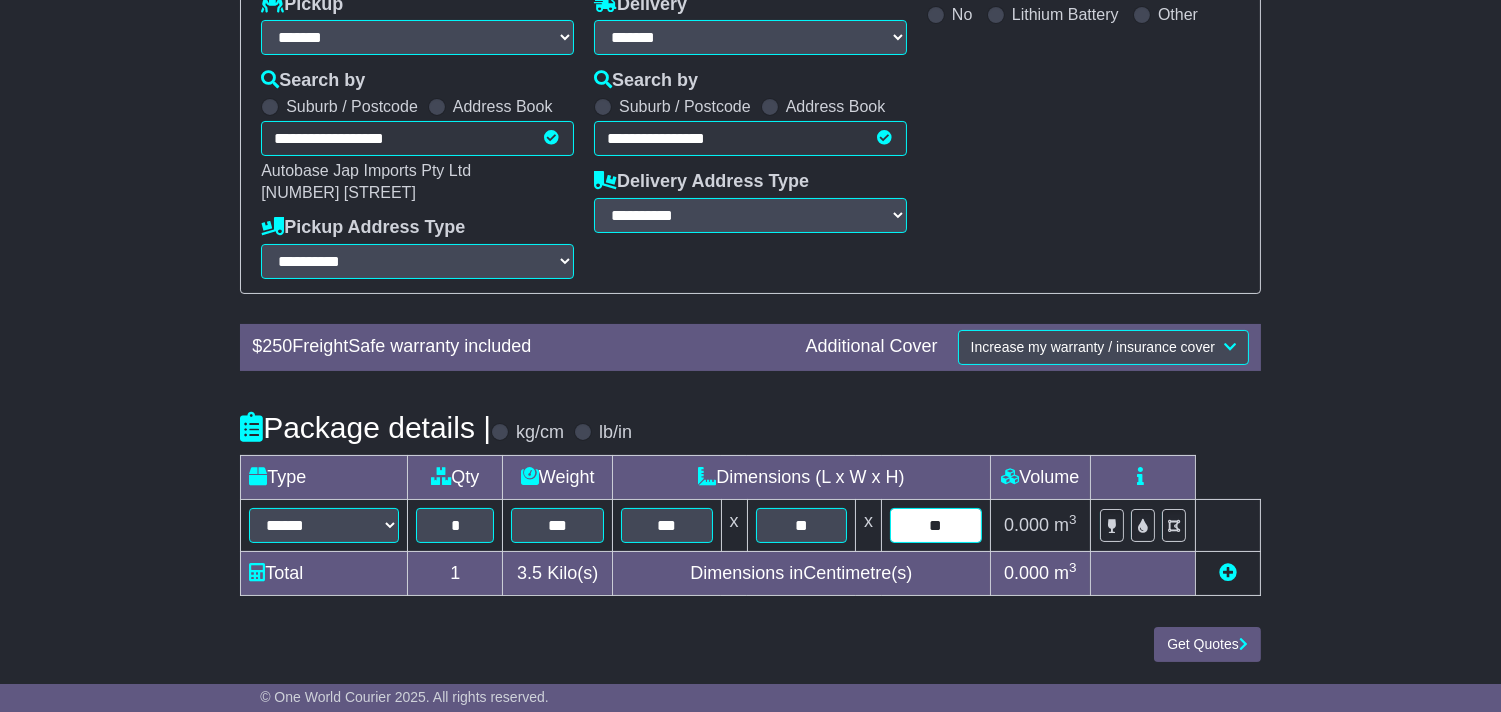 type on "**" 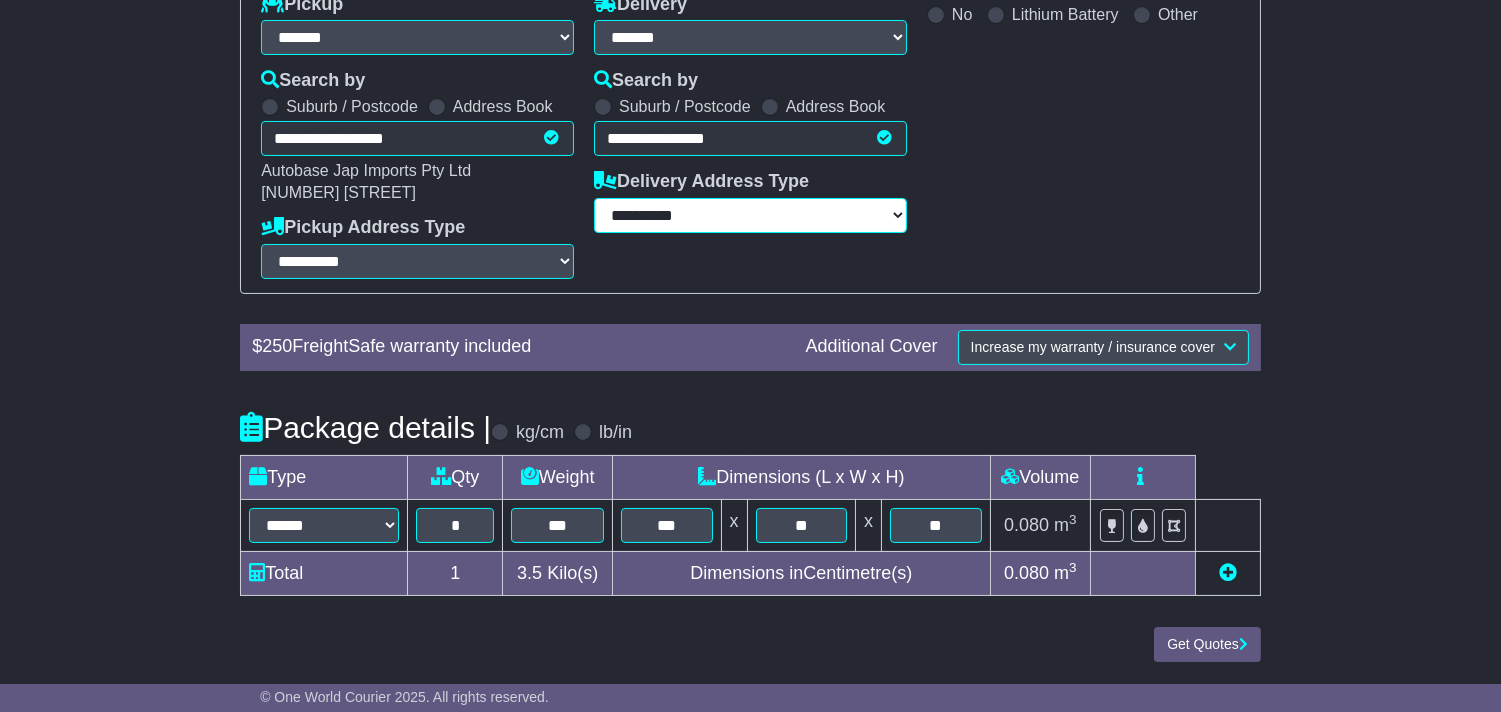 click on "**********" at bounding box center (750, 215) 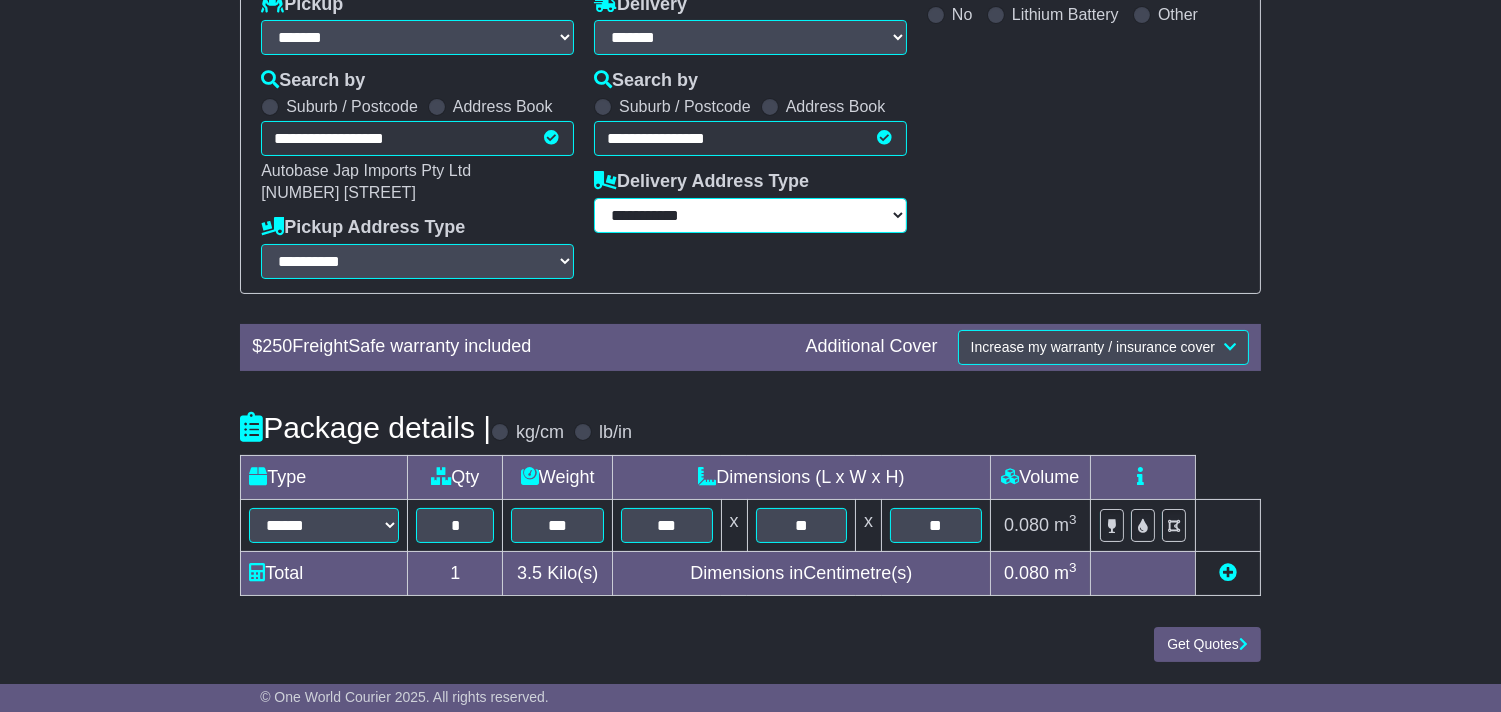 click on "**********" at bounding box center [750, 215] 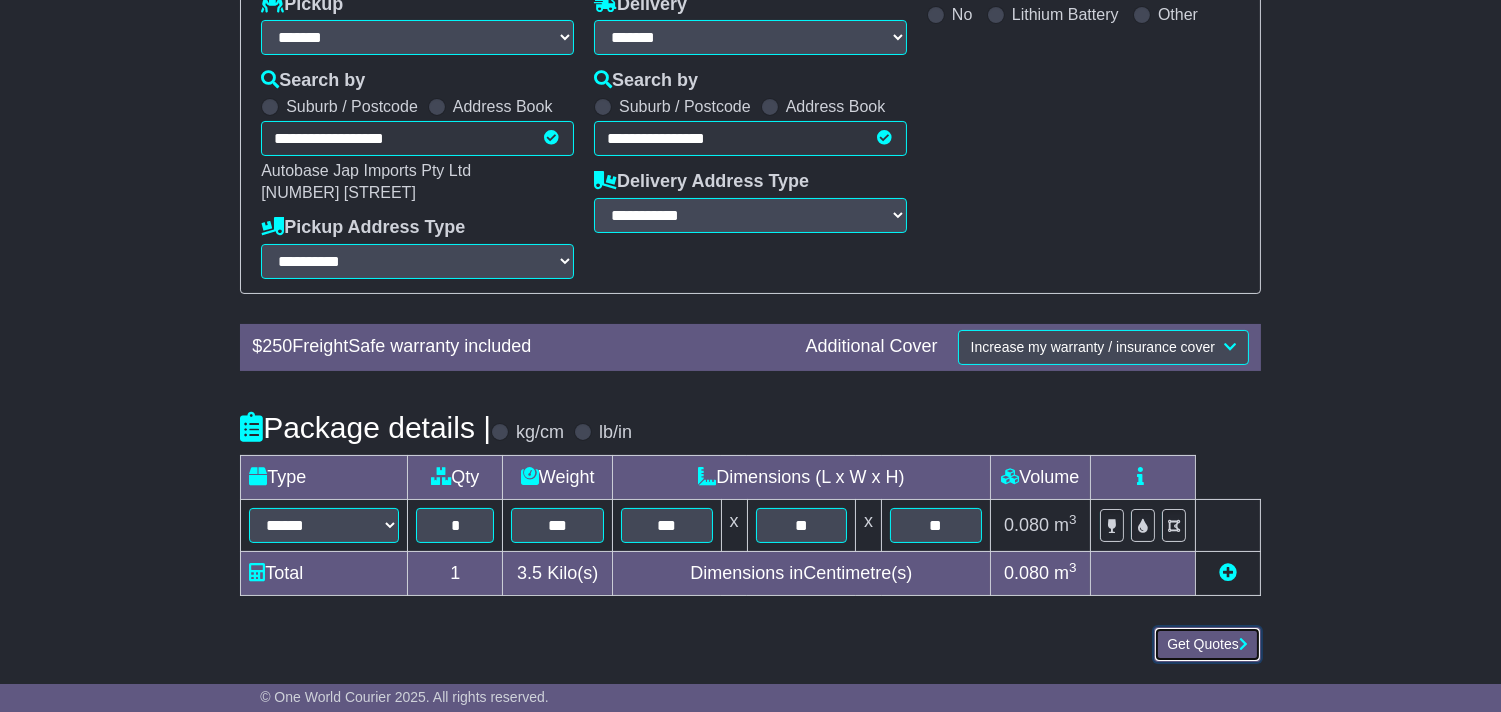 click on "Get Quotes" at bounding box center (1207, 644) 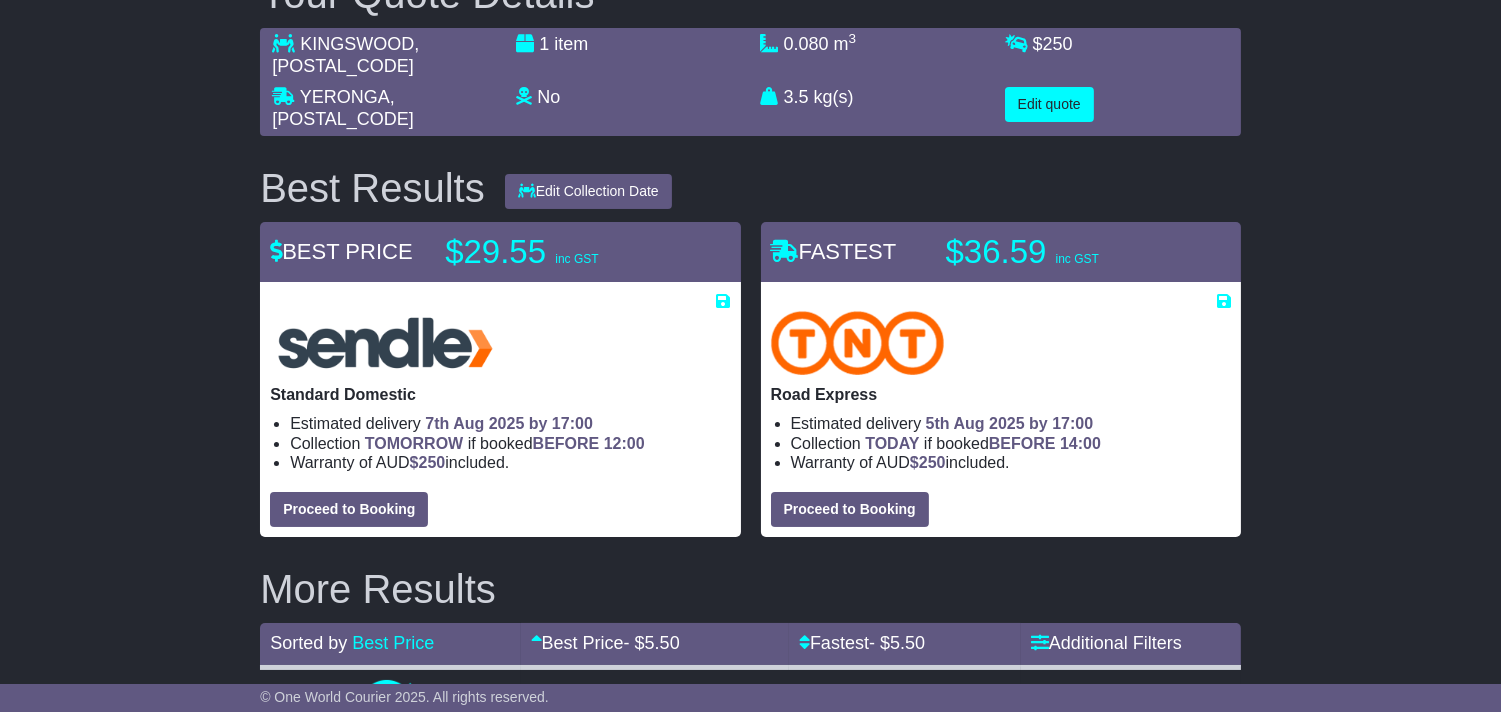scroll, scrollTop: 222, scrollLeft: 0, axis: vertical 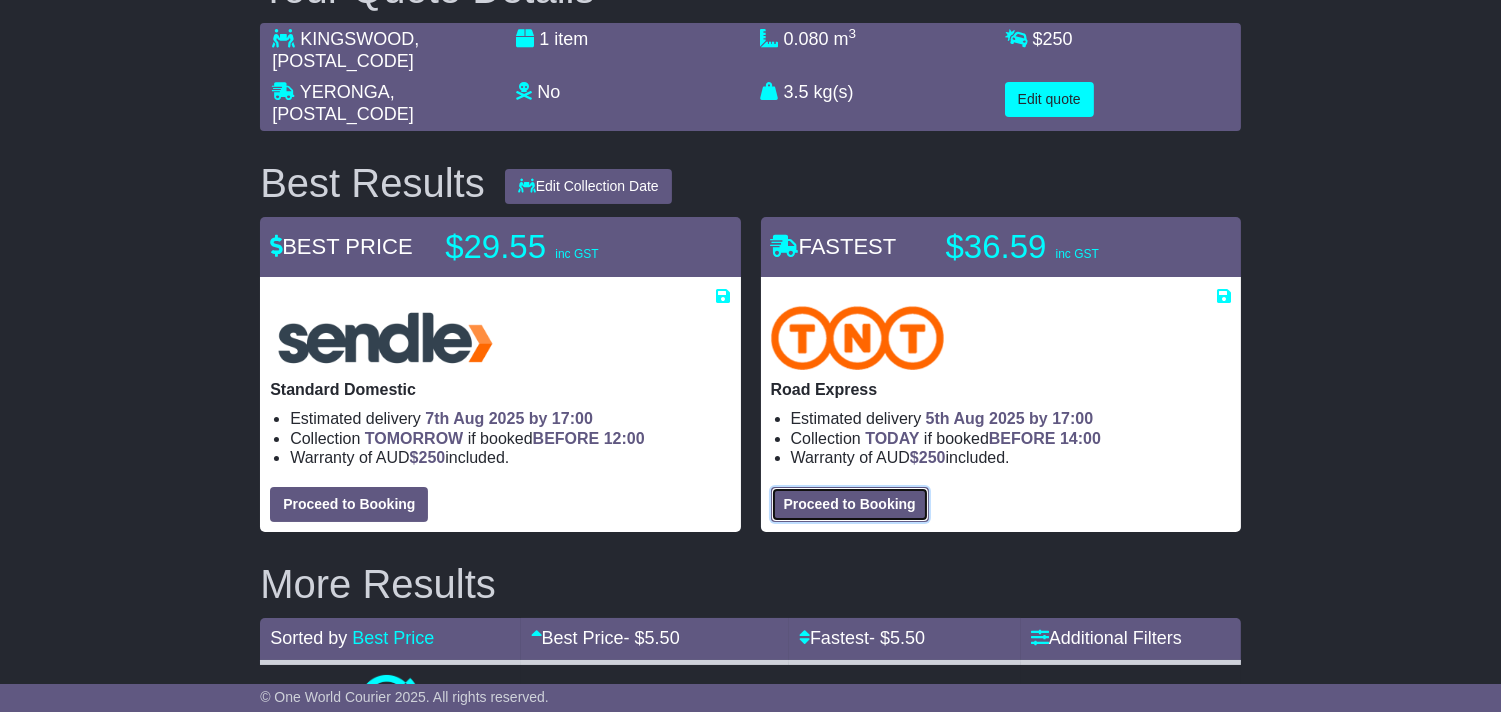 click on "Proceed to Booking" at bounding box center [850, 504] 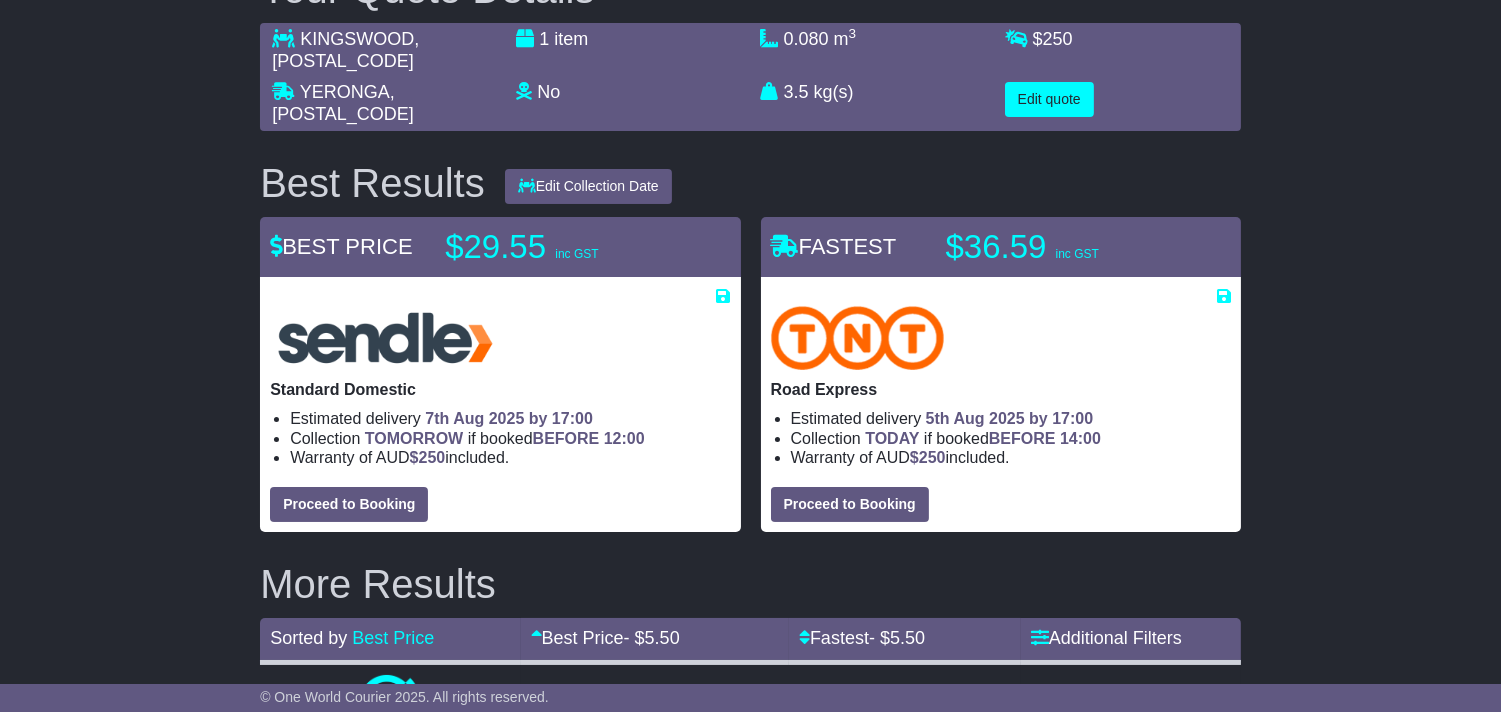 select on "**********" 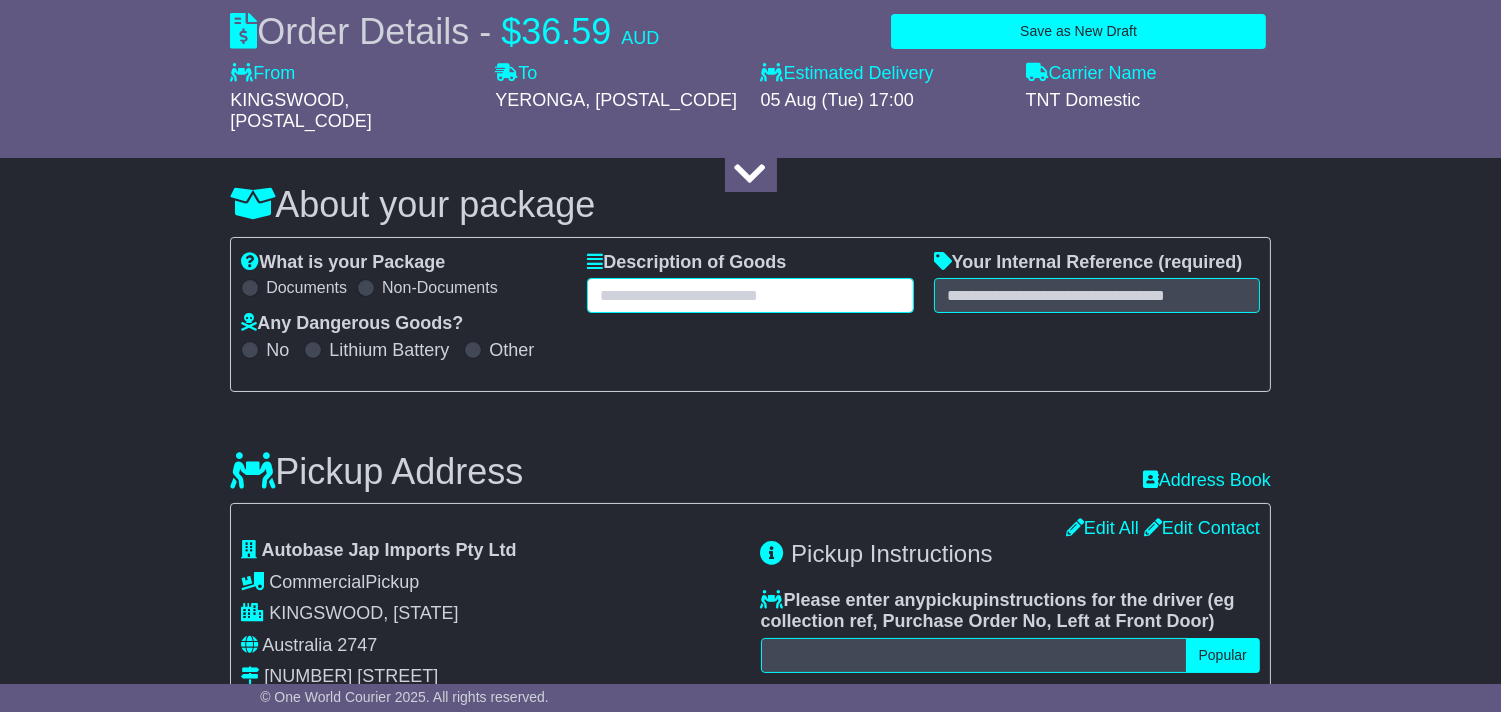 click at bounding box center [750, 295] 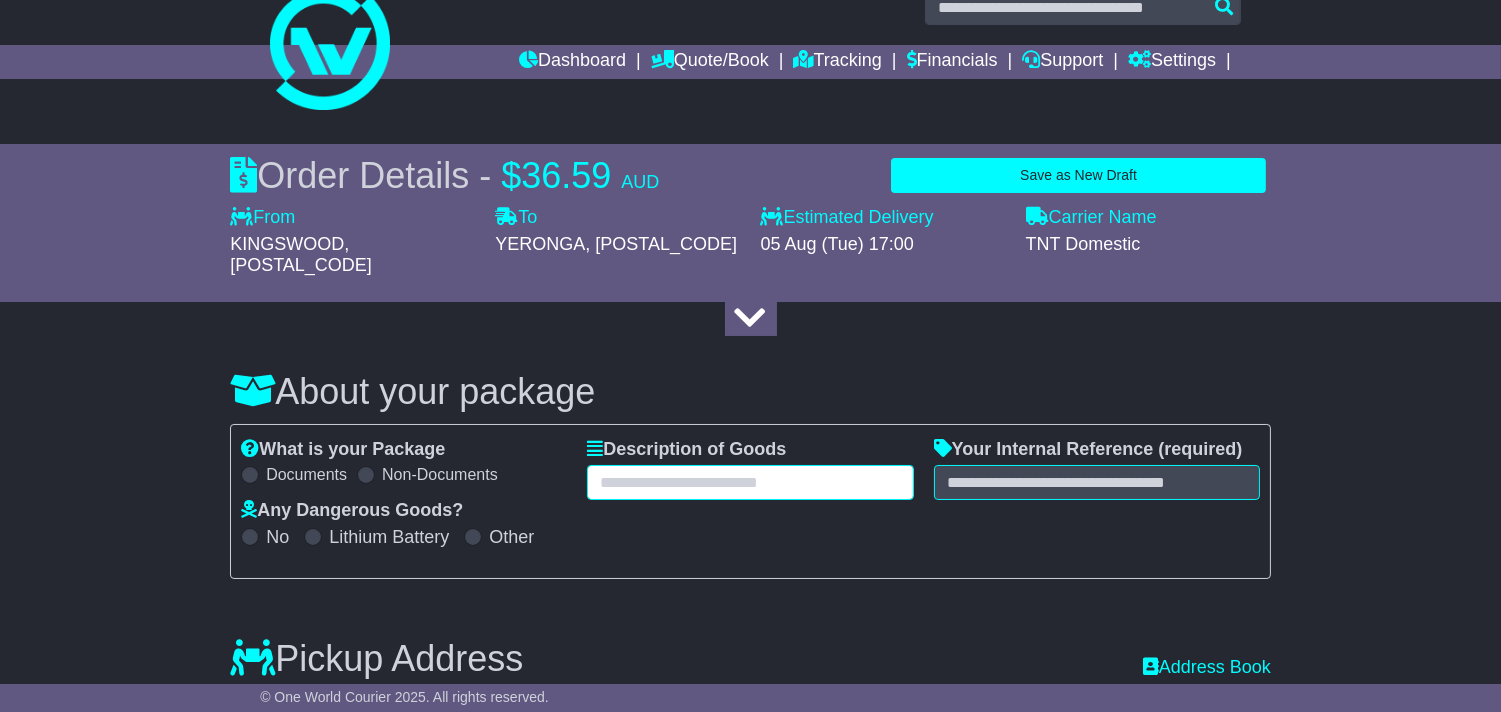 scroll, scrollTop: 0, scrollLeft: 0, axis: both 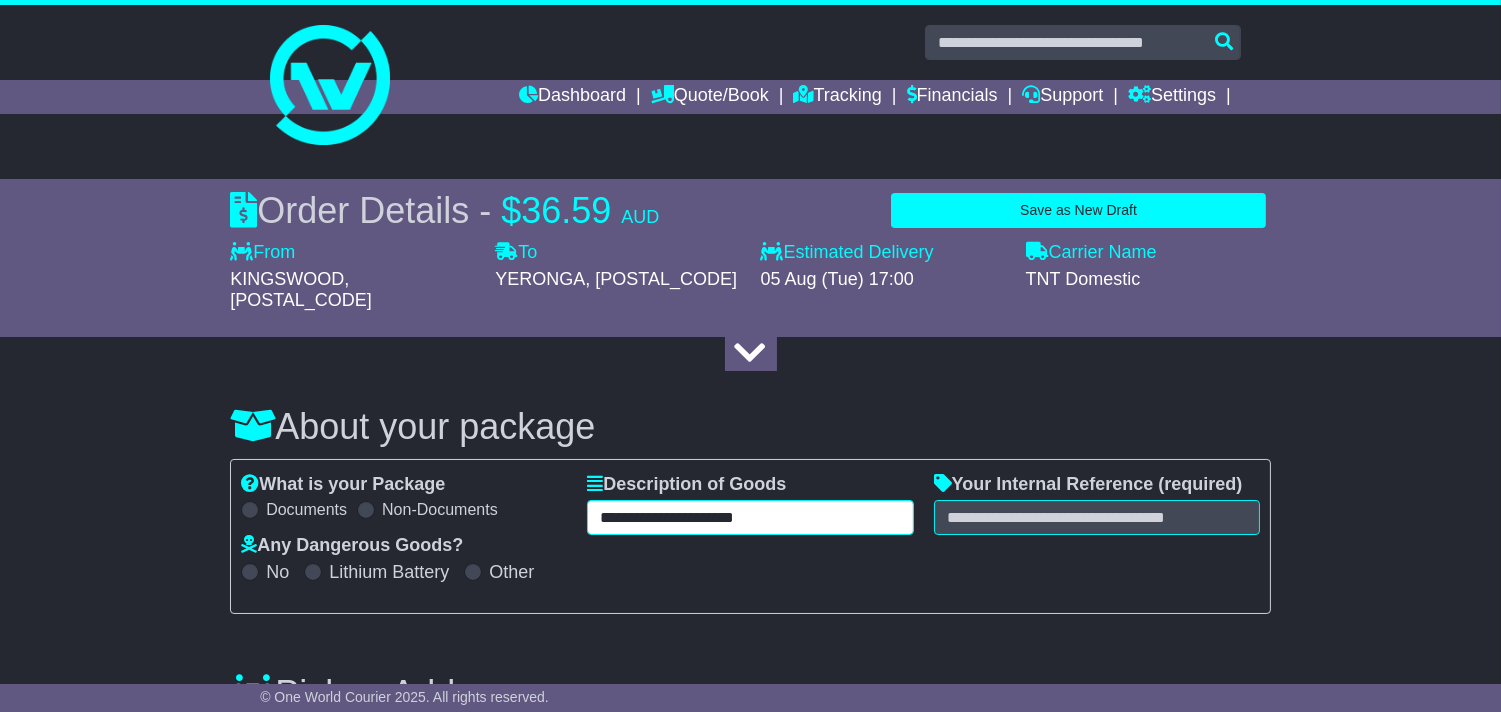 type on "**********" 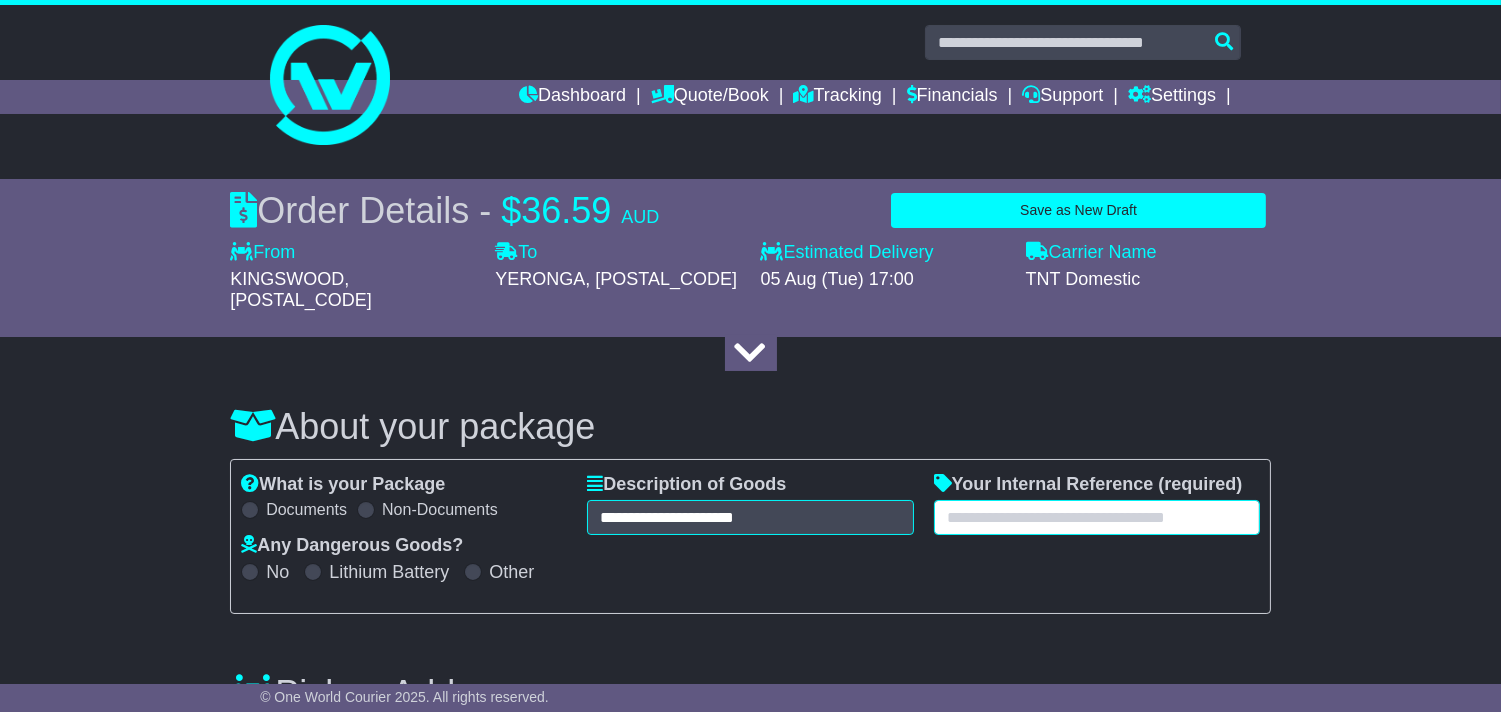 paste on "**********" 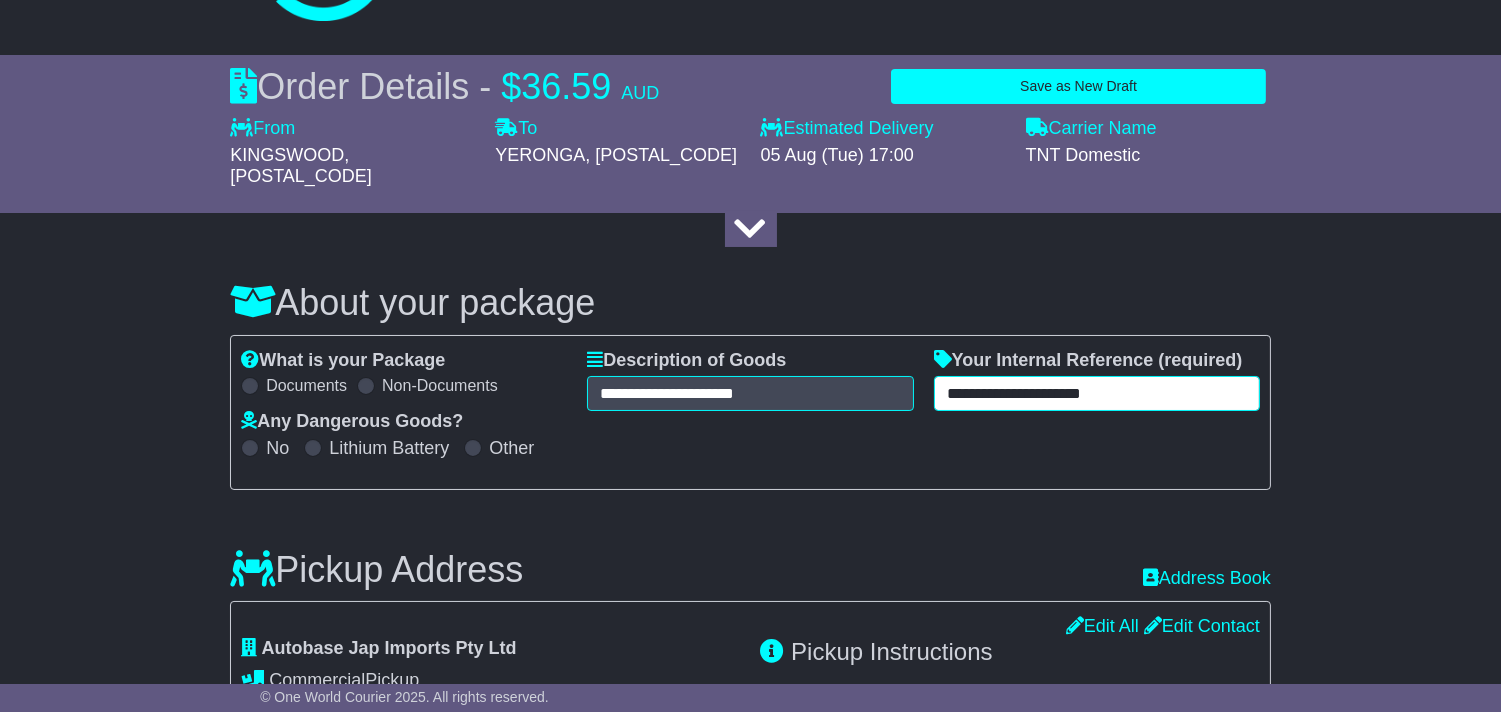 scroll, scrollTop: 333, scrollLeft: 0, axis: vertical 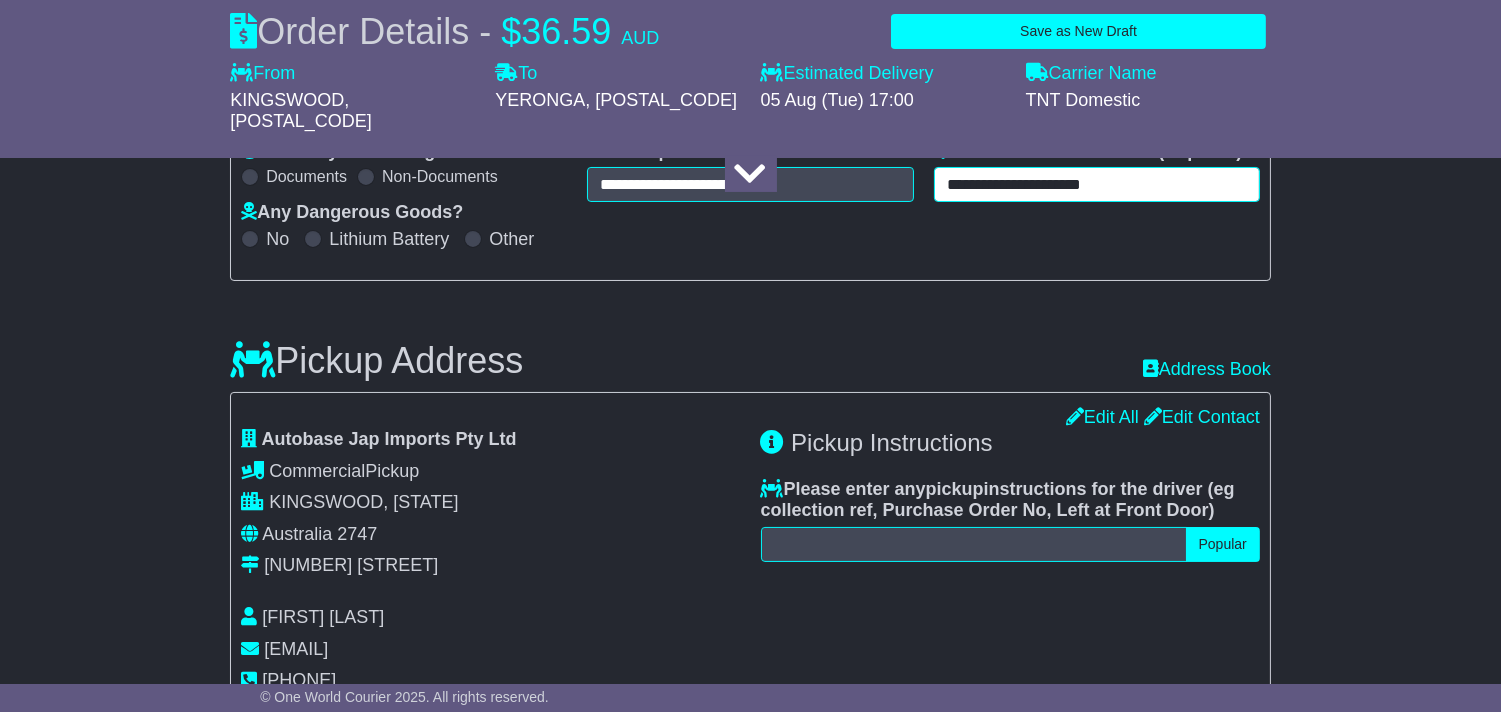type on "**********" 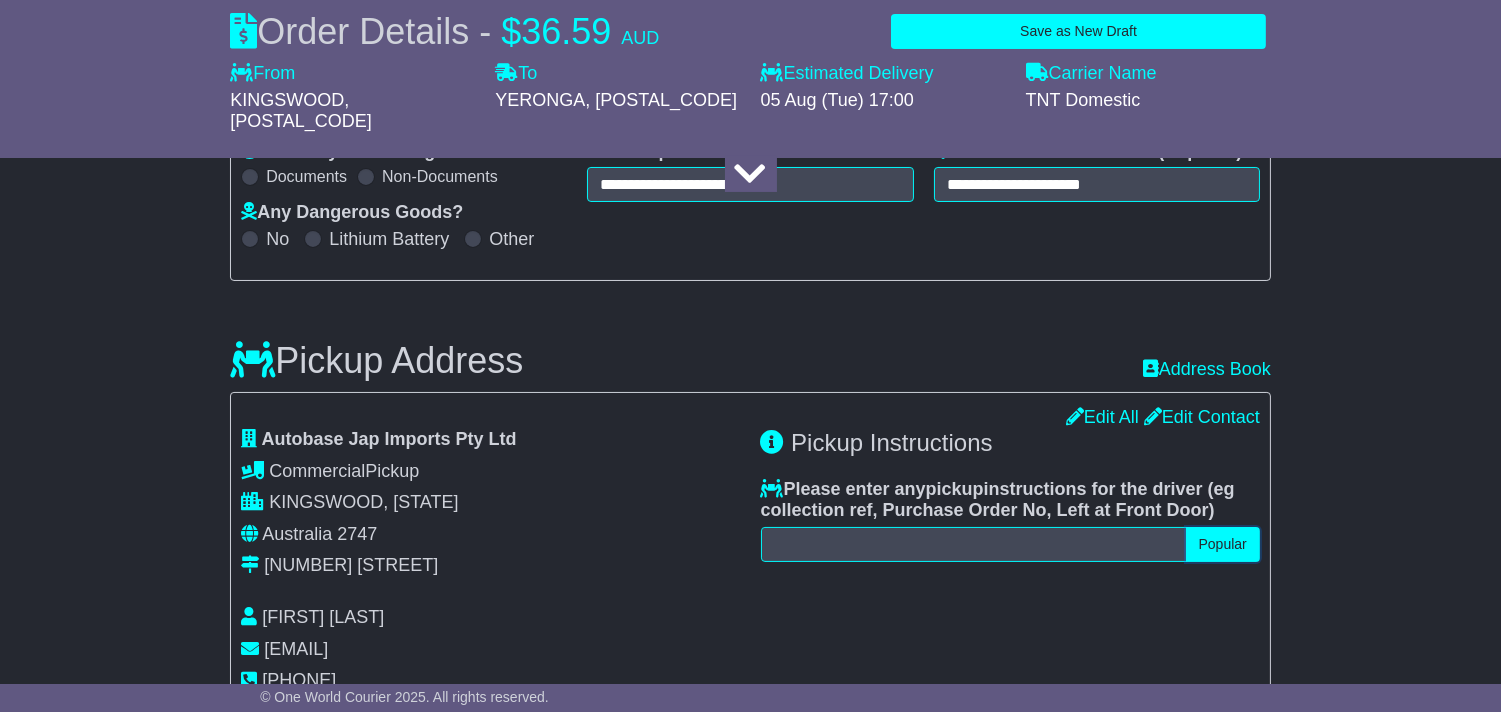 click on "Popular" at bounding box center [1223, 544] 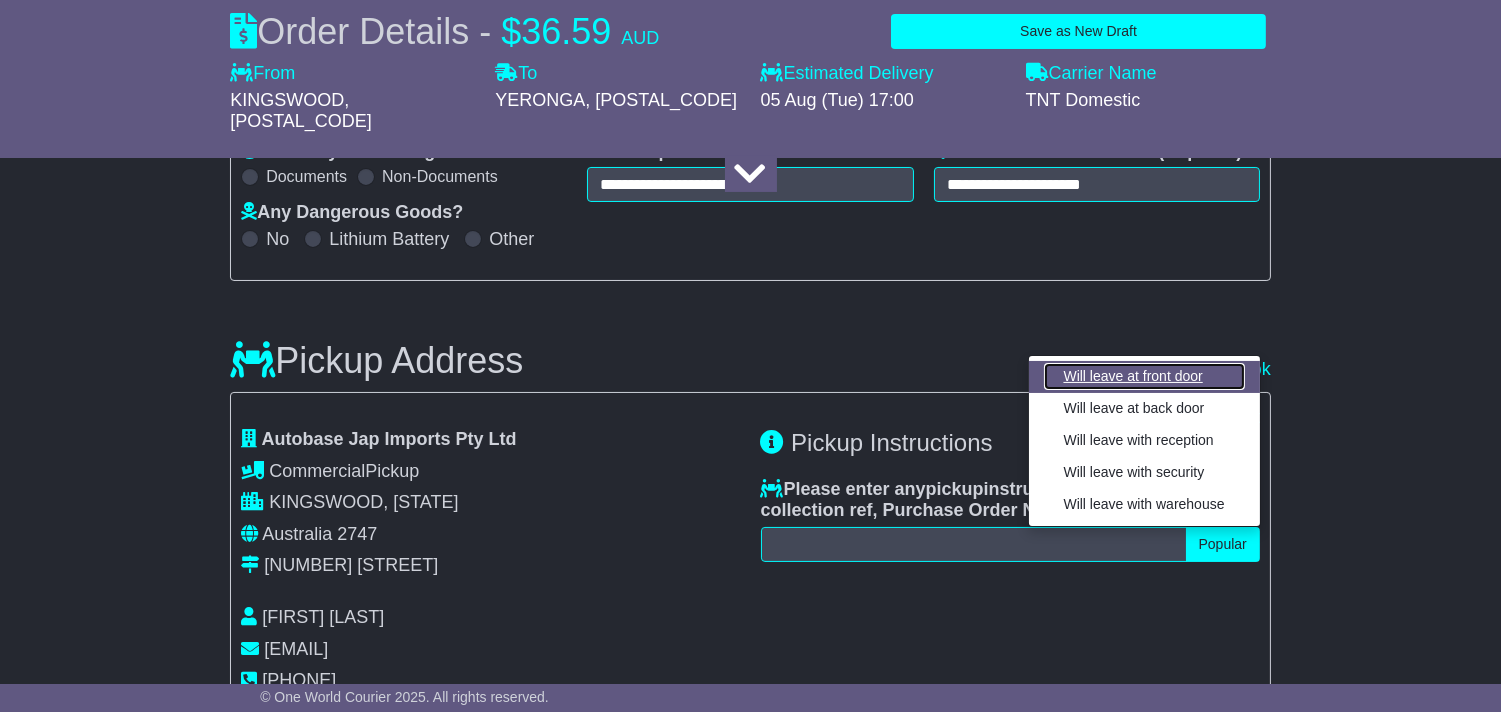 click on "Will leave at front door" at bounding box center [1144, 376] 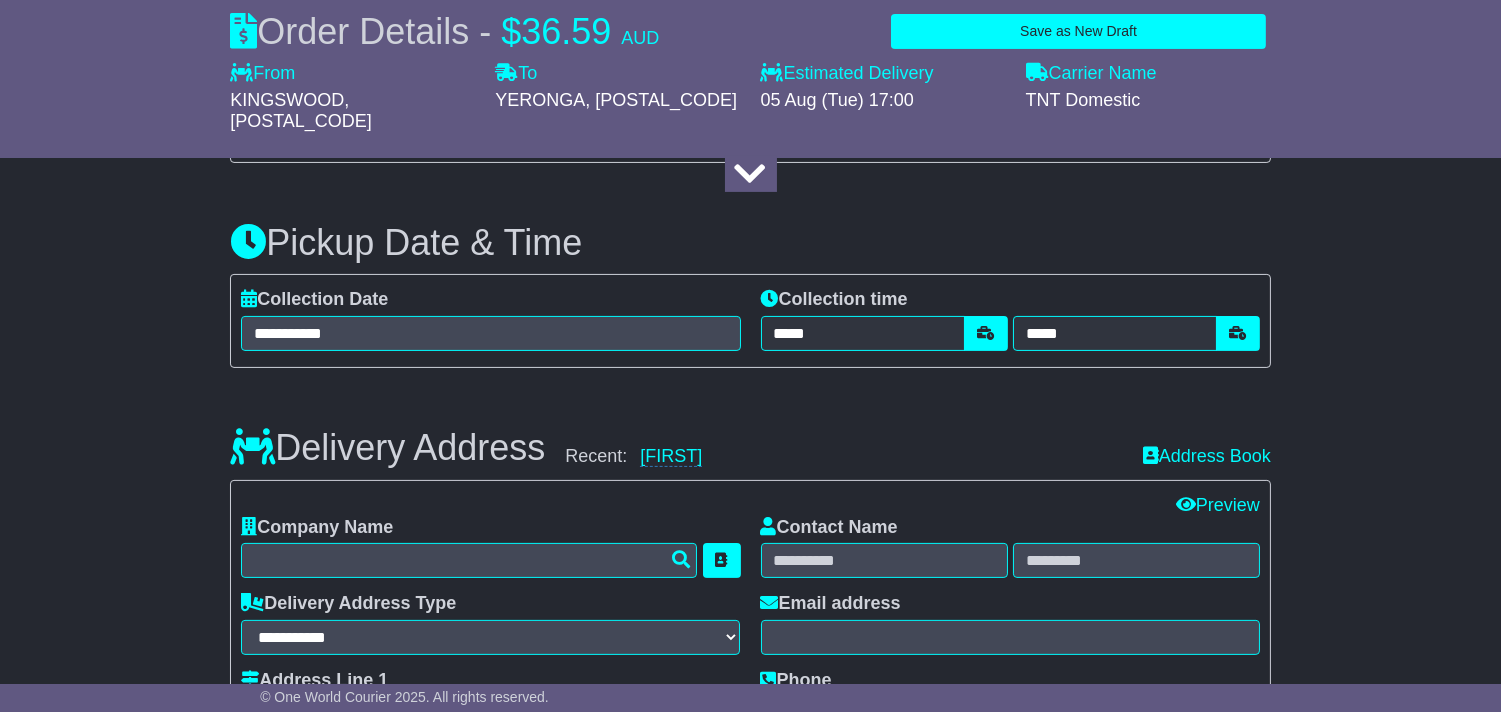 scroll, scrollTop: 1000, scrollLeft: 0, axis: vertical 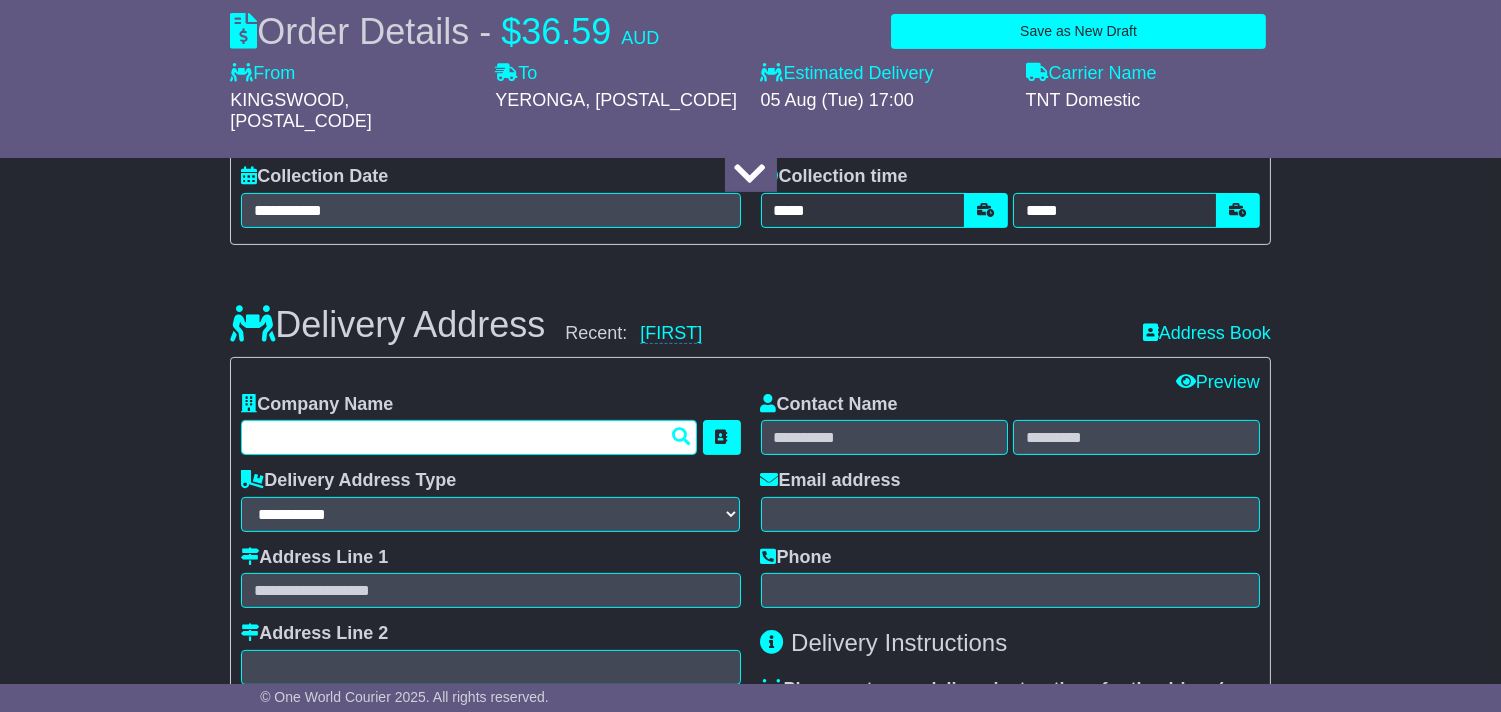 click at bounding box center [469, 437] 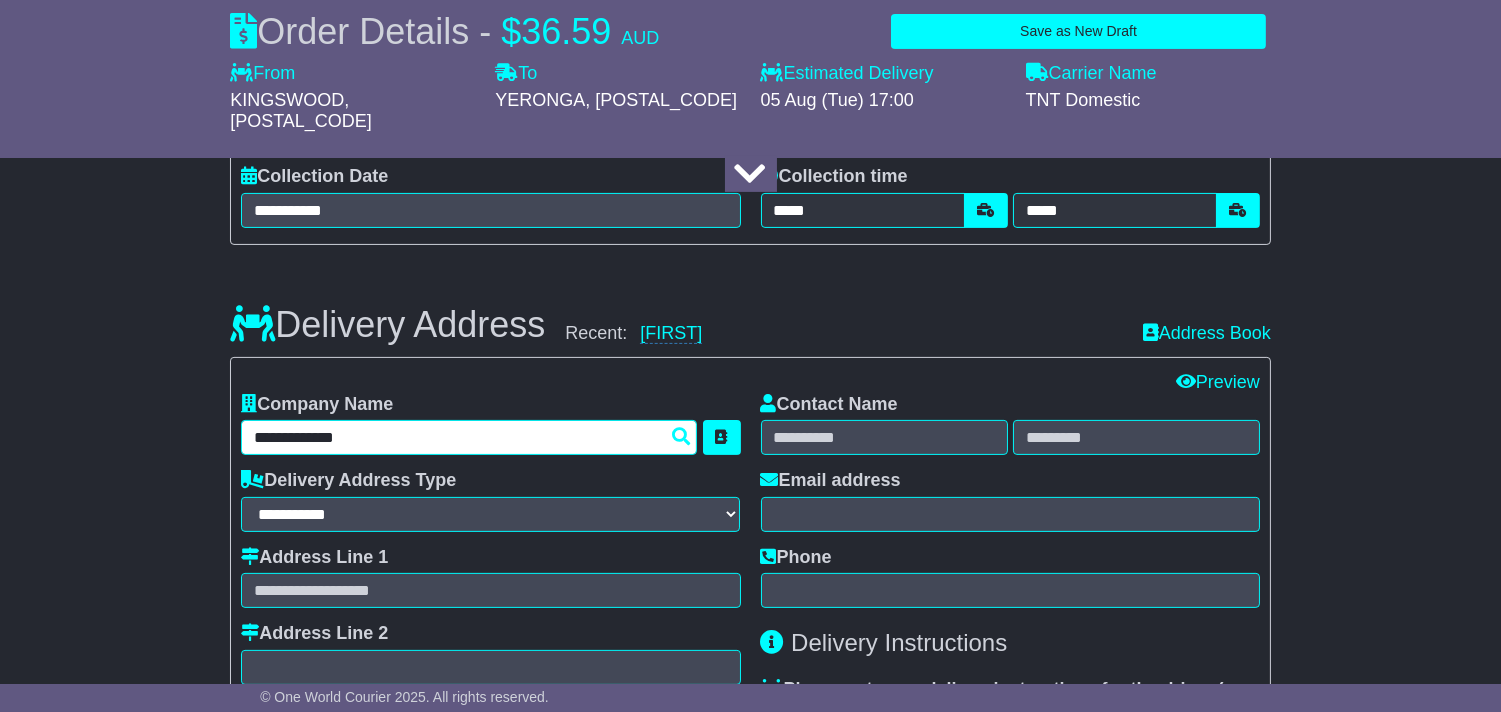 type on "**********" 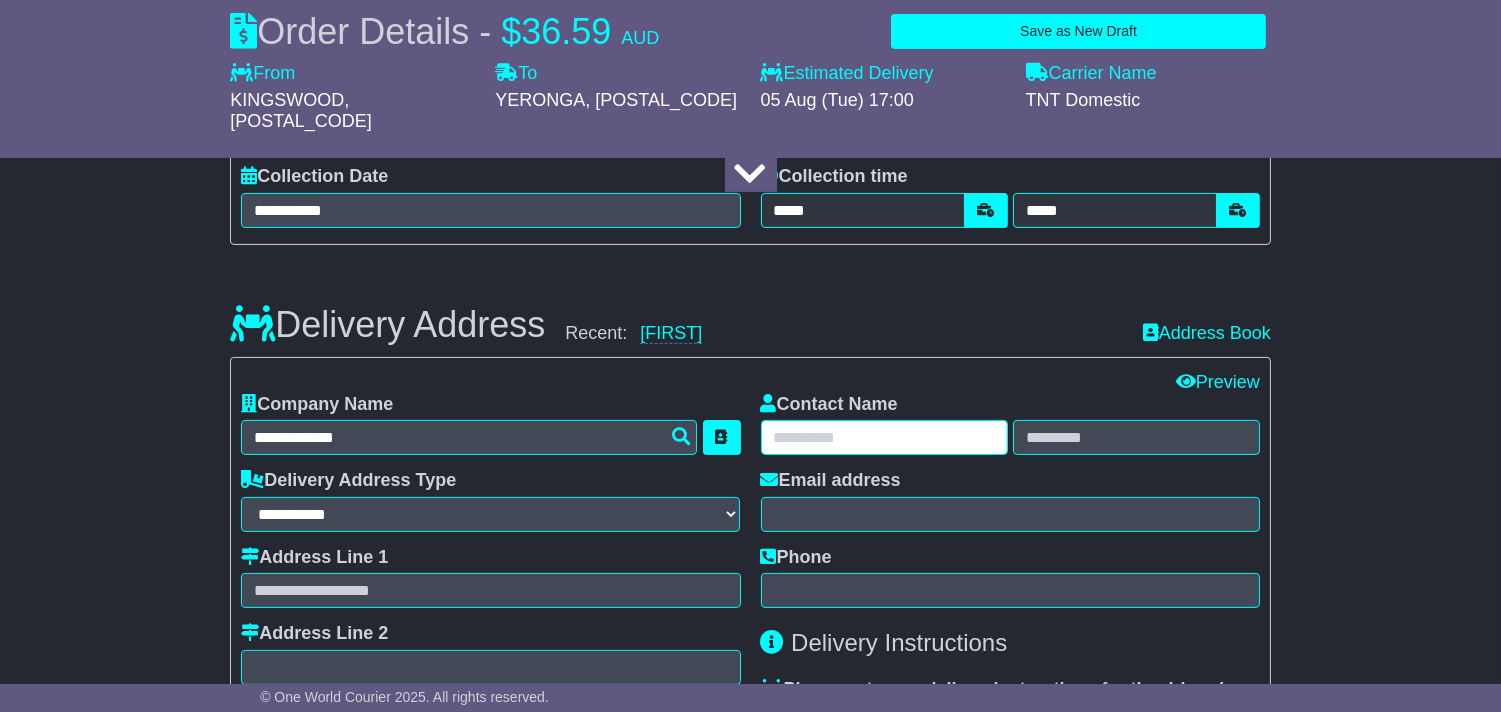 click at bounding box center [884, 437] 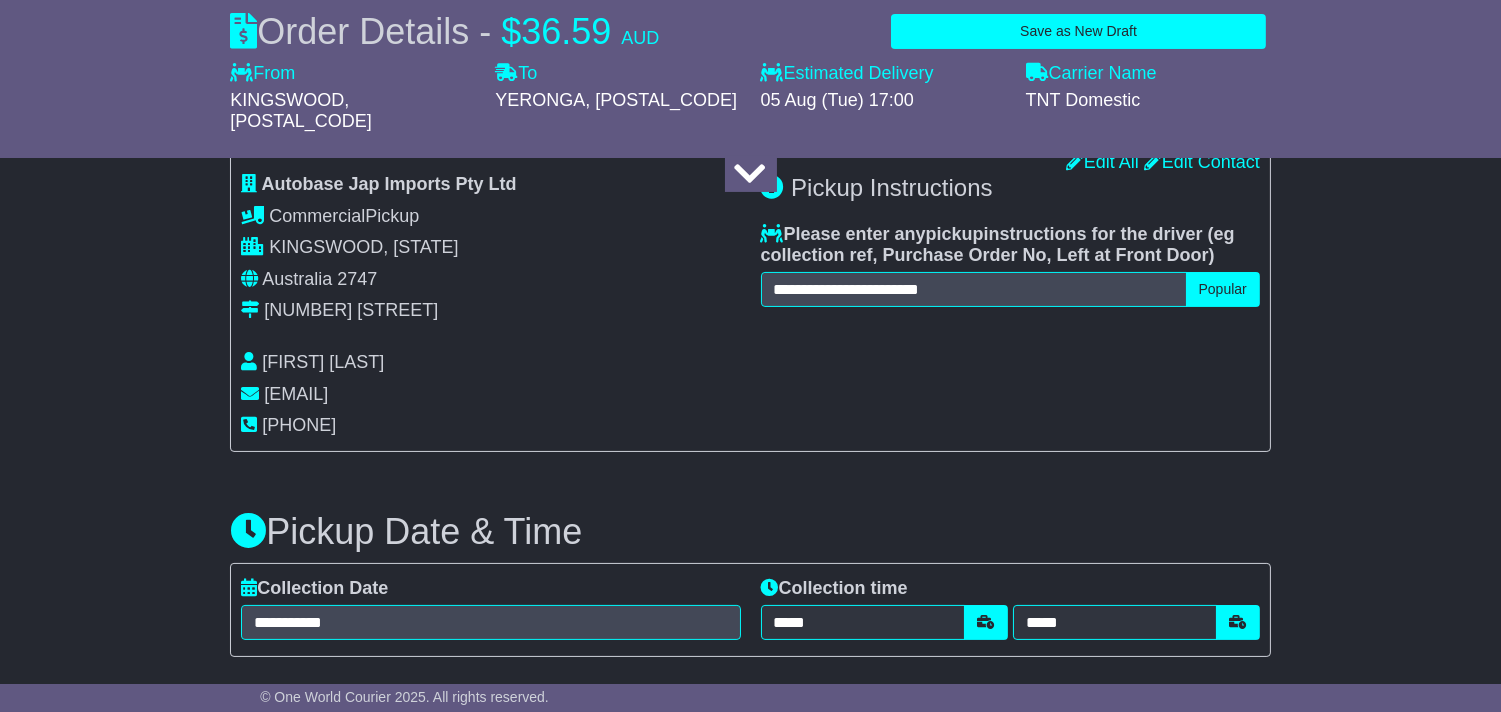 scroll, scrollTop: 555, scrollLeft: 0, axis: vertical 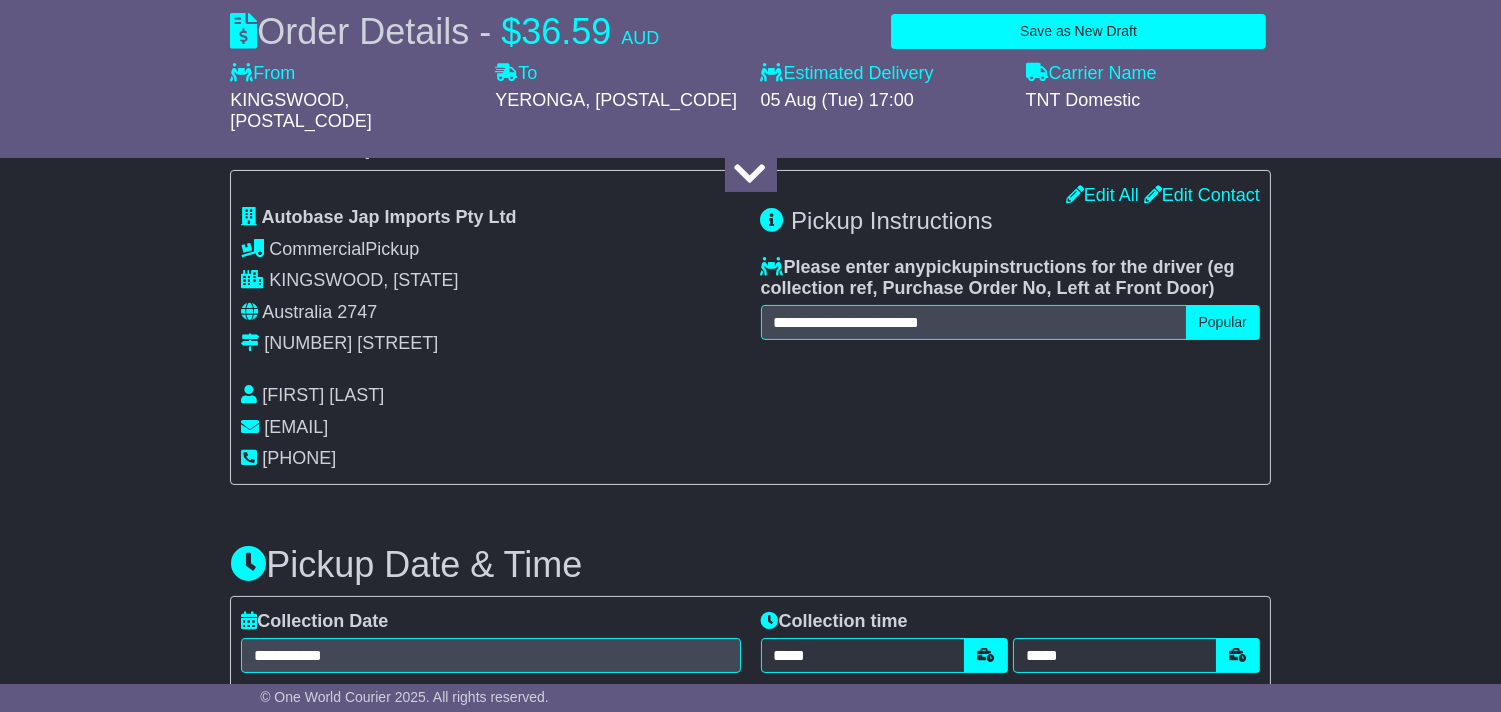 type on "**********" 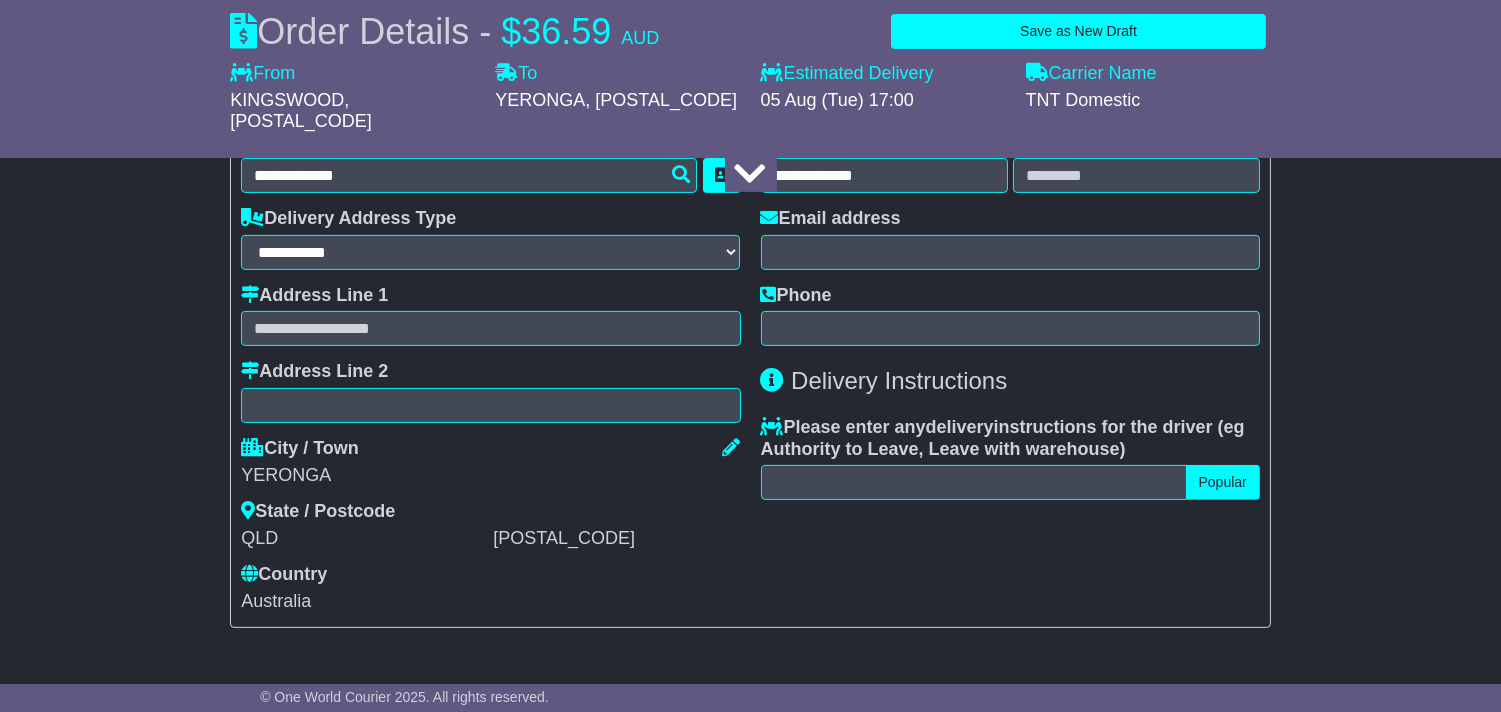 scroll, scrollTop: 1222, scrollLeft: 0, axis: vertical 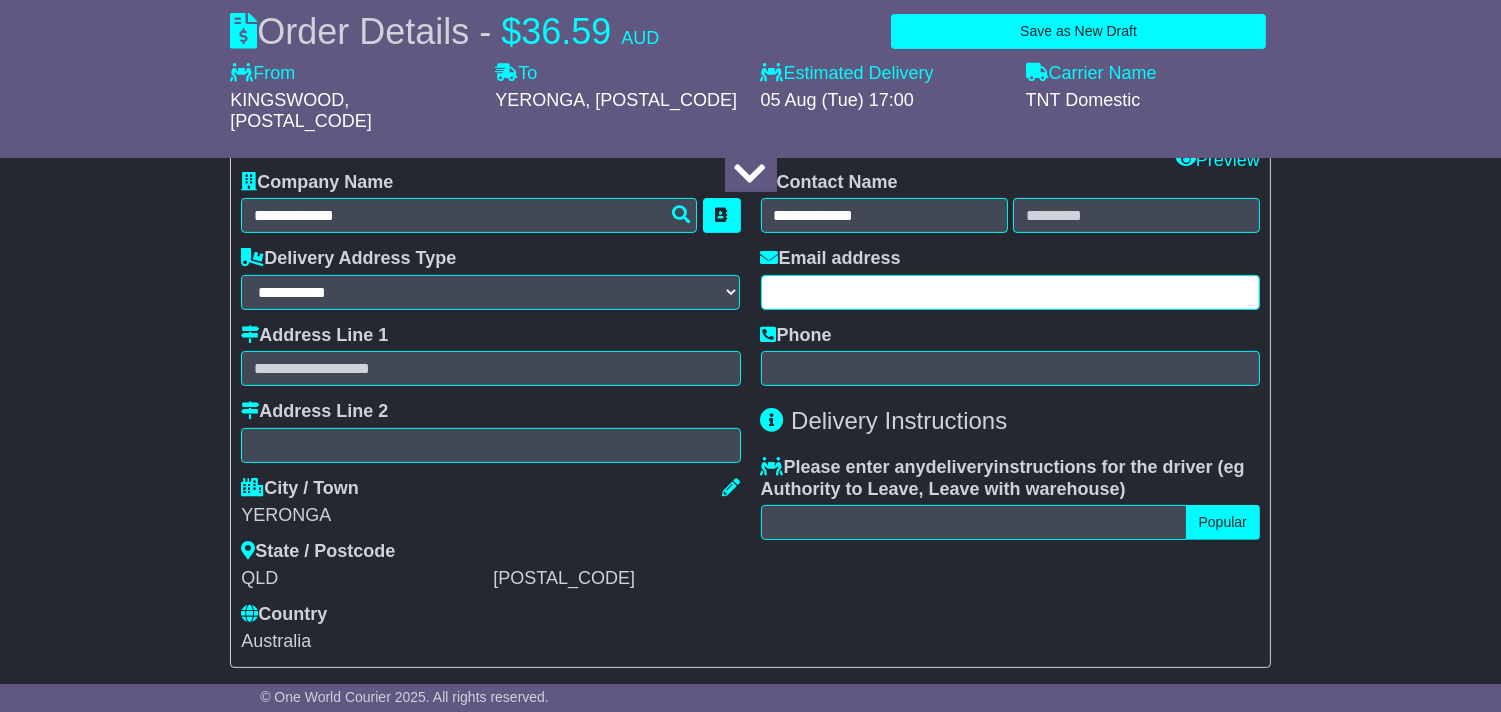 click at bounding box center [1010, 292] 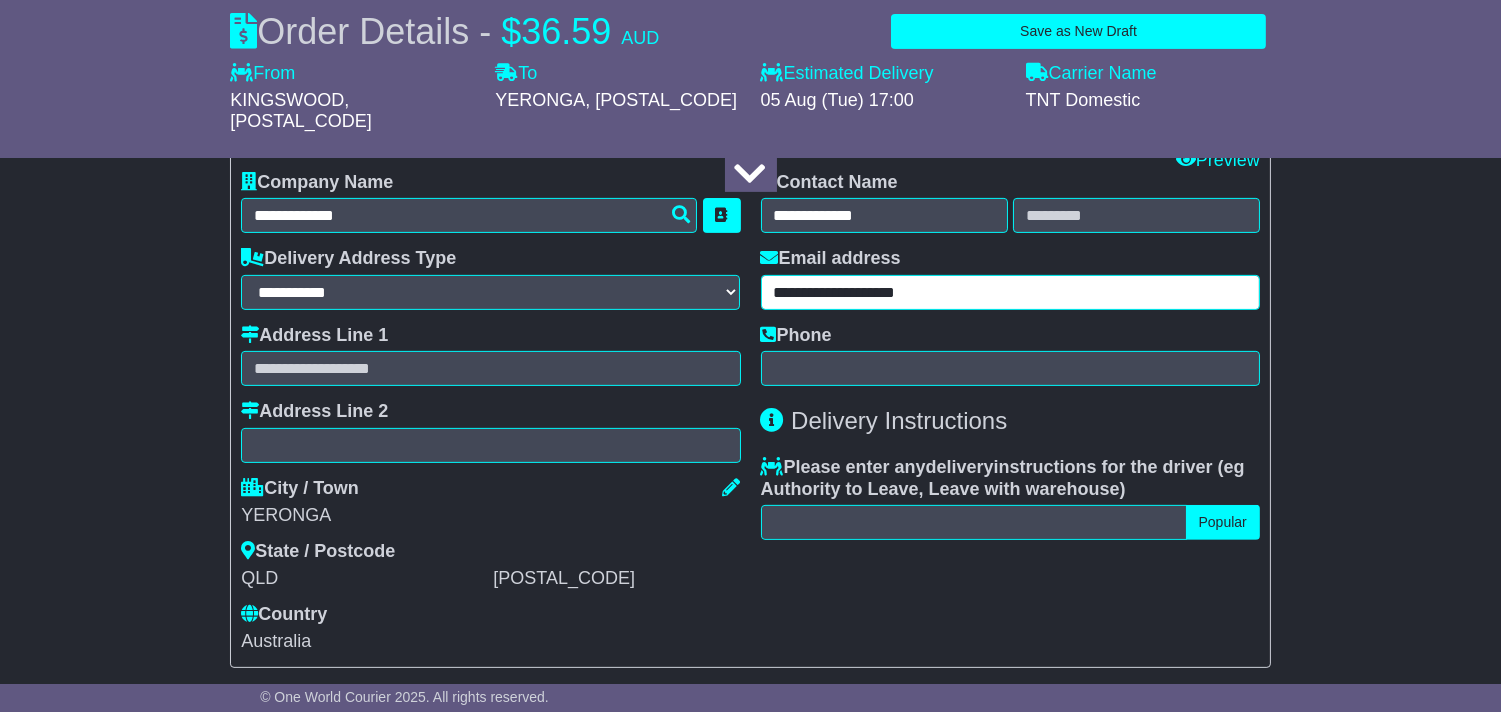 type on "**********" 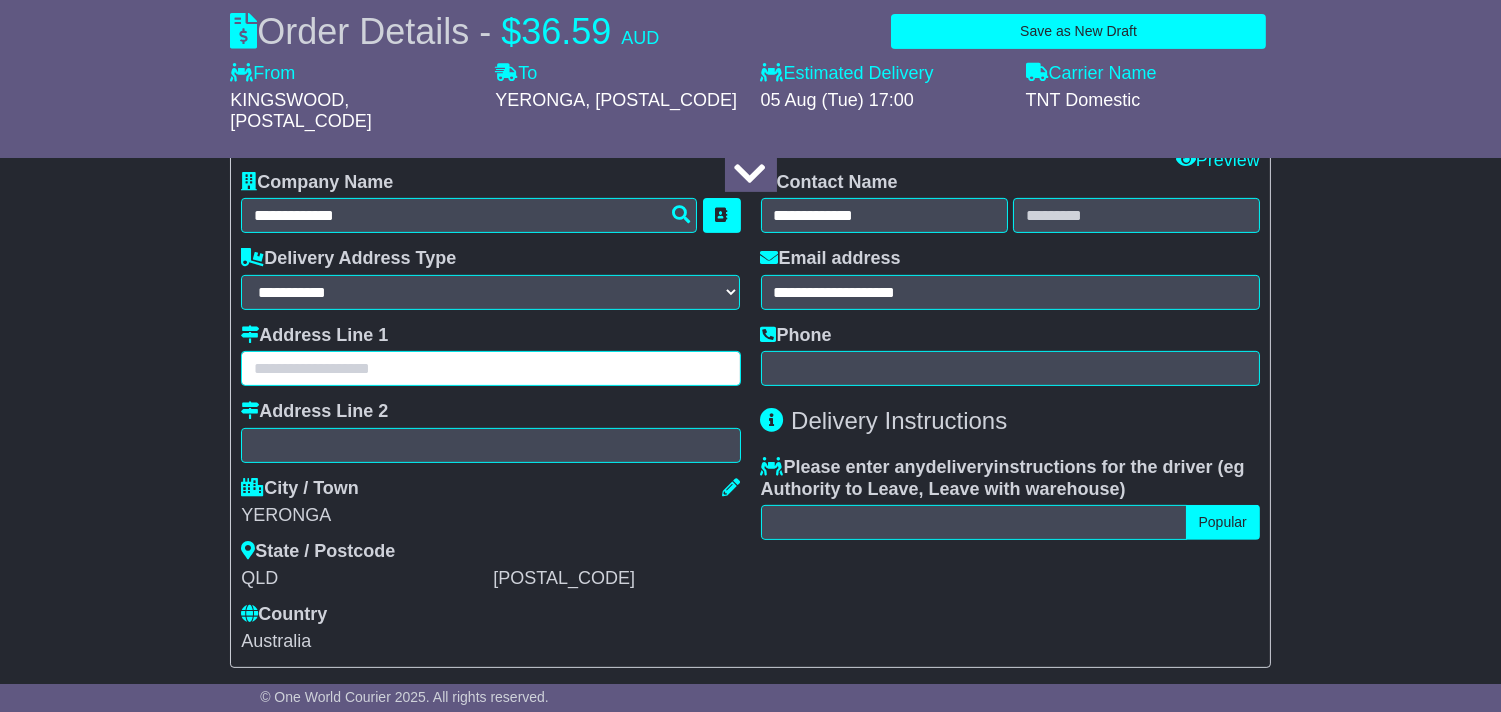 click at bounding box center [490, 368] 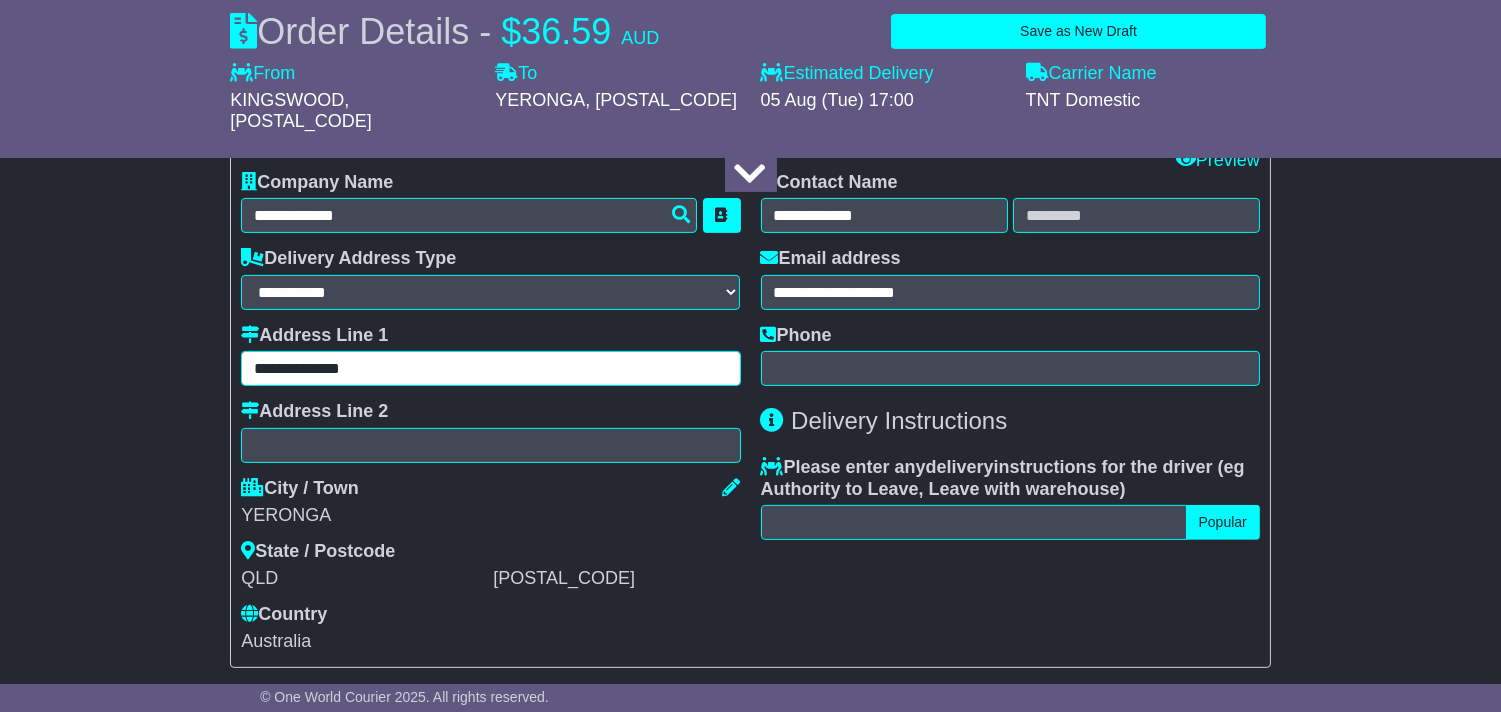 type on "**********" 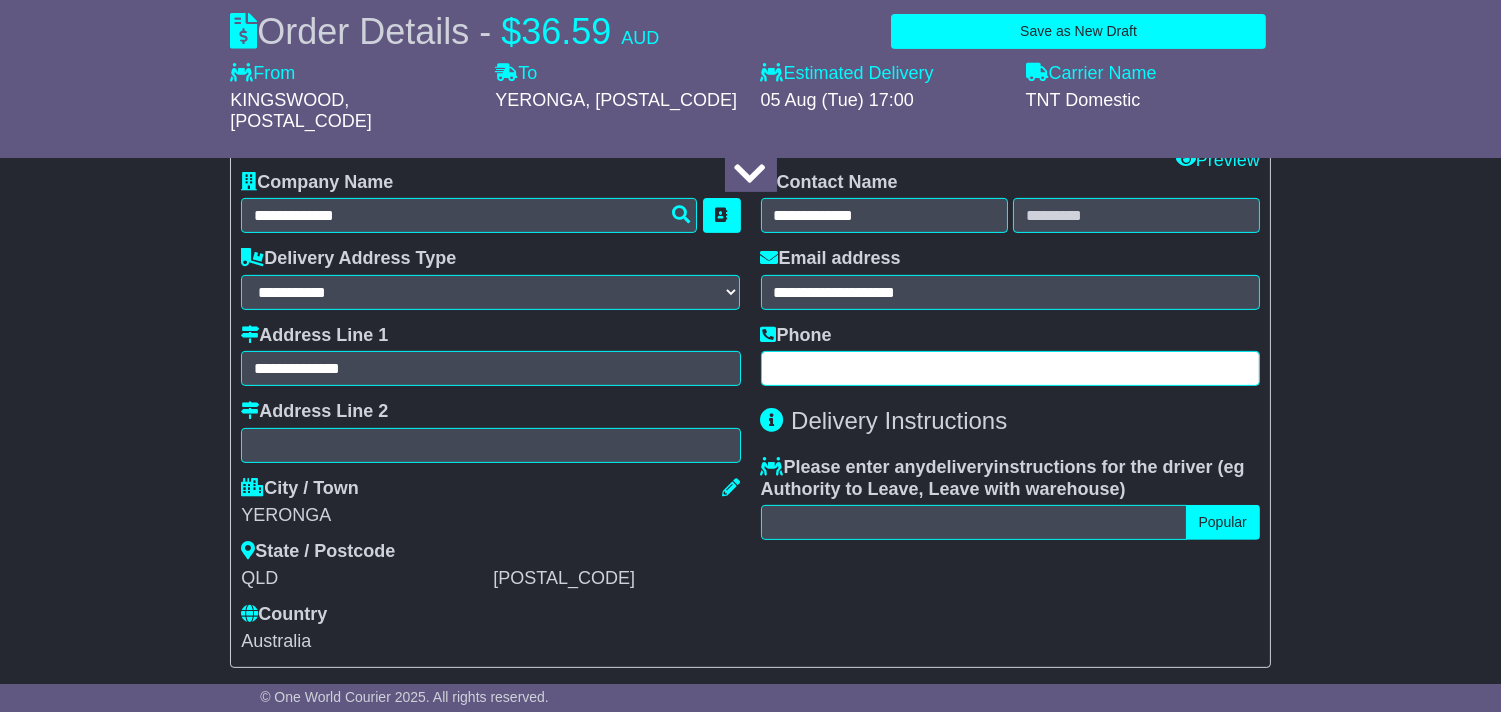 click at bounding box center (1010, 368) 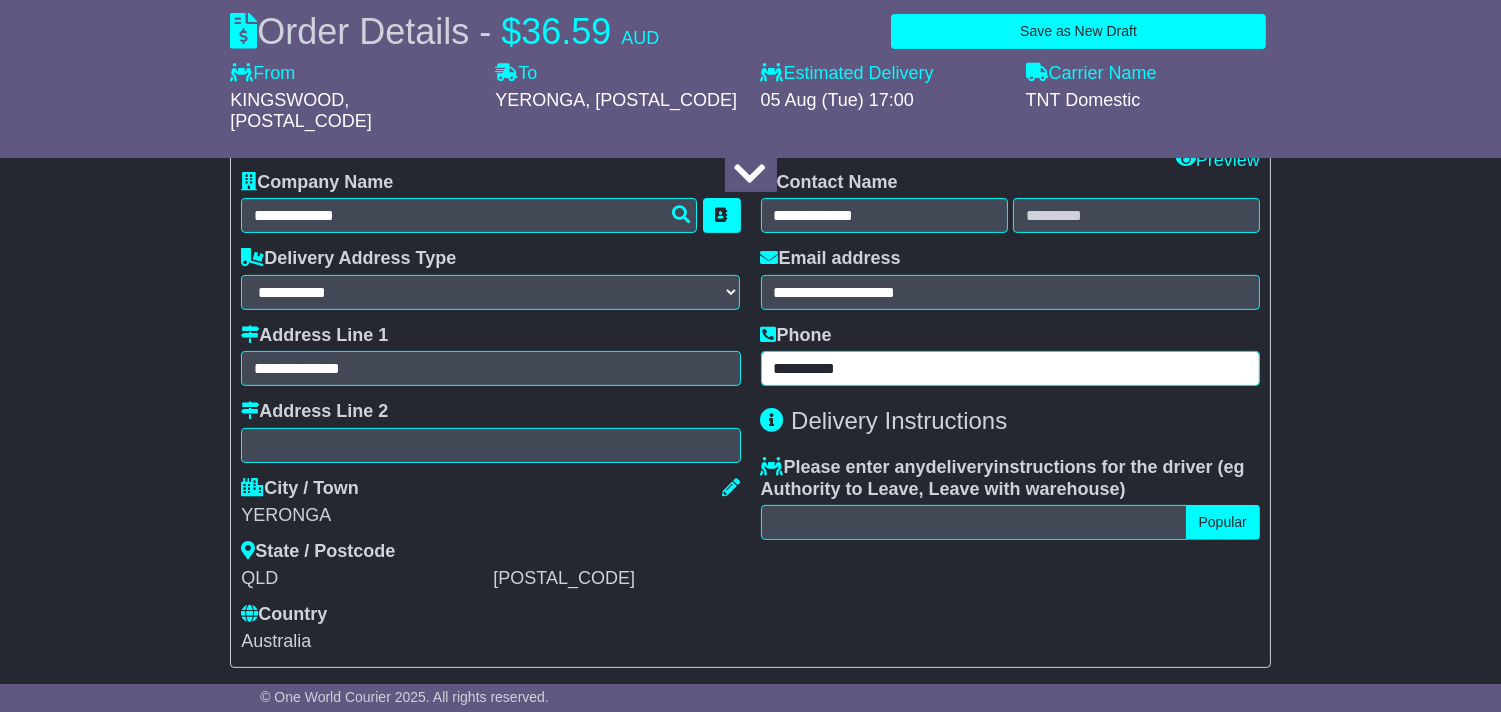 type on "**********" 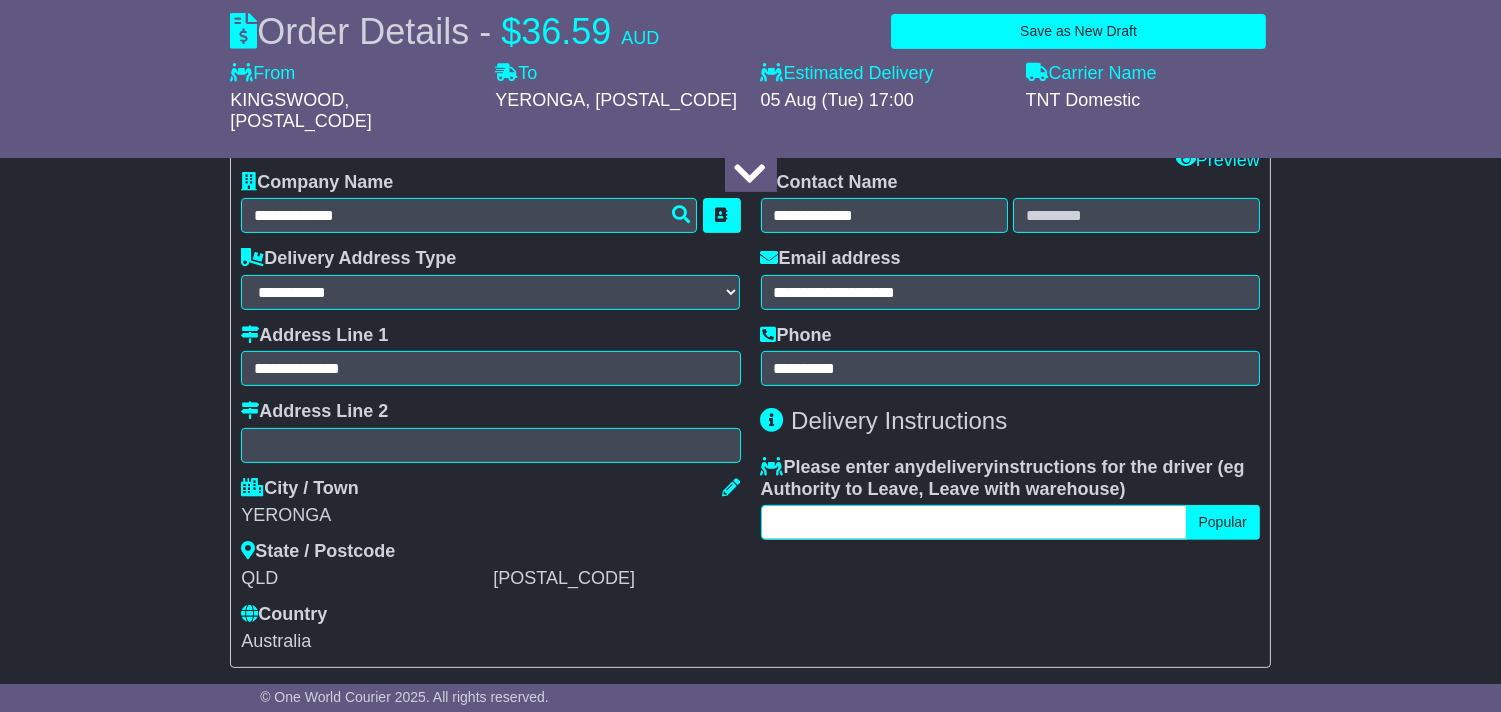 drag, startPoint x: 907, startPoint y: 495, endPoint x: 887, endPoint y: 495, distance: 20 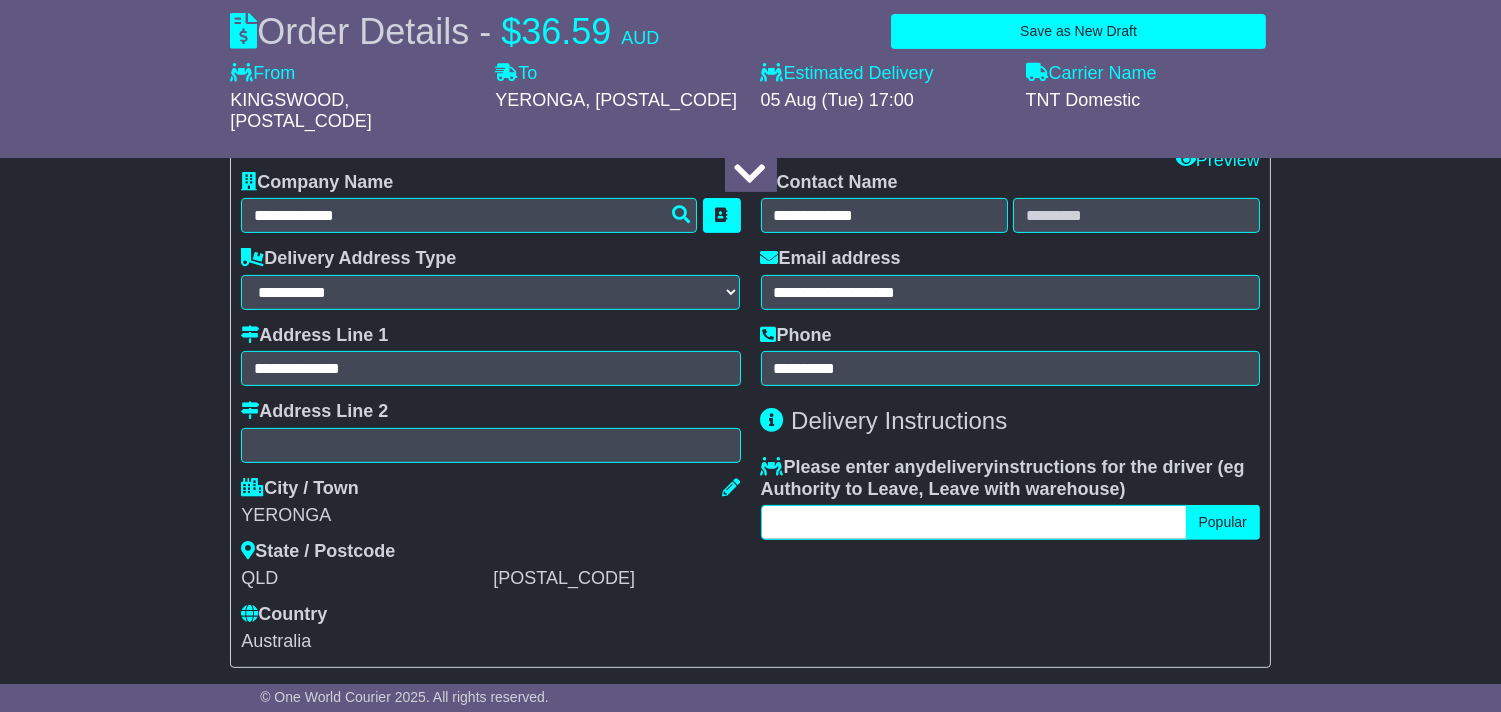paste on "**********" 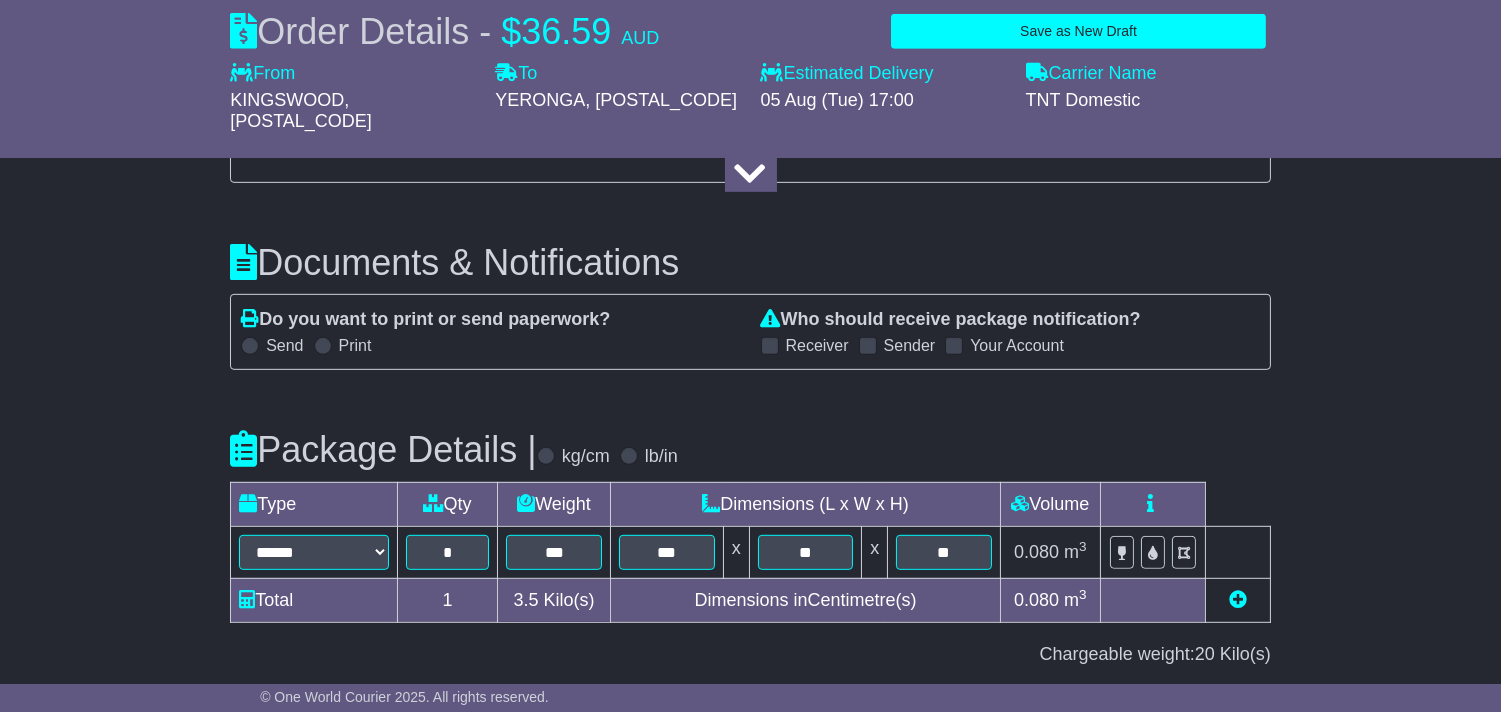 scroll, scrollTop: 2230, scrollLeft: 0, axis: vertical 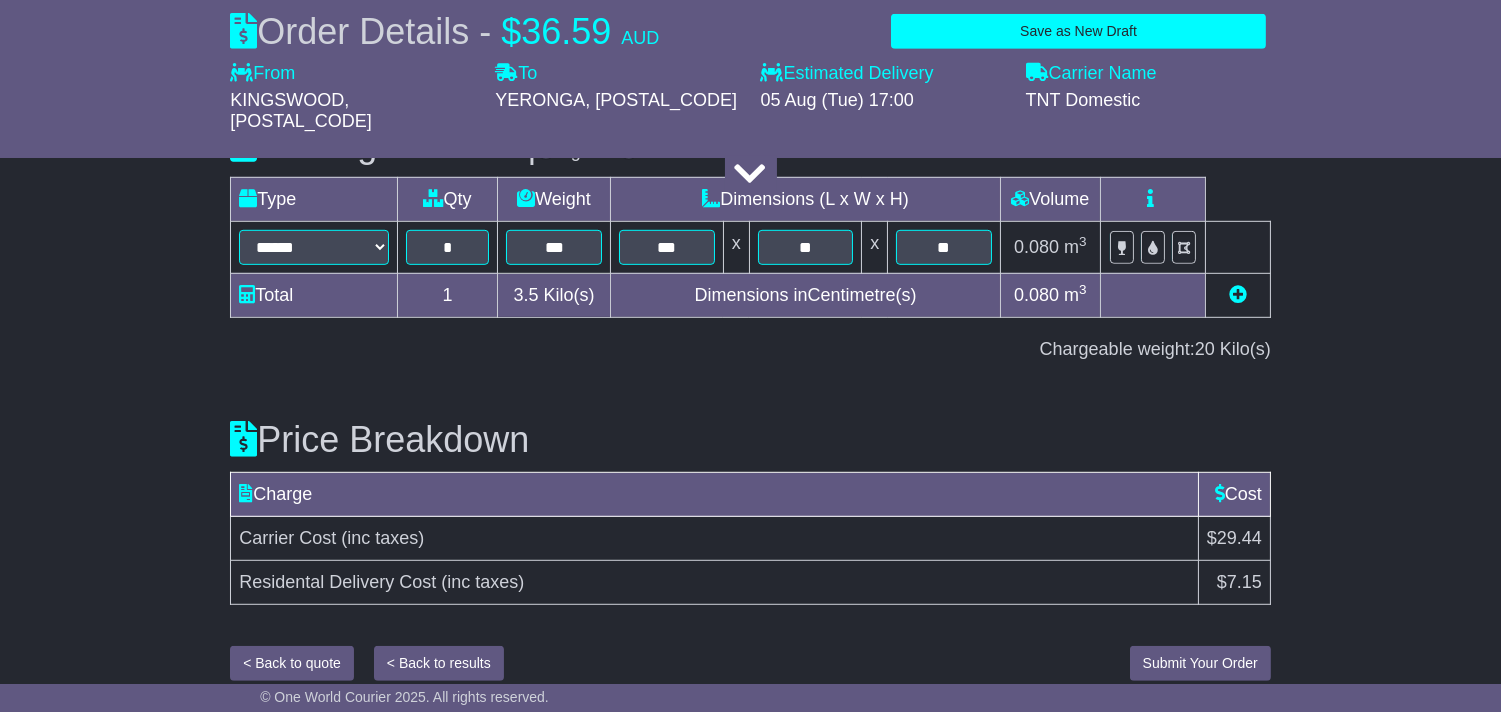 type on "**********" 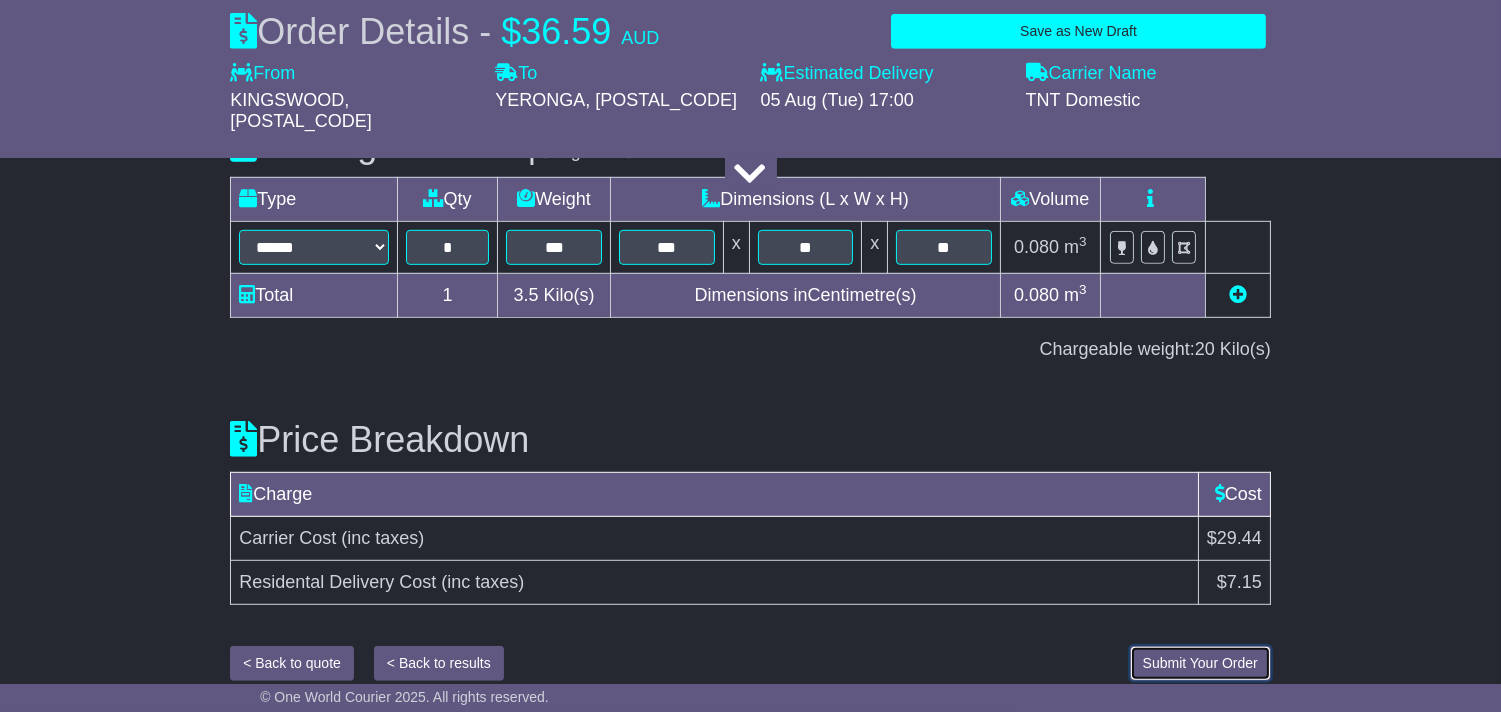 drag, startPoint x: 1211, startPoint y: 647, endPoint x: 735, endPoint y: 470, distance: 507.84348 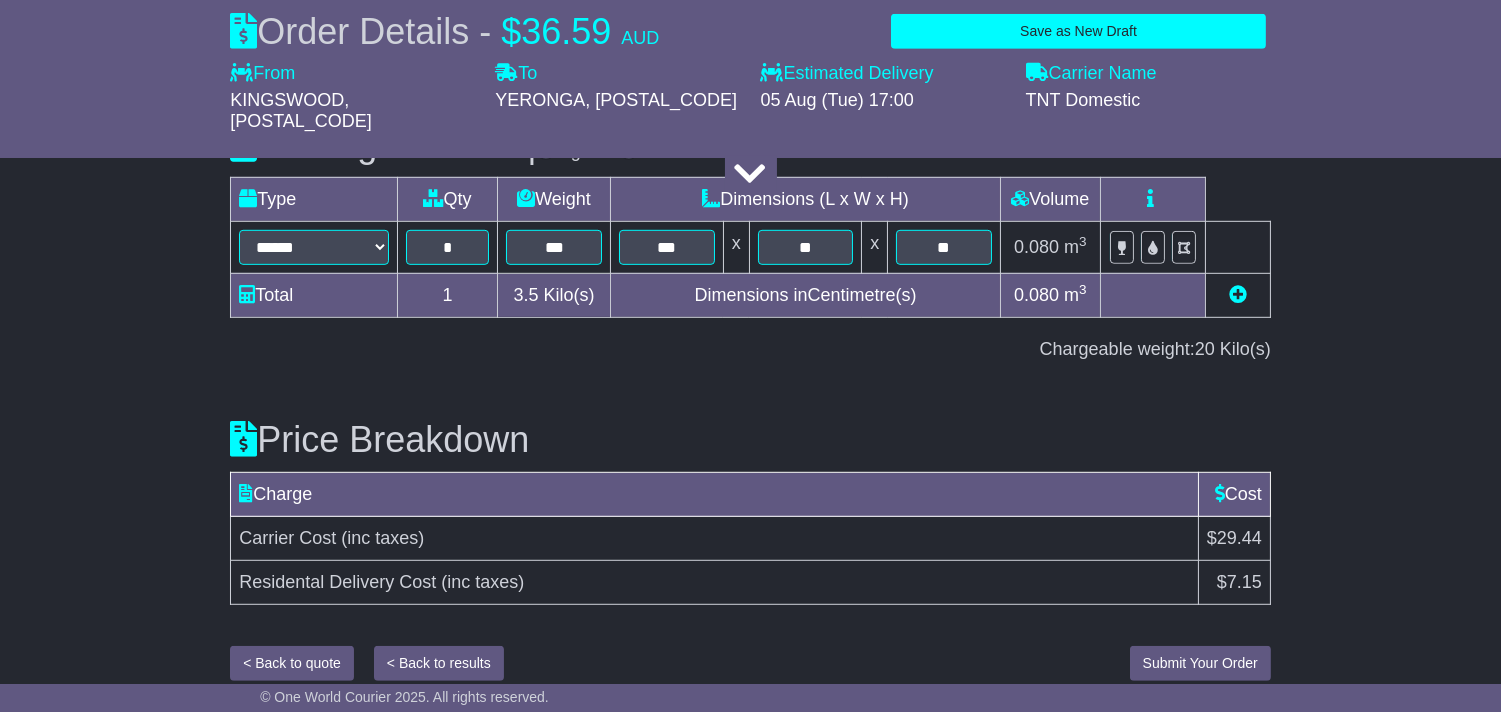 click at bounding box center (817, 663) 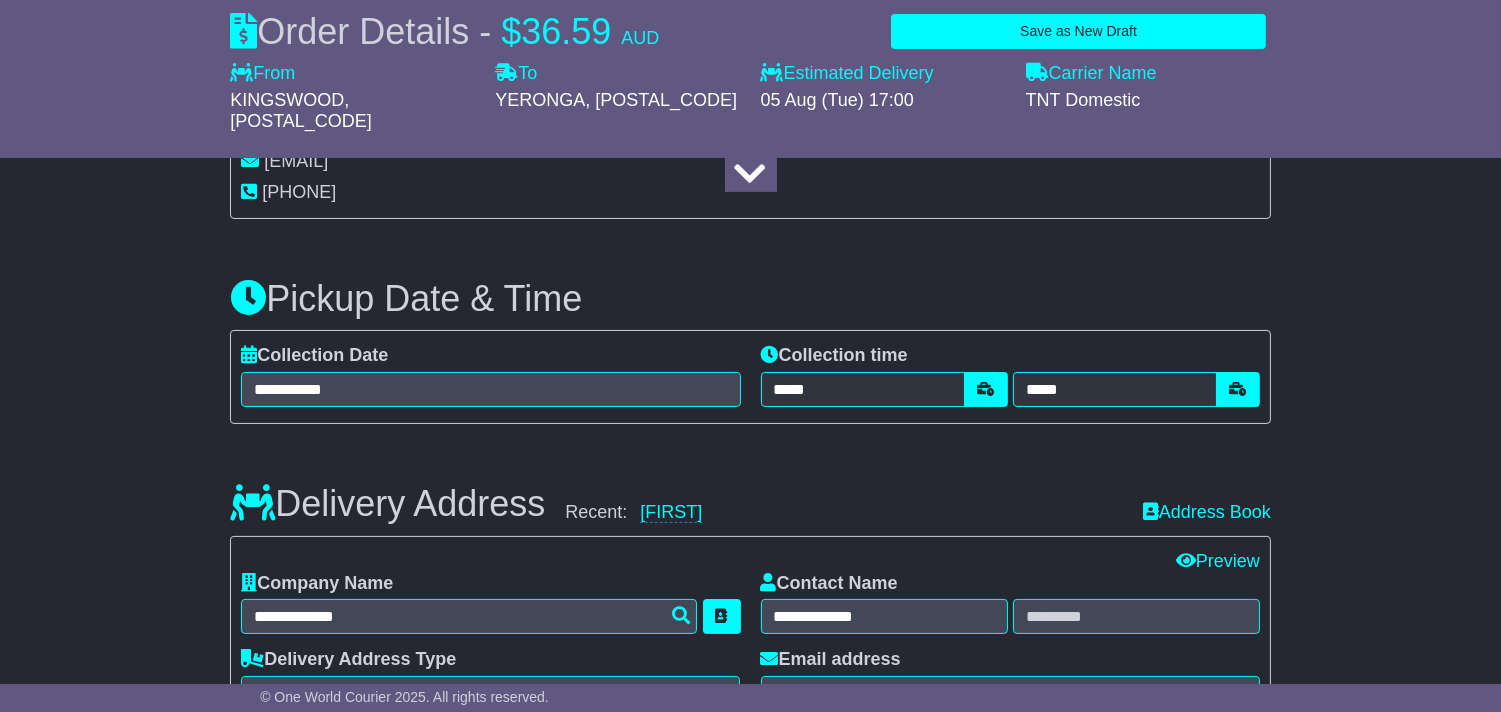 scroll, scrollTop: 1118, scrollLeft: 0, axis: vertical 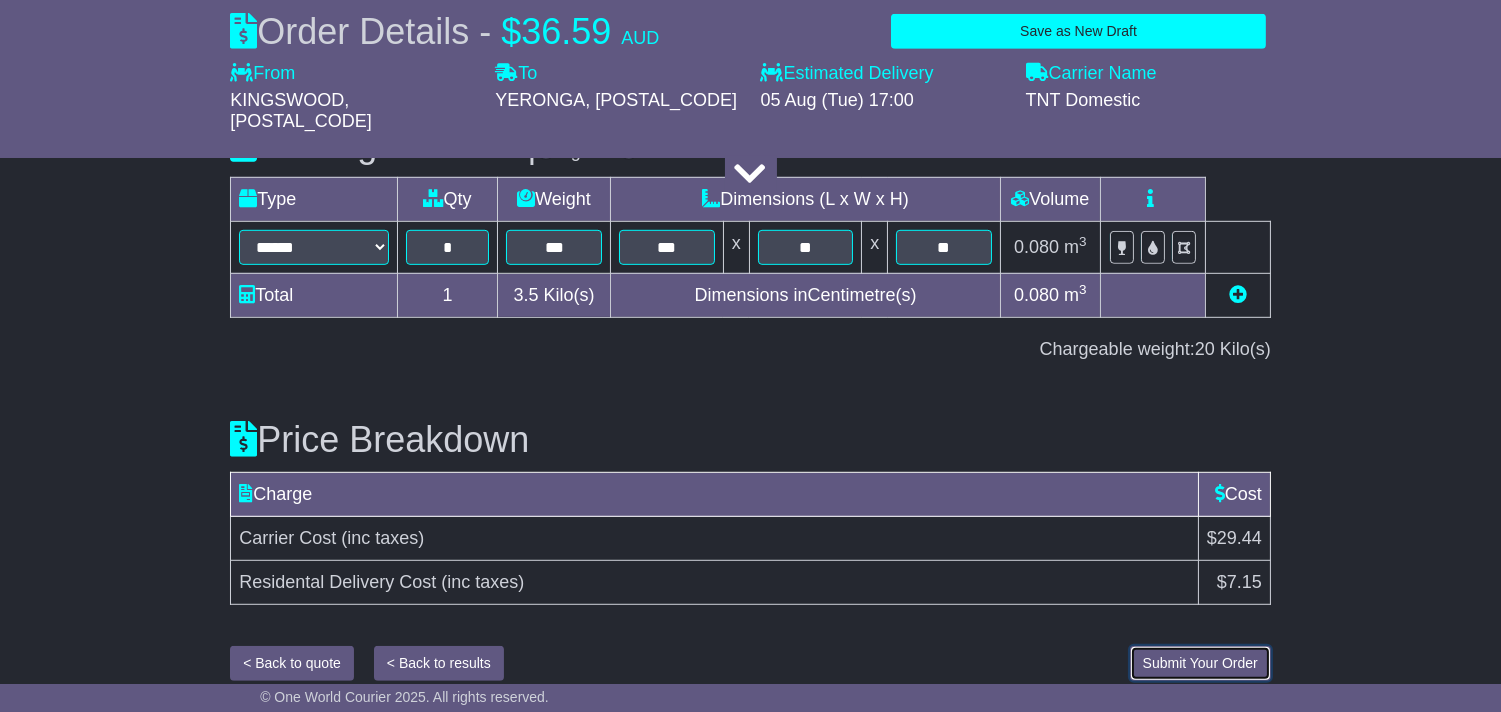 click on "Submit Your Order" at bounding box center [1200, 663] 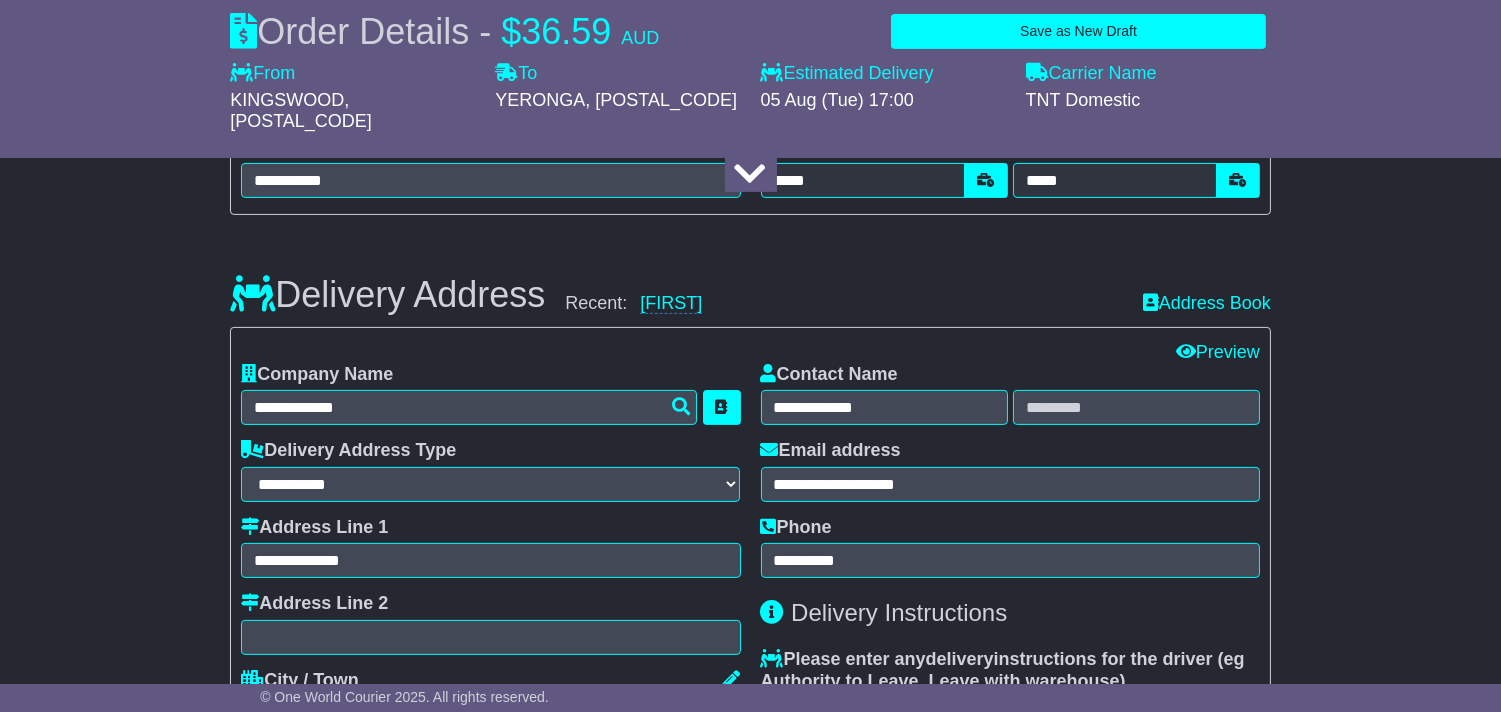 scroll, scrollTop: 1068, scrollLeft: 0, axis: vertical 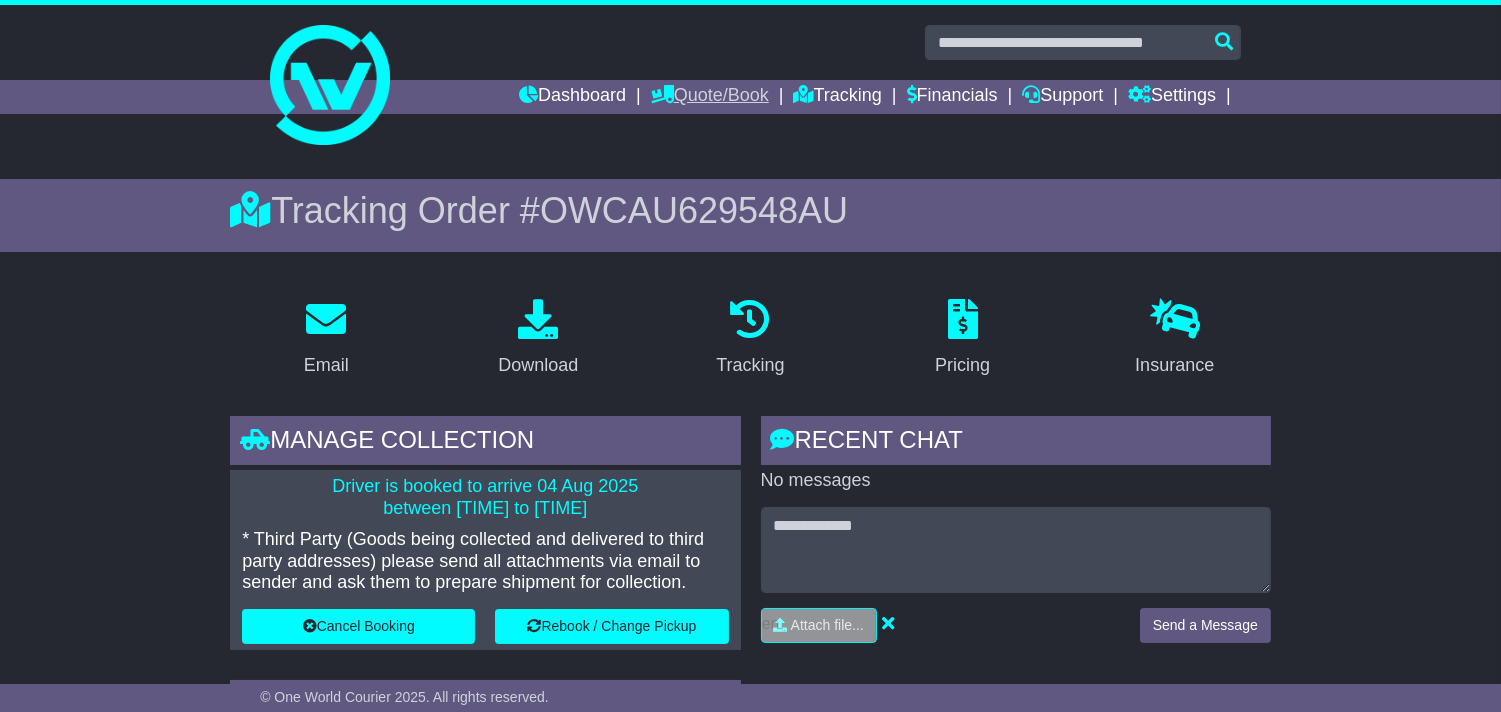 click on "Quote/Book" at bounding box center (710, 97) 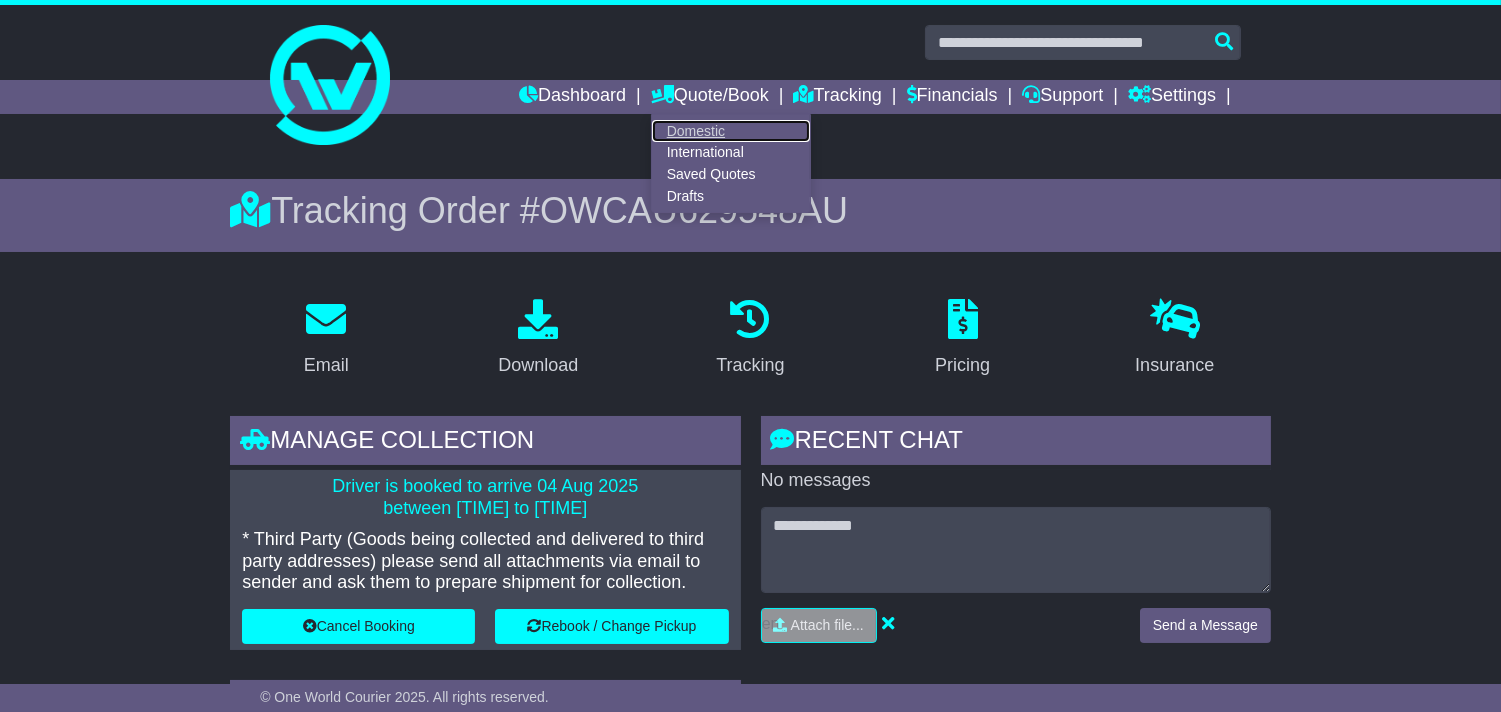 click on "Domestic" at bounding box center [731, 131] 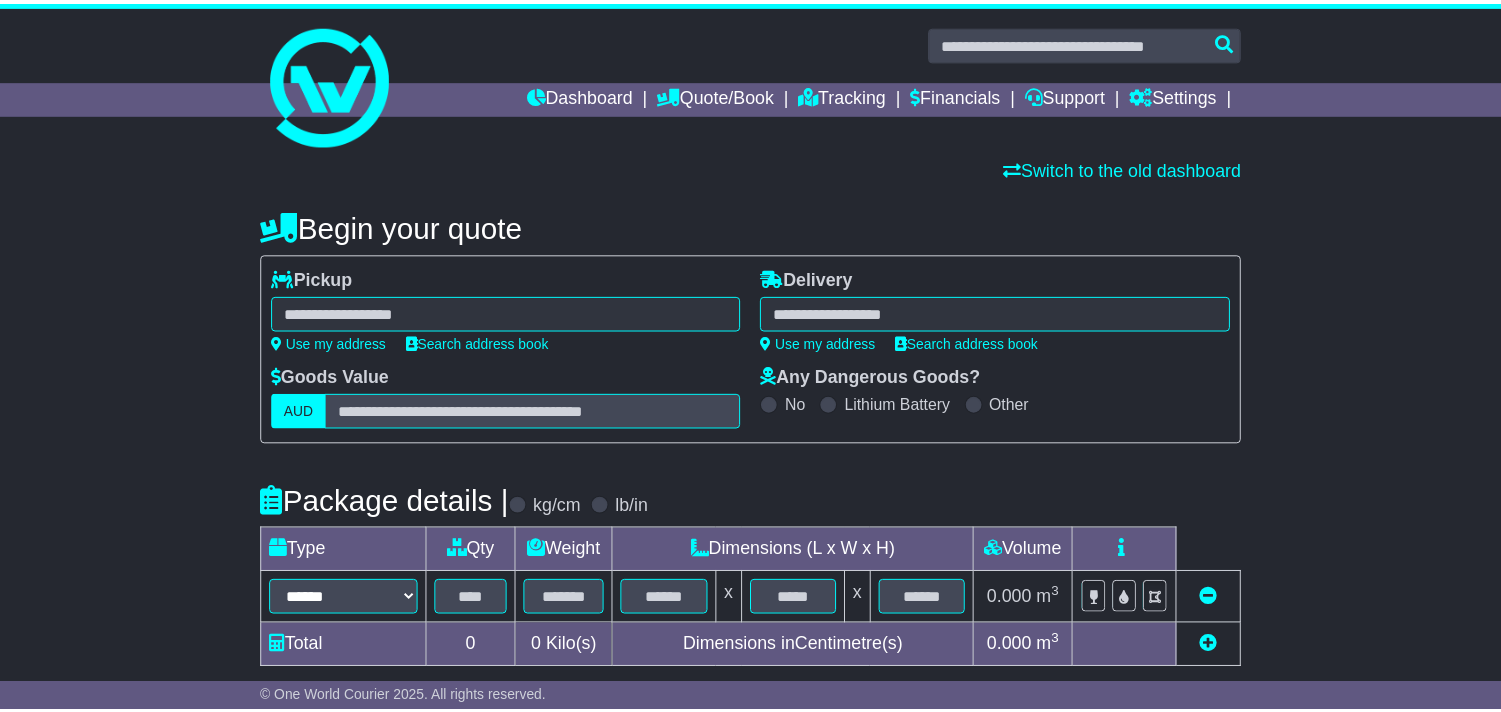 scroll, scrollTop: 0, scrollLeft: 0, axis: both 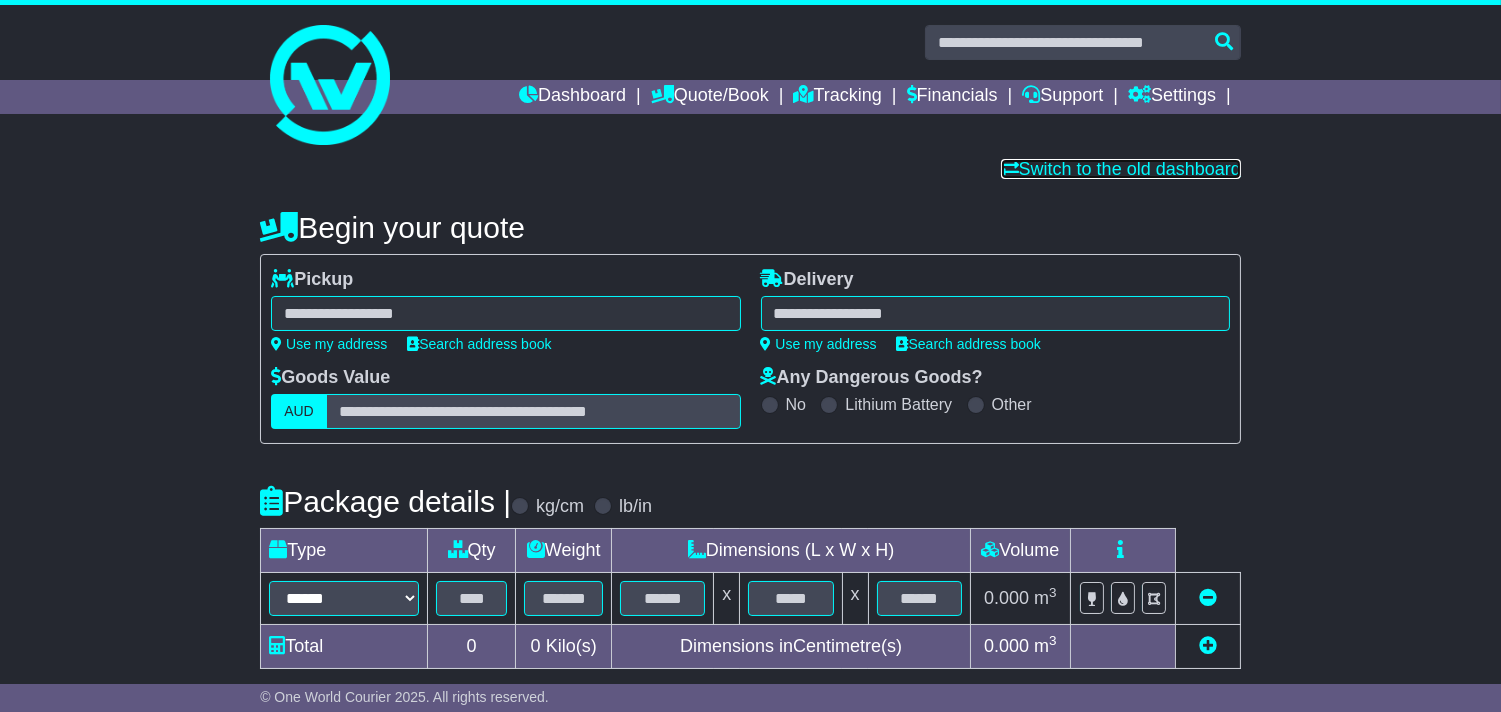 click on "Switch to the old dashboard" at bounding box center (1121, 169) 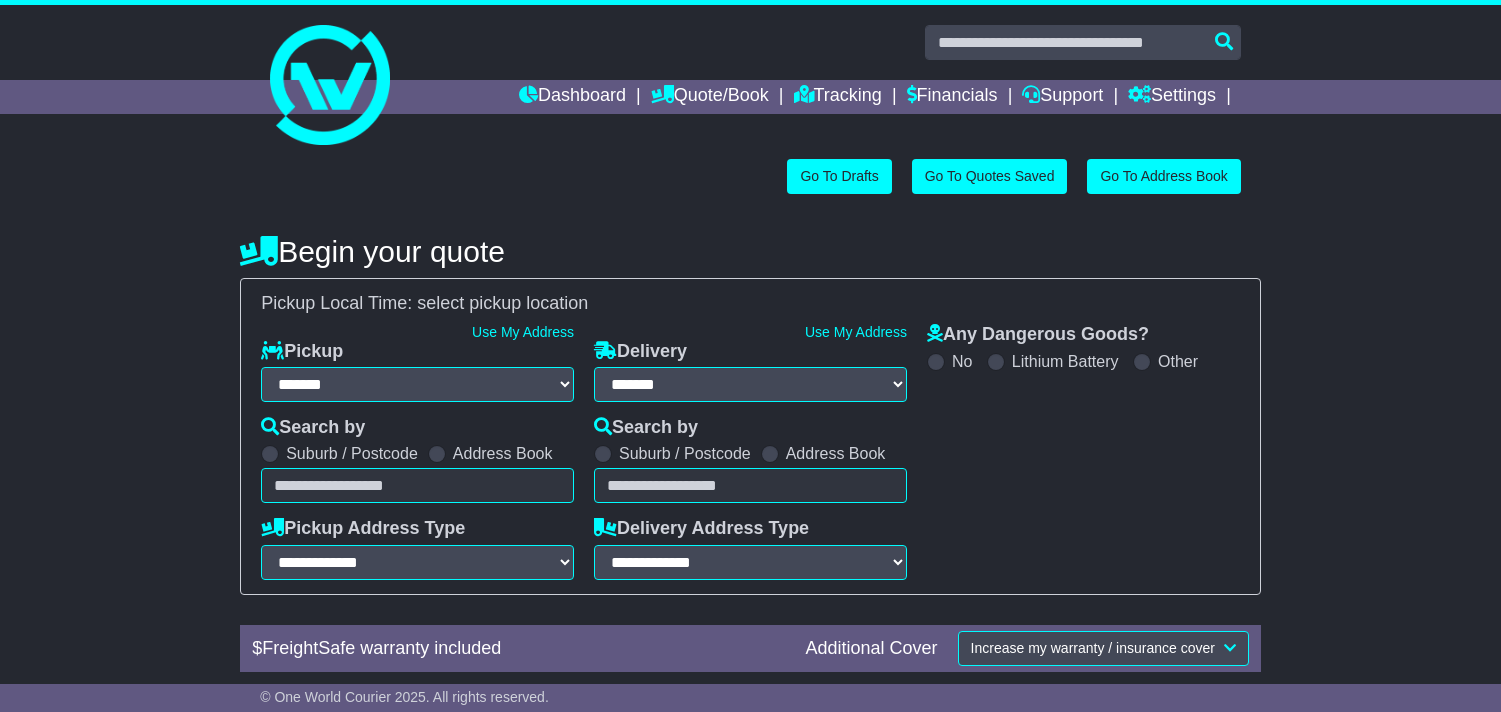 select on "**" 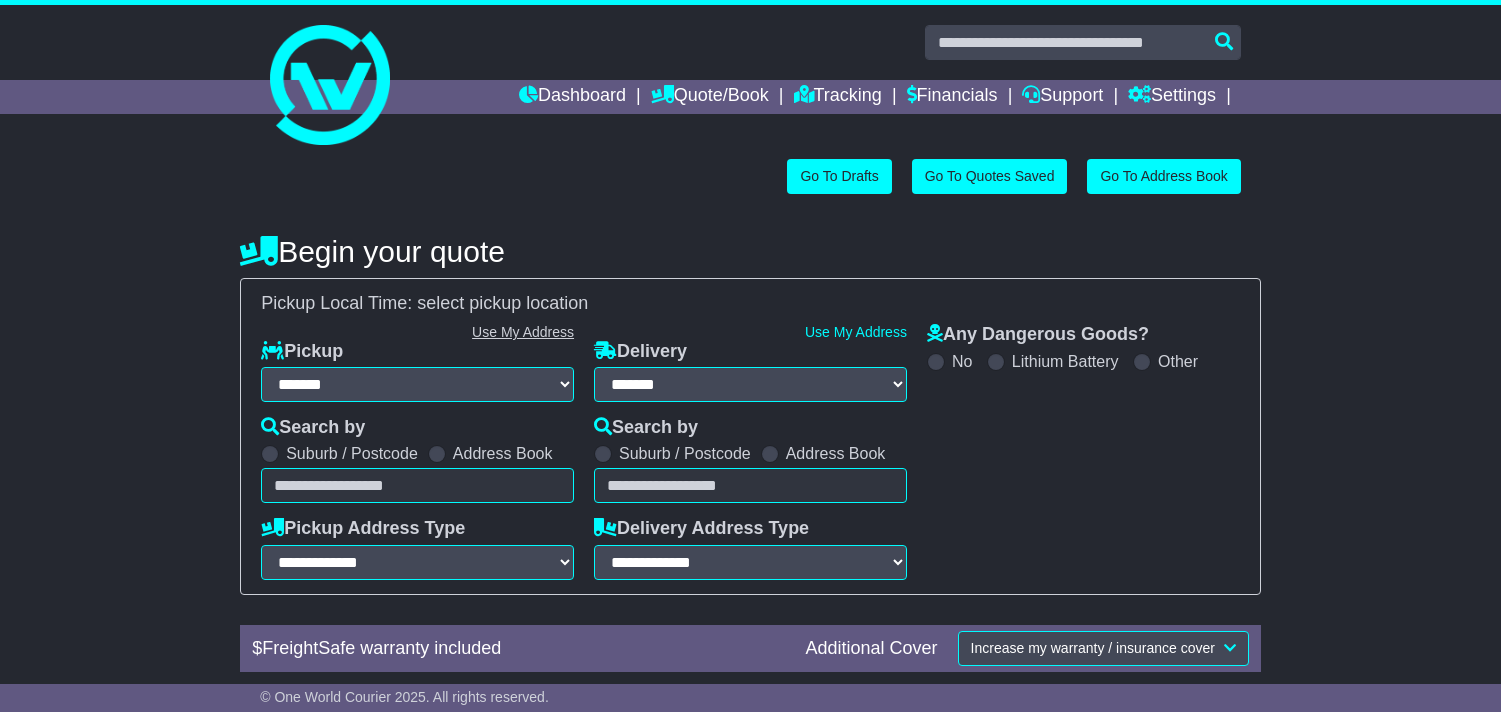 scroll, scrollTop: 0, scrollLeft: 0, axis: both 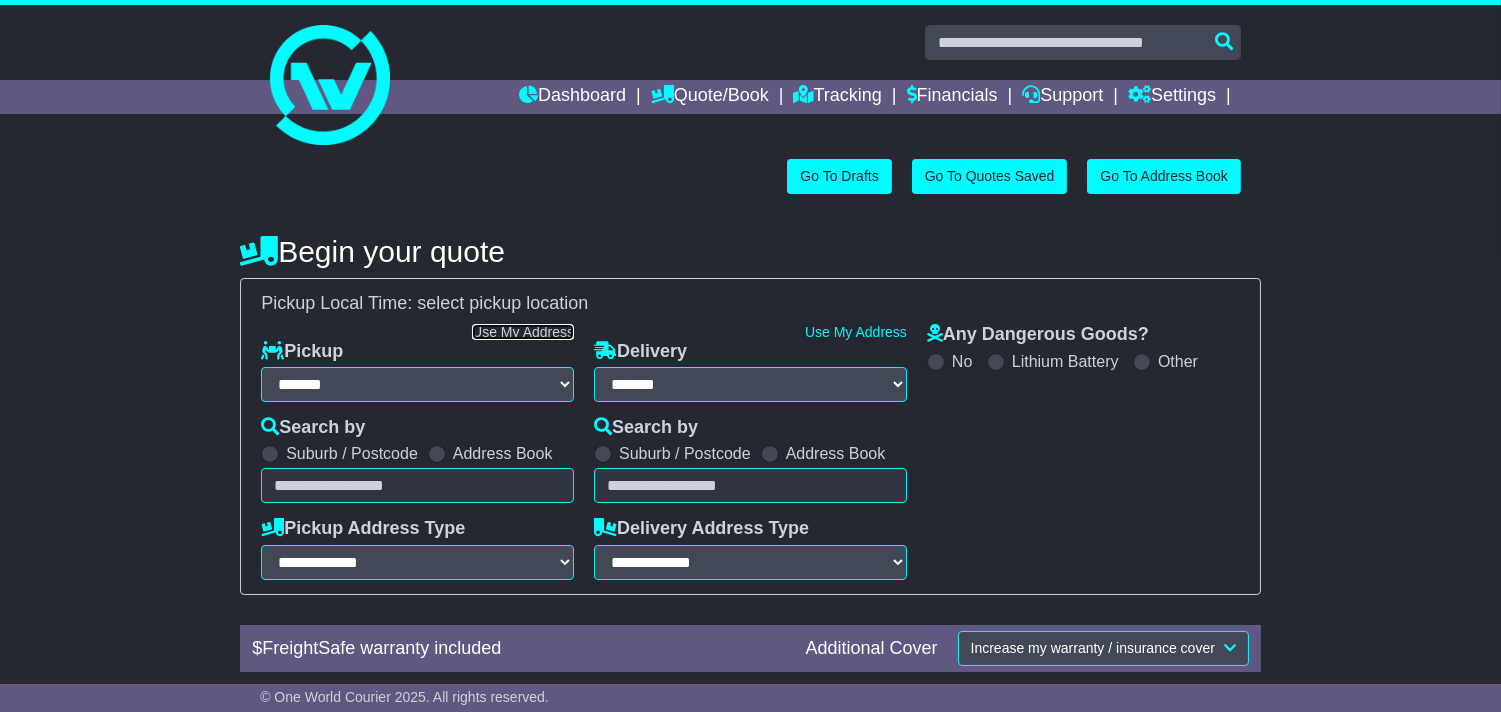 click on "Use My Address" at bounding box center (523, 332) 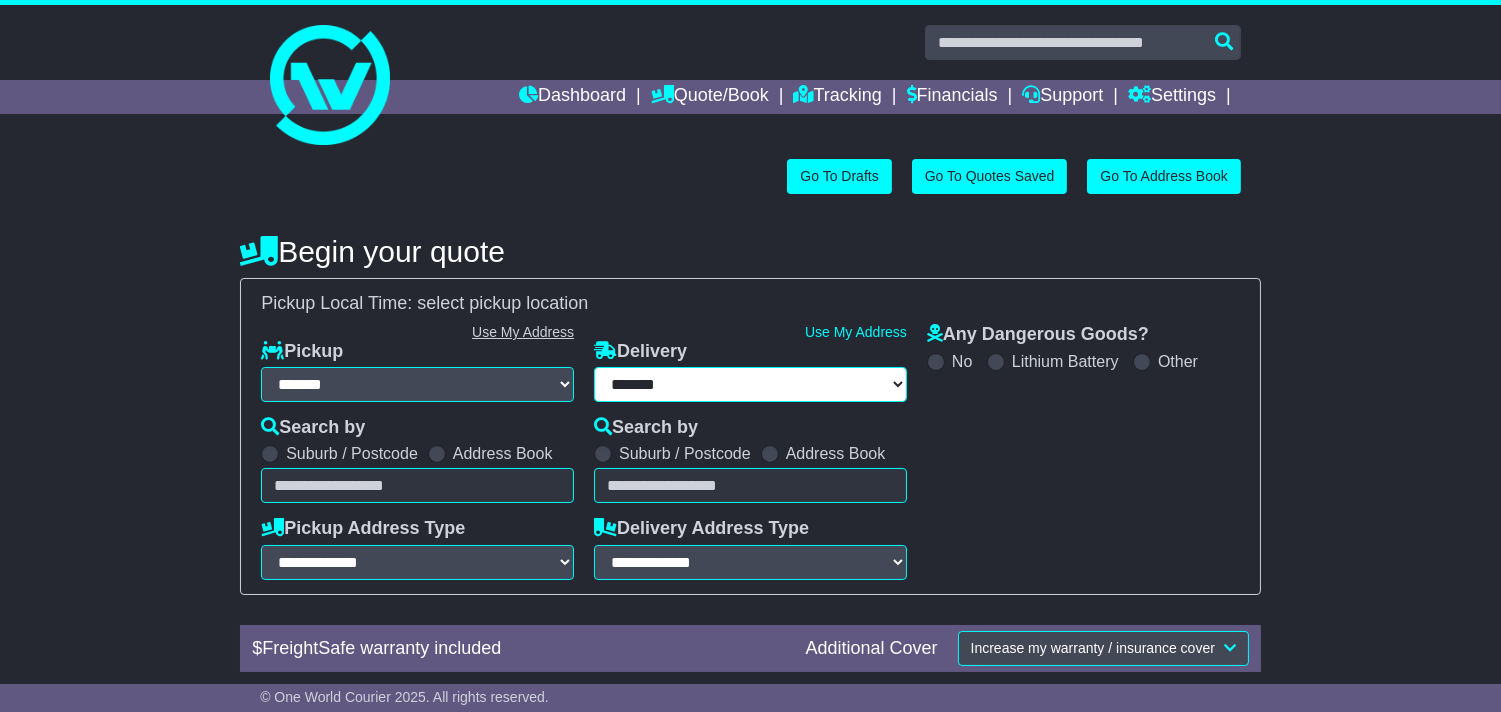 type on "**********" 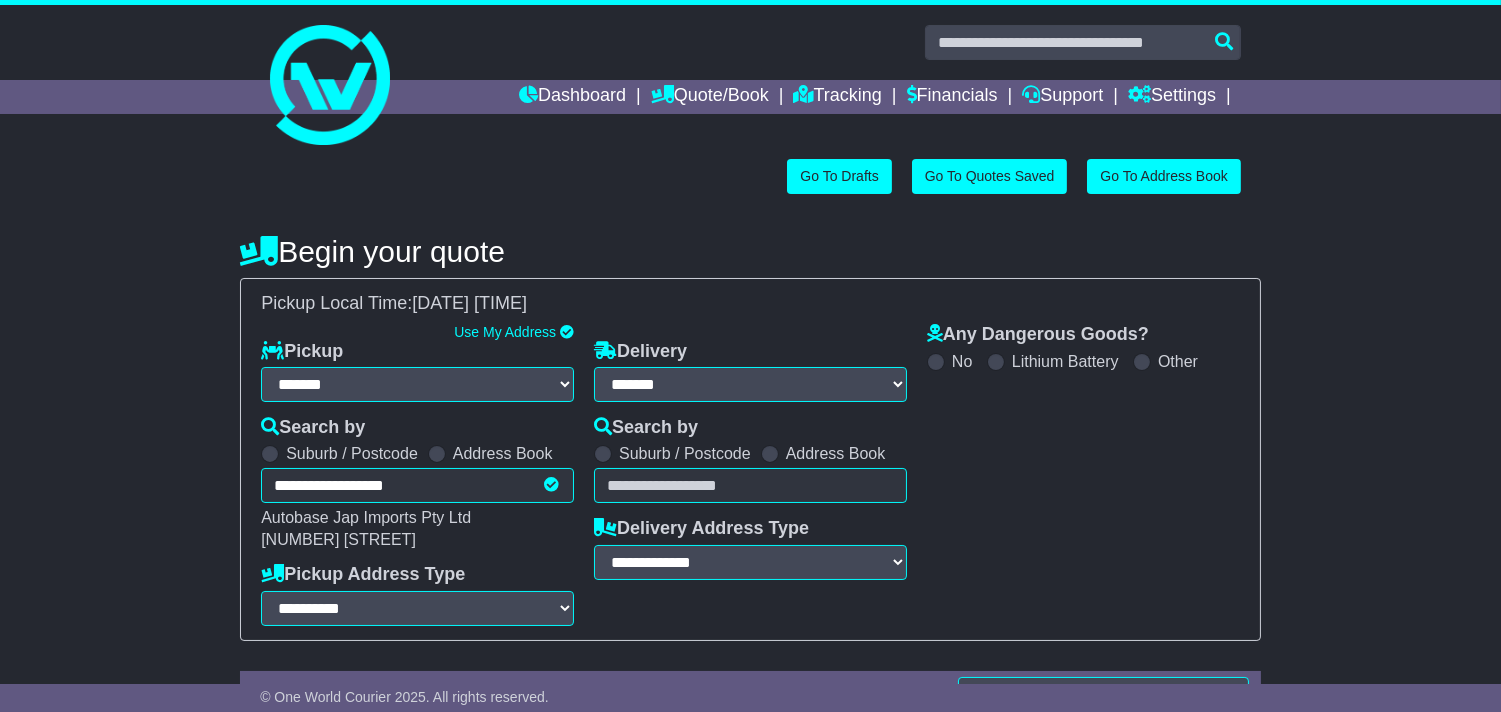 click at bounding box center [750, 485] 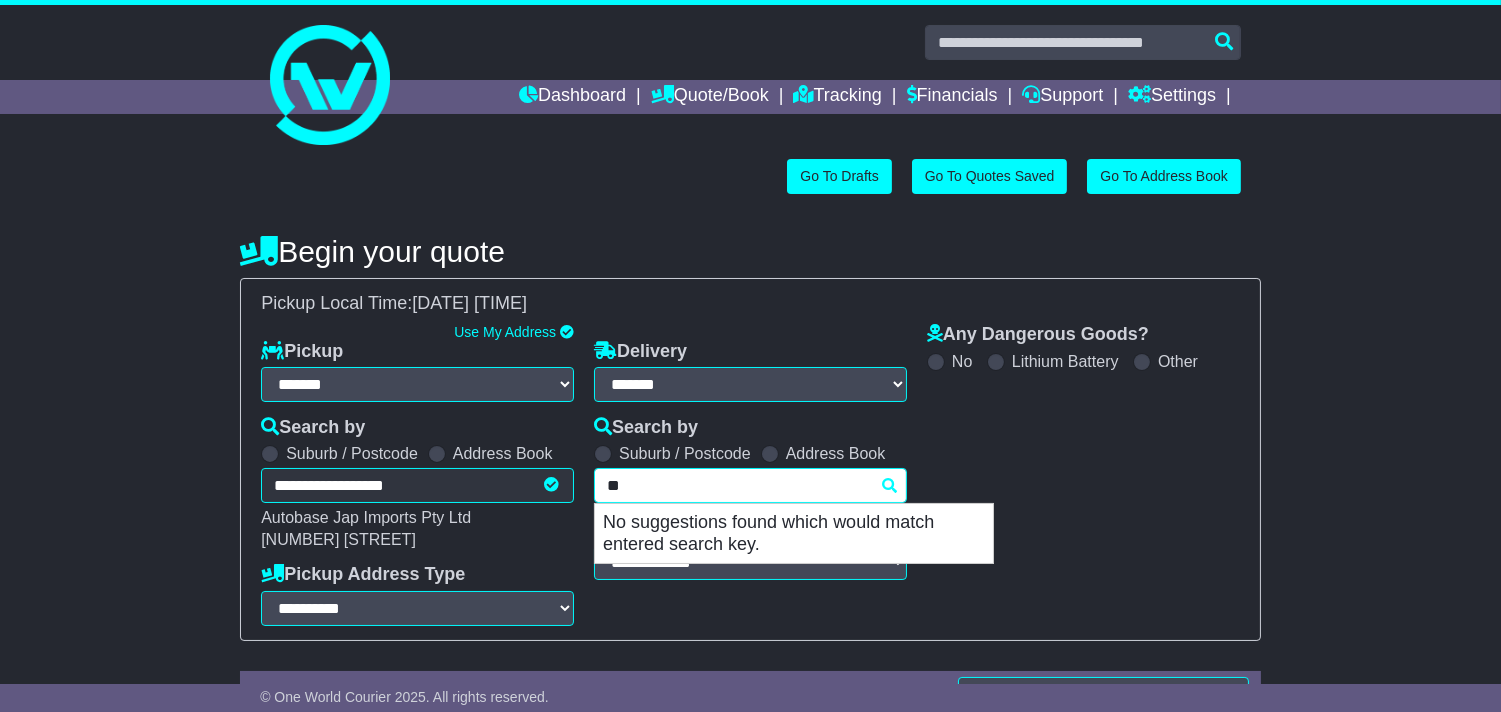 type on "*" 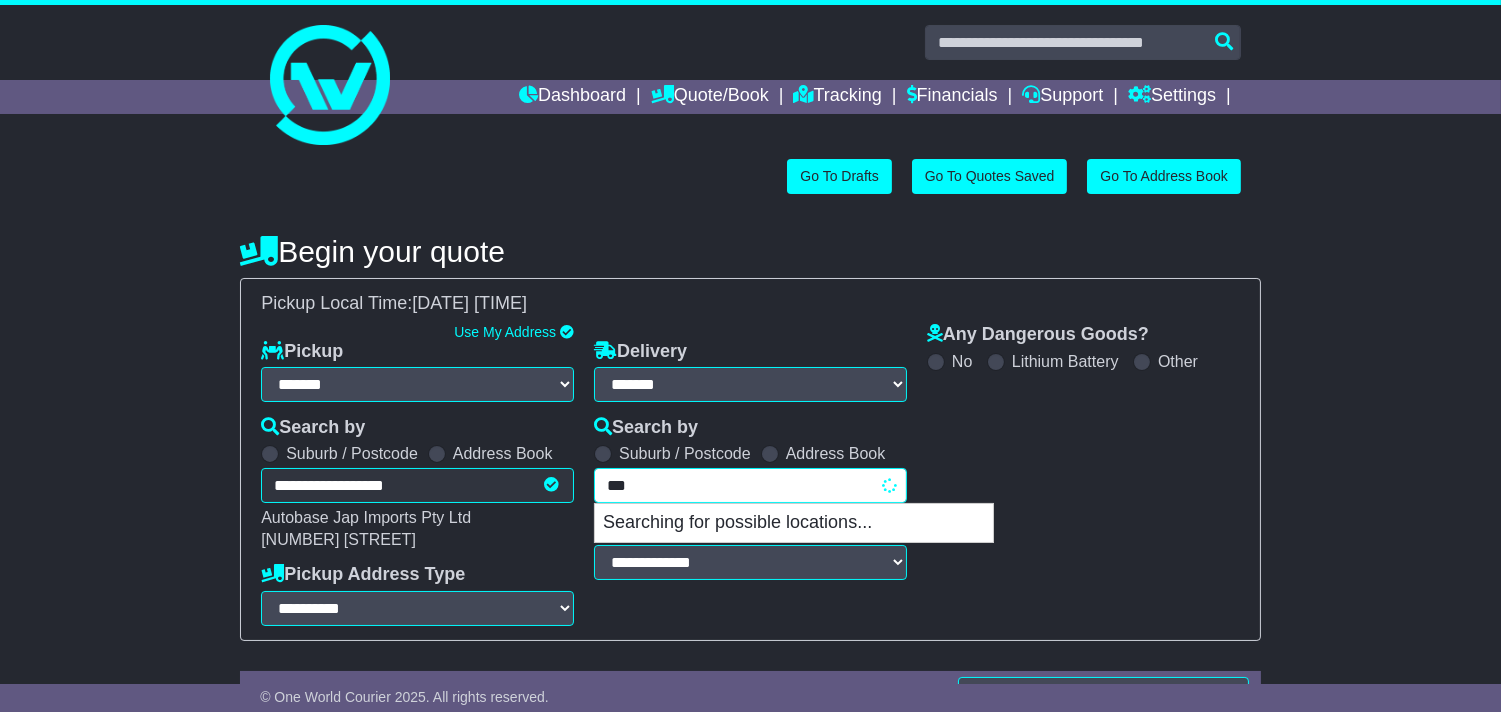 type on "****" 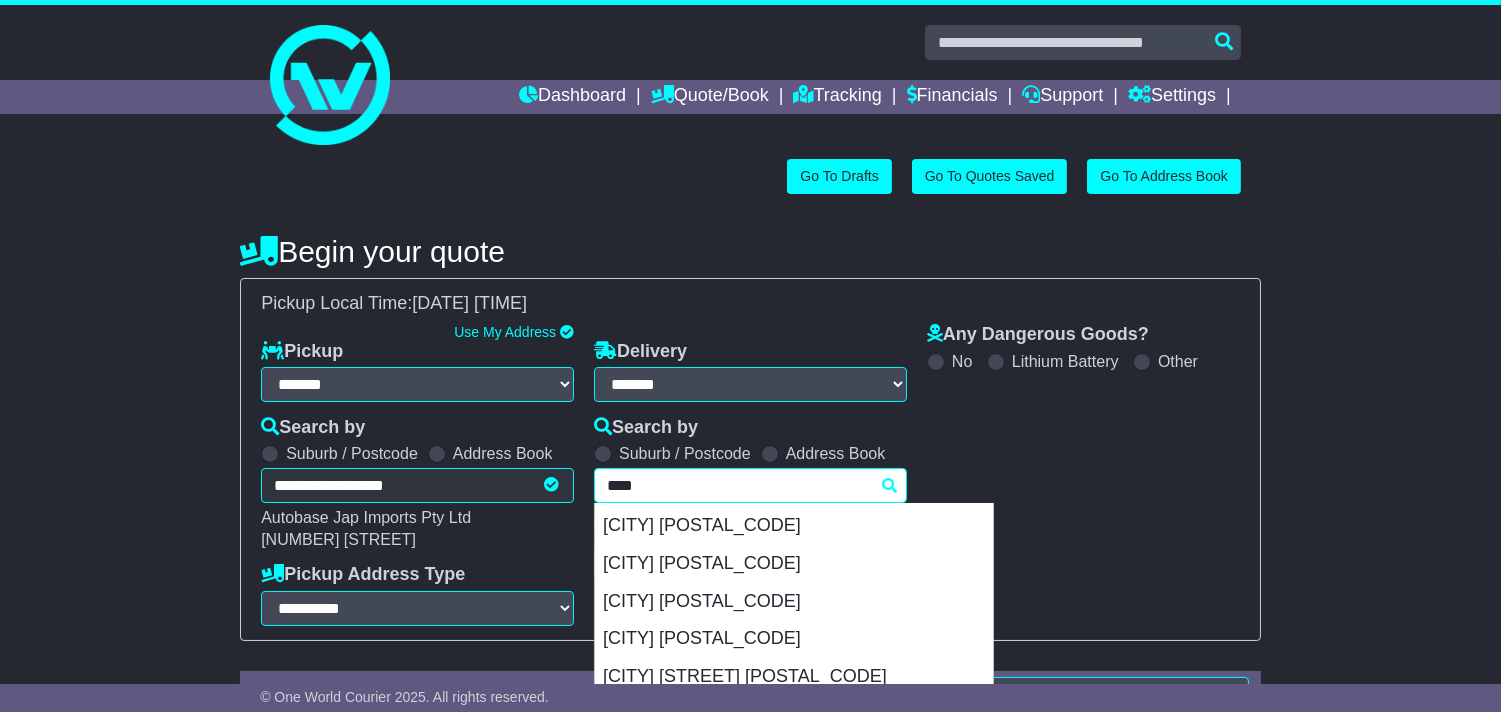 scroll, scrollTop: 111, scrollLeft: 0, axis: vertical 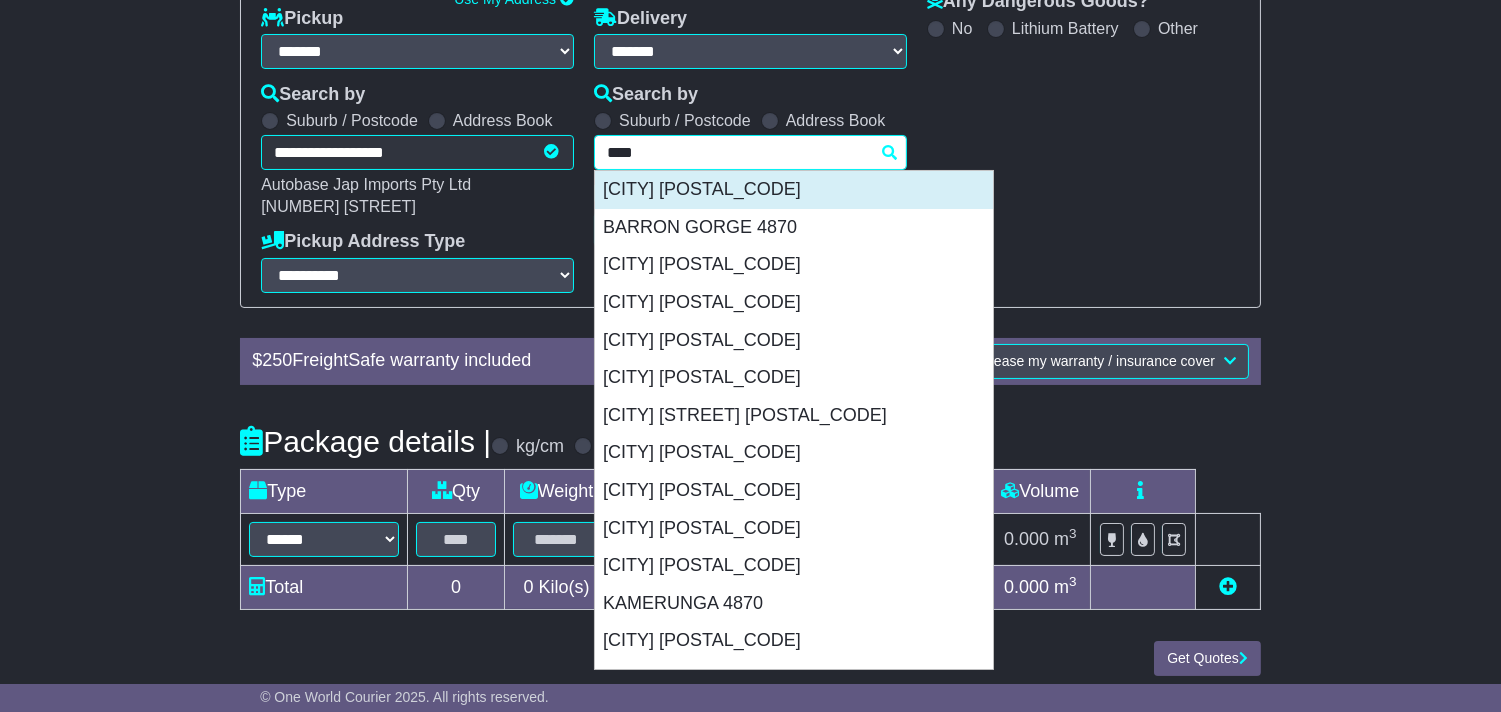 click on "[CITY] [POSTAL_CODE]" at bounding box center (794, 190) 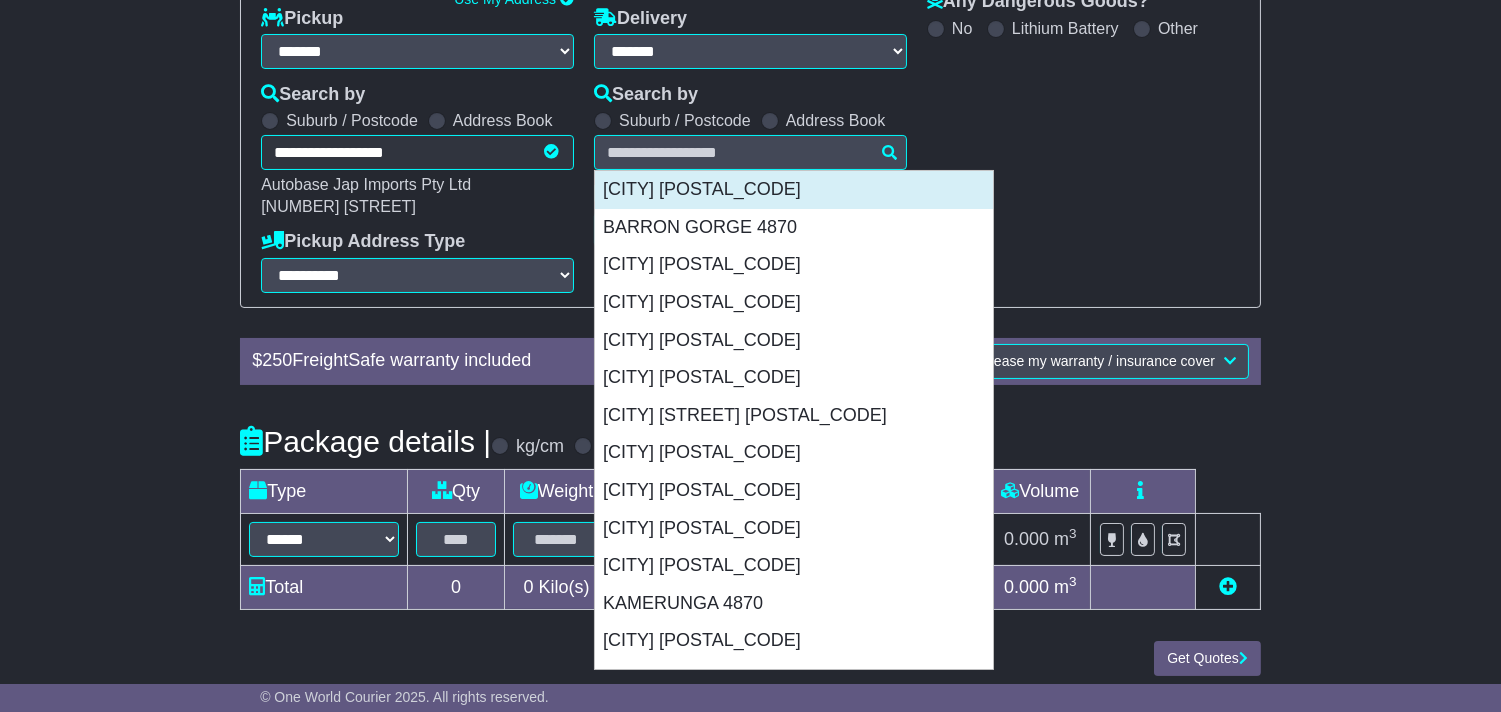 type on "**********" 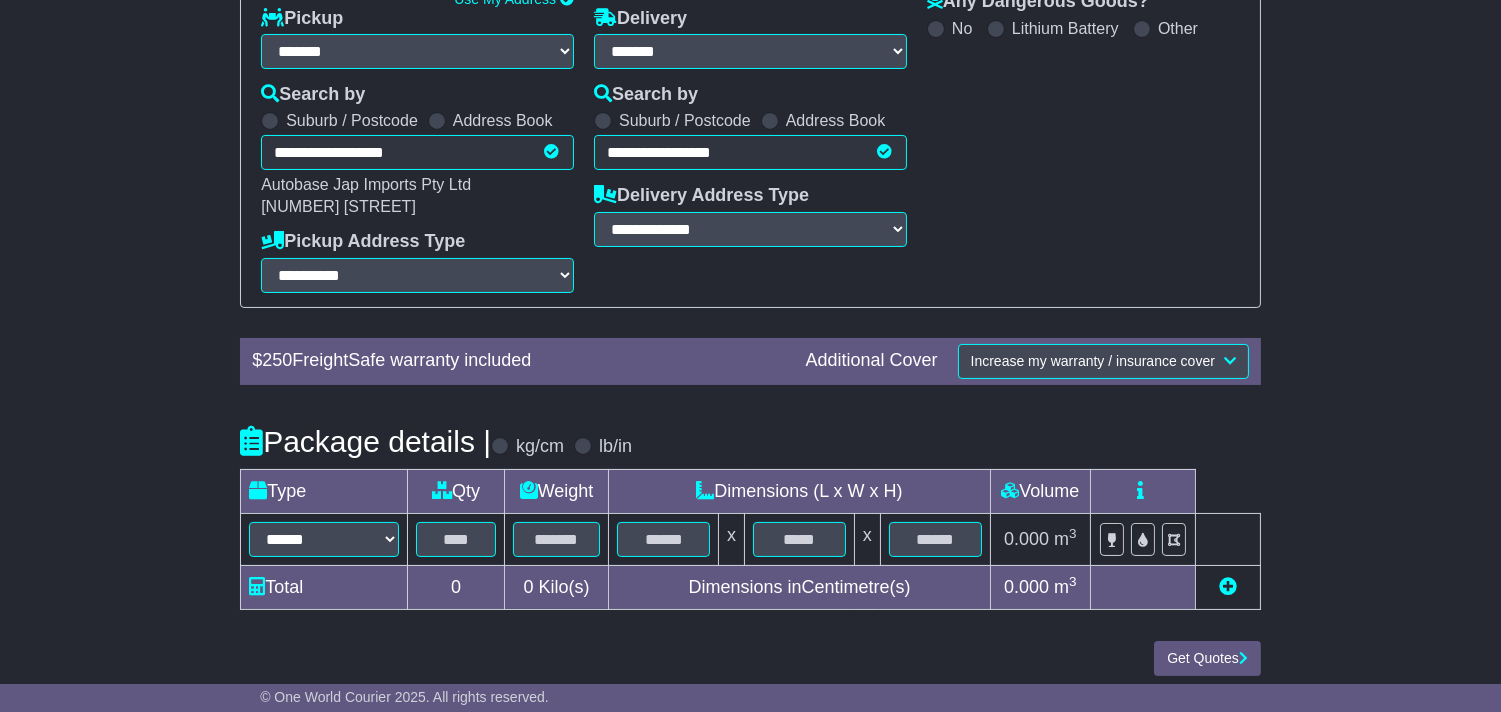 click on "**********" at bounding box center (750, 142) 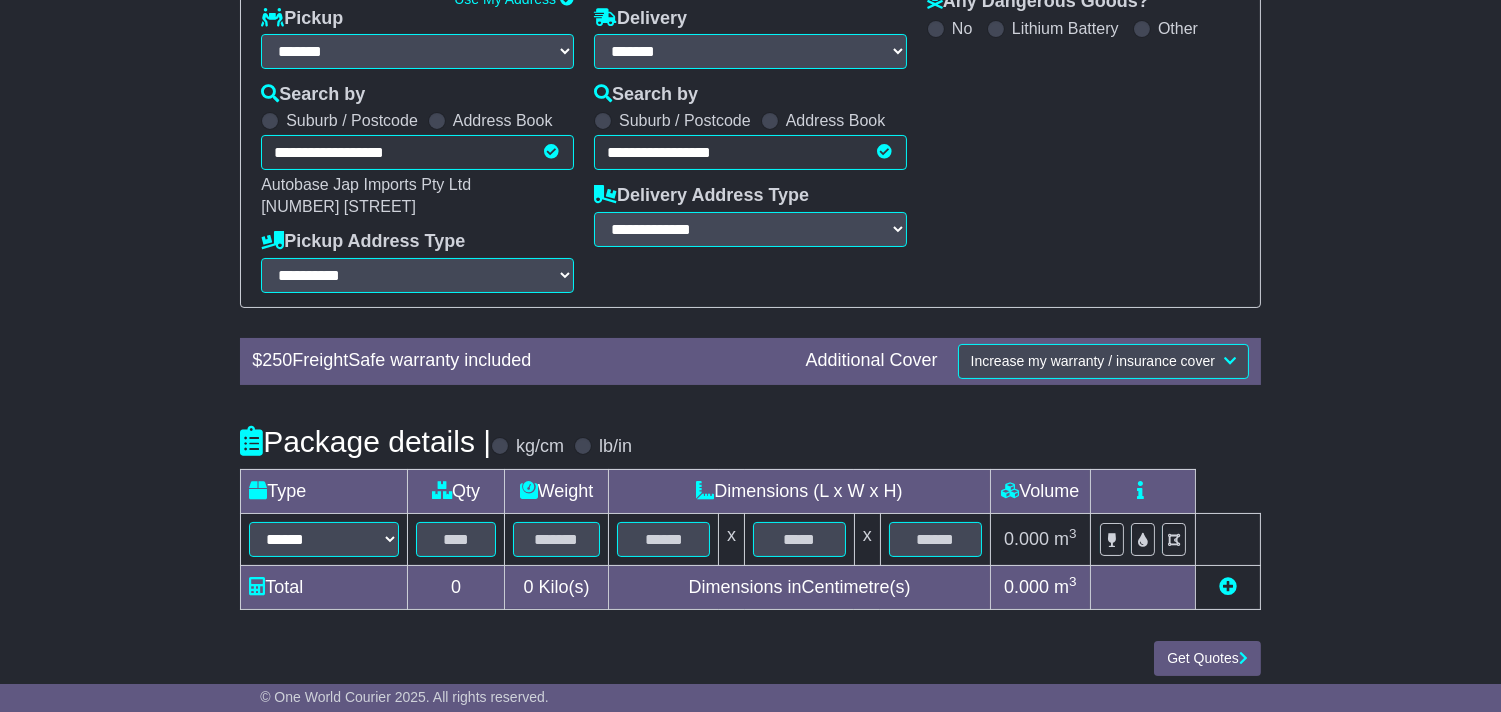 click on "Delivery Address Type" at bounding box center [701, 196] 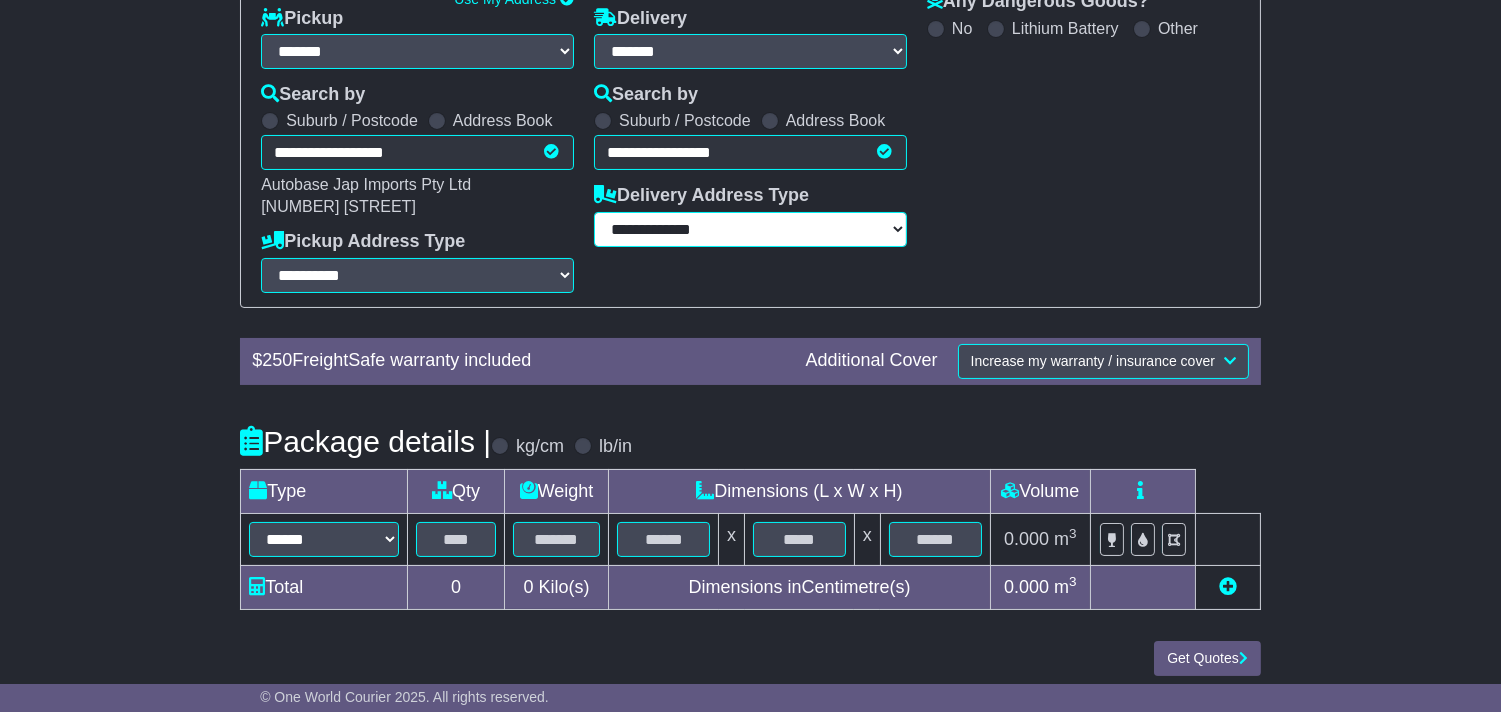 click on "**********" at bounding box center (750, 229) 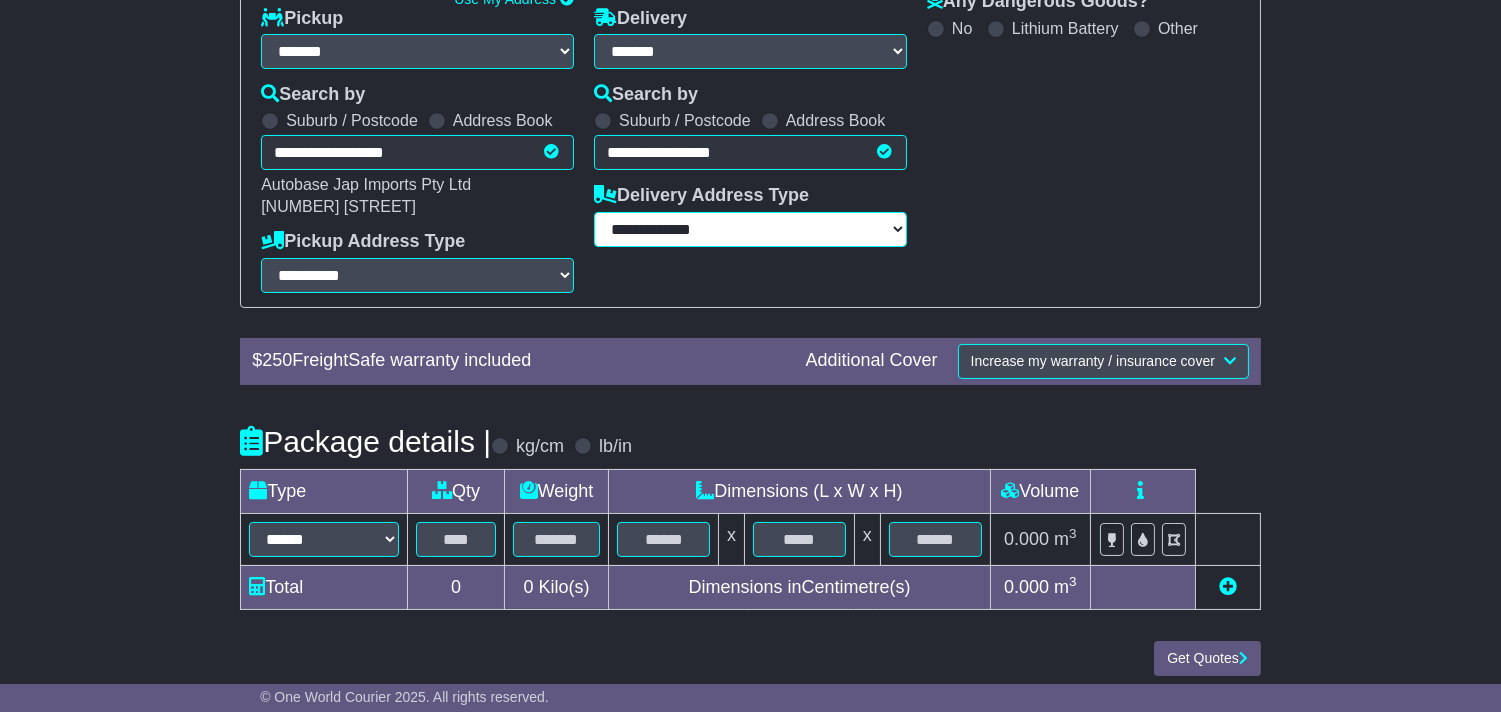 select on "**********" 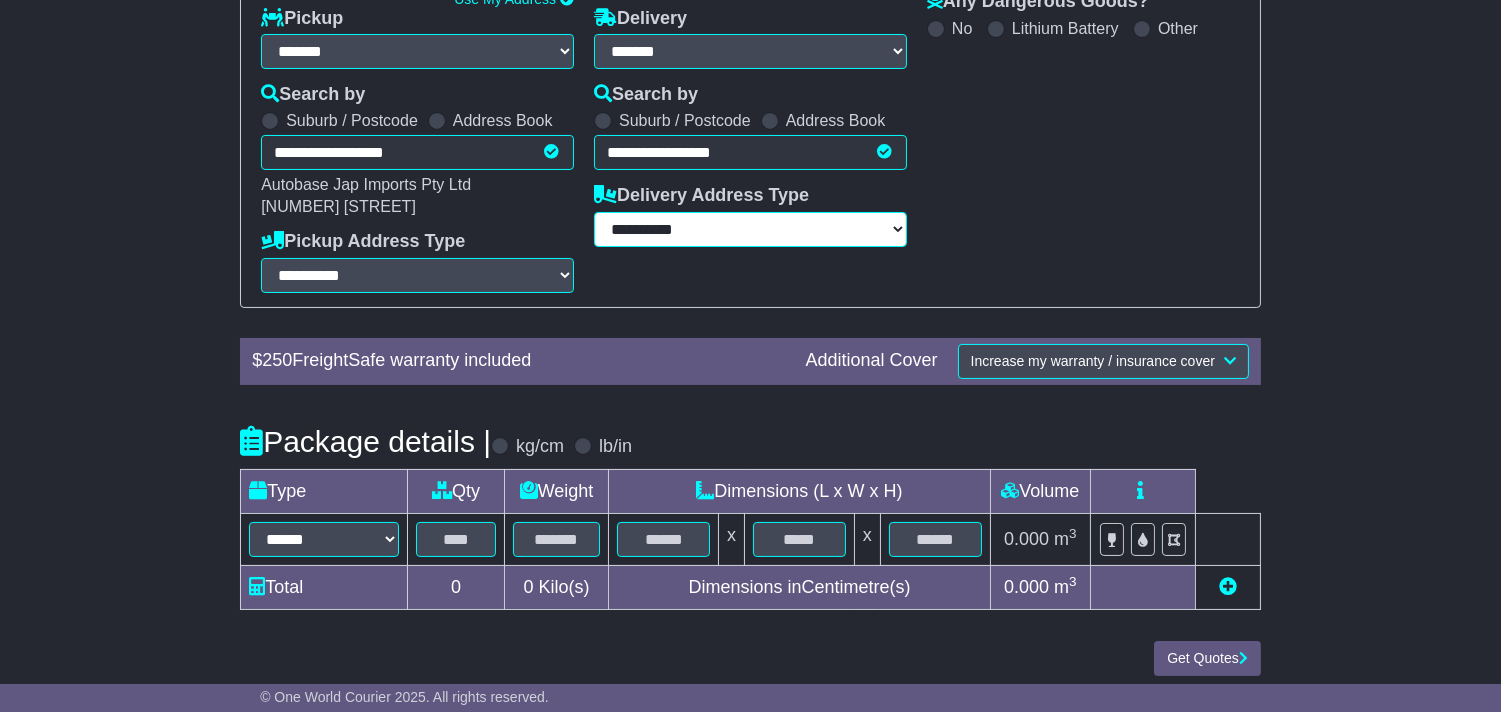 click on "**********" at bounding box center (750, 229) 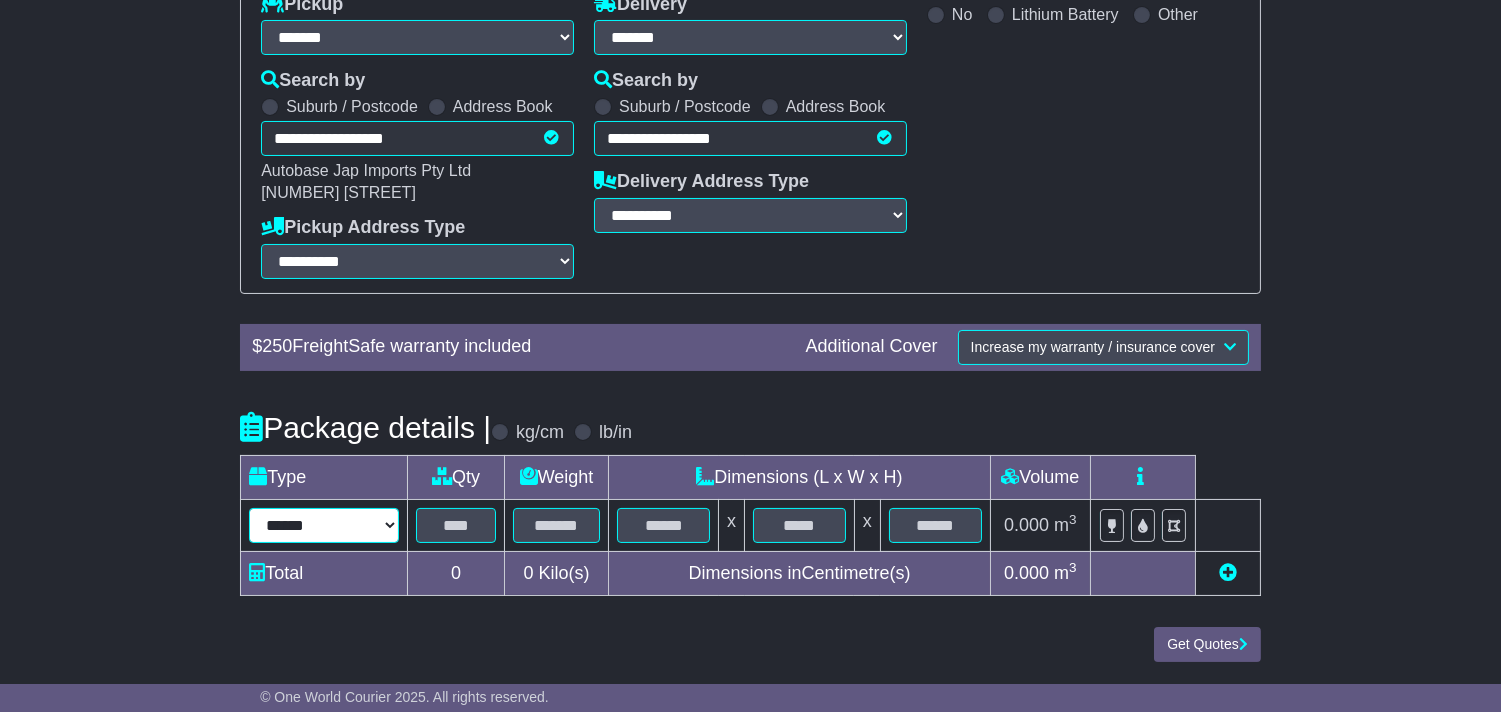 drag, startPoint x: 322, startPoint y: 528, endPoint x: 320, endPoint y: 510, distance: 18.110771 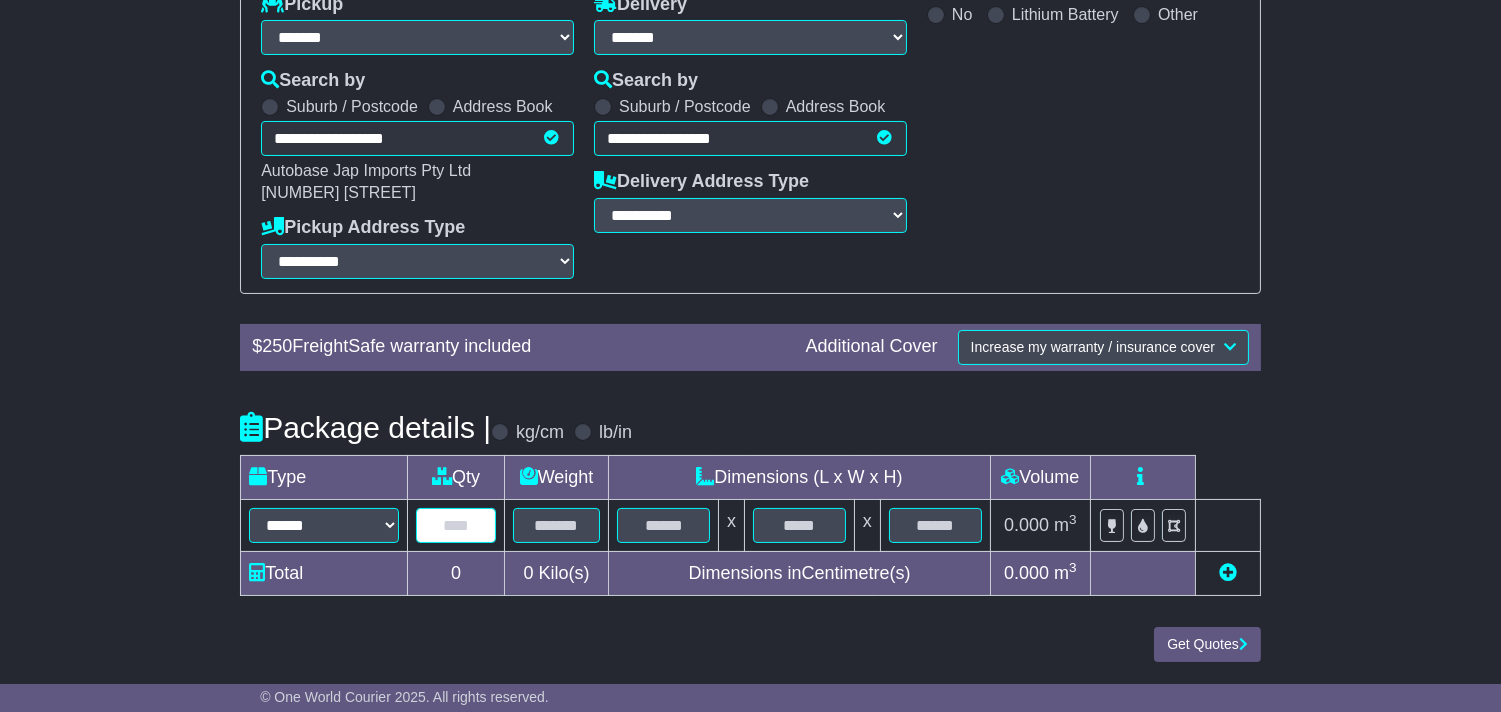 click at bounding box center [456, 525] 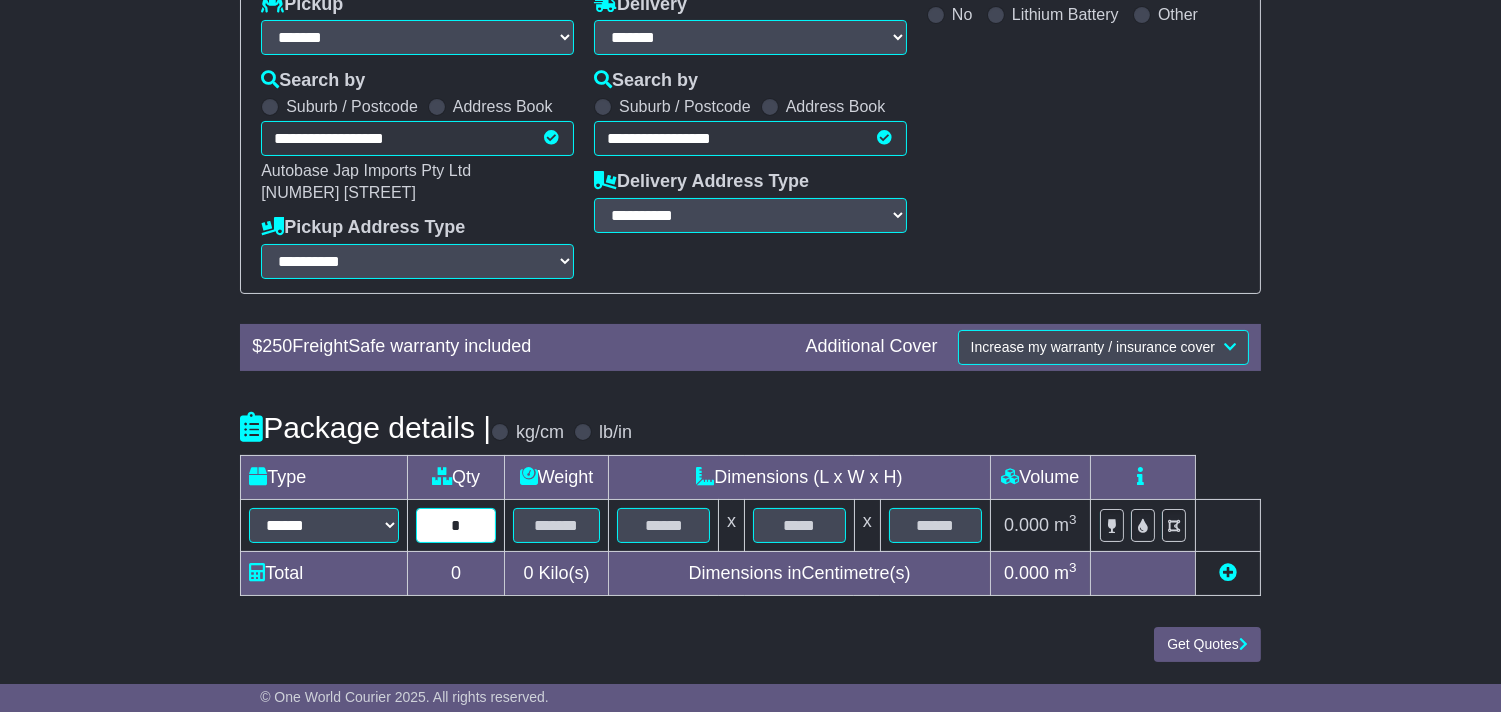type on "*" 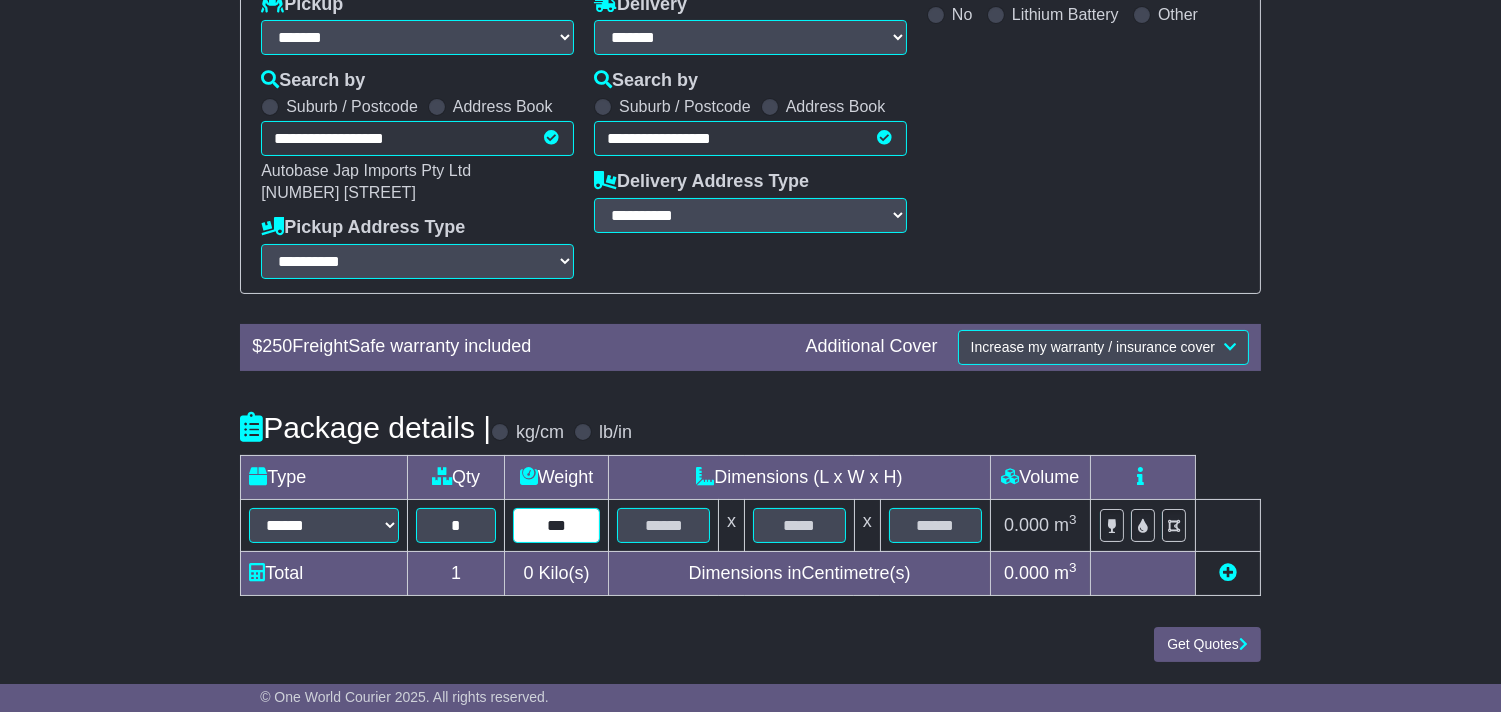 type on "***" 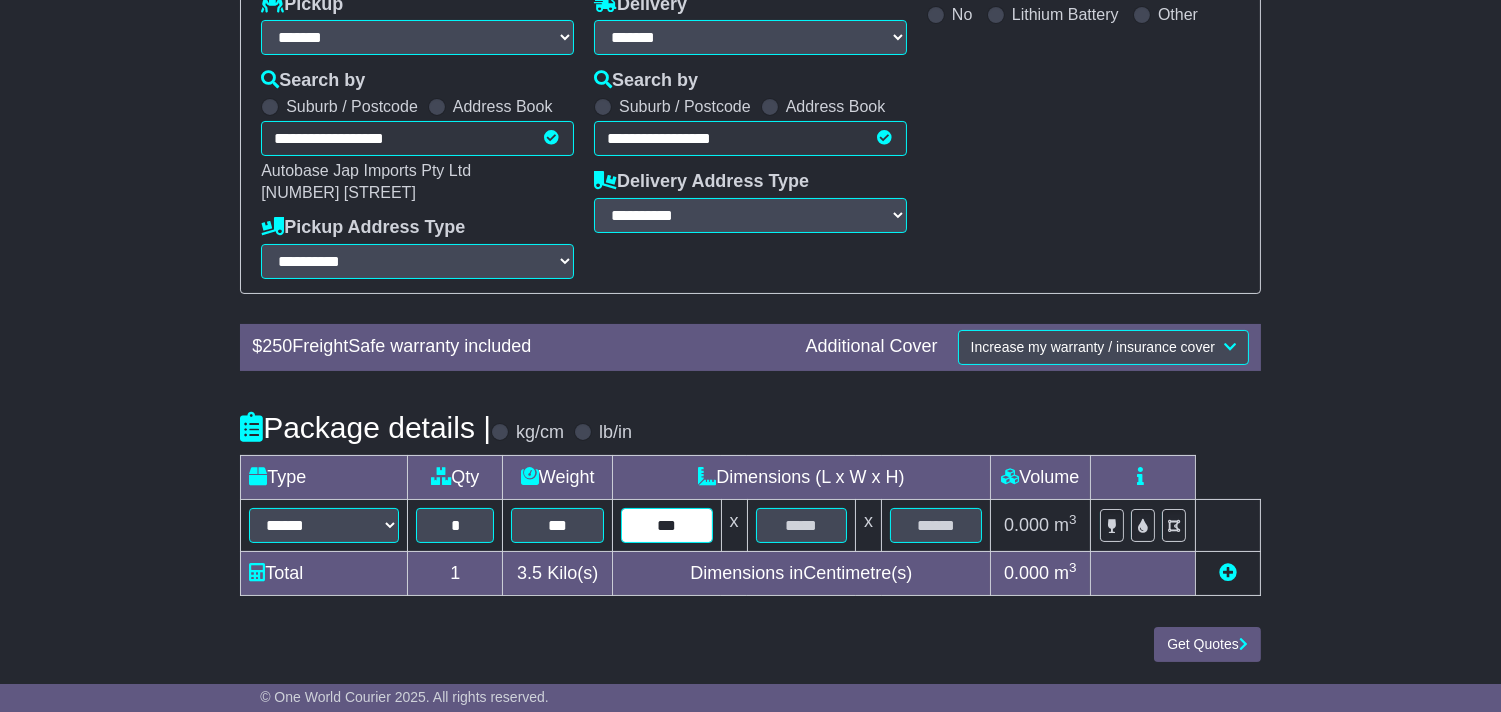 type on "***" 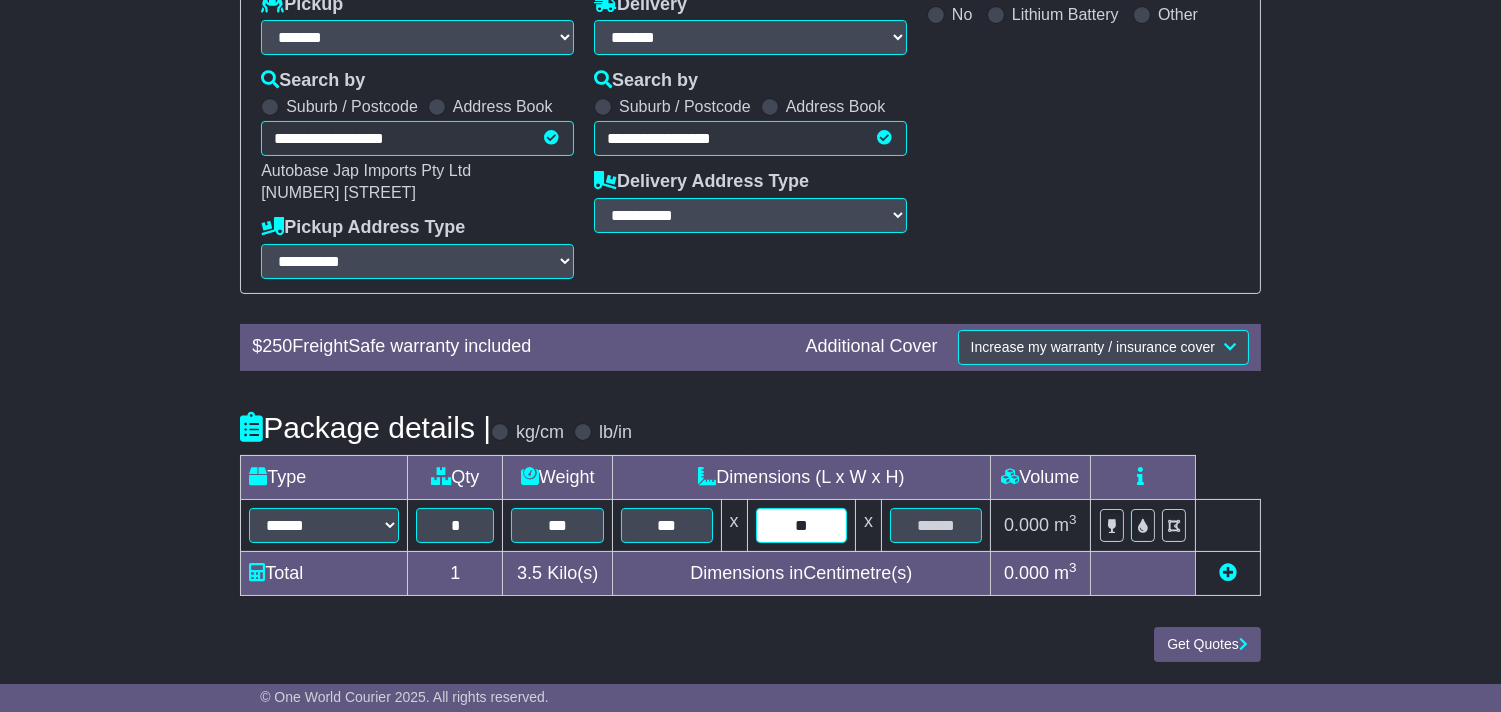 type on "**" 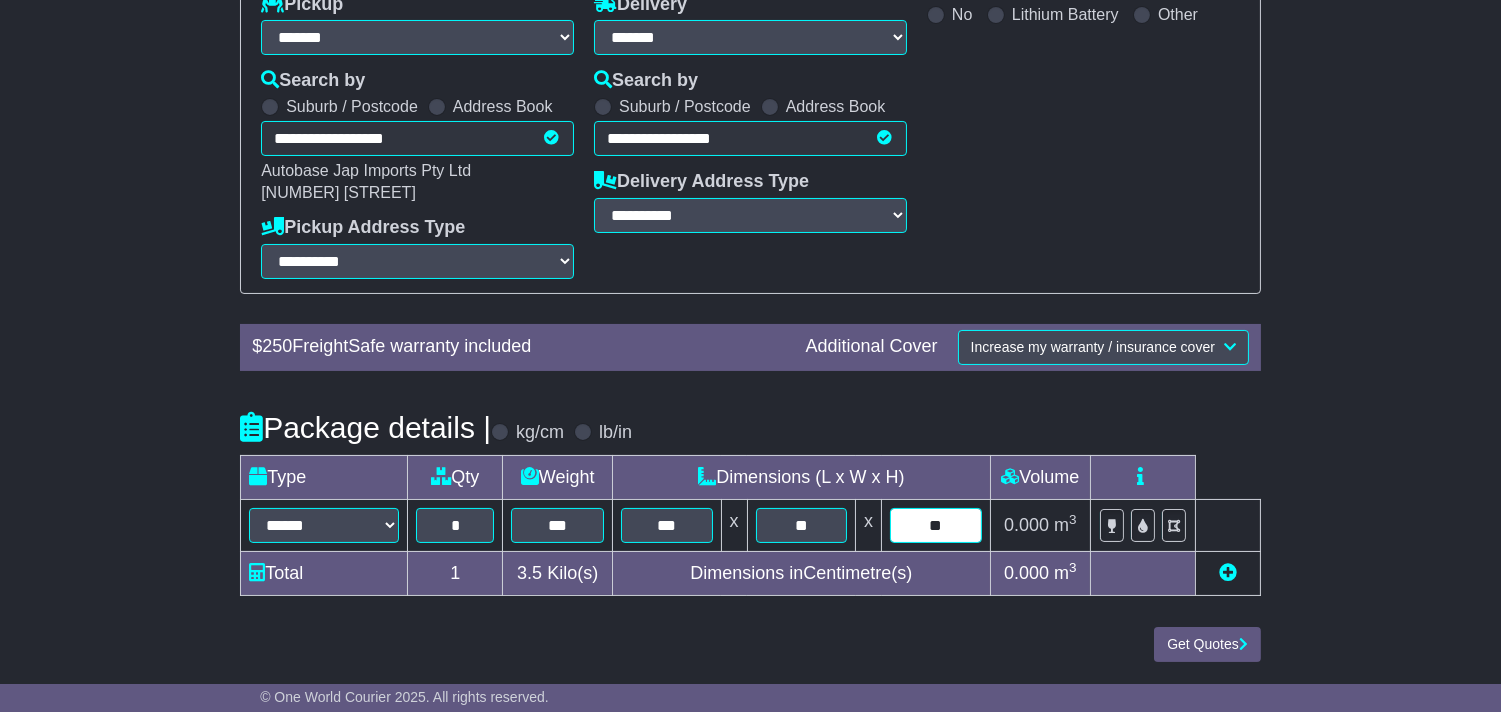 type on "**" 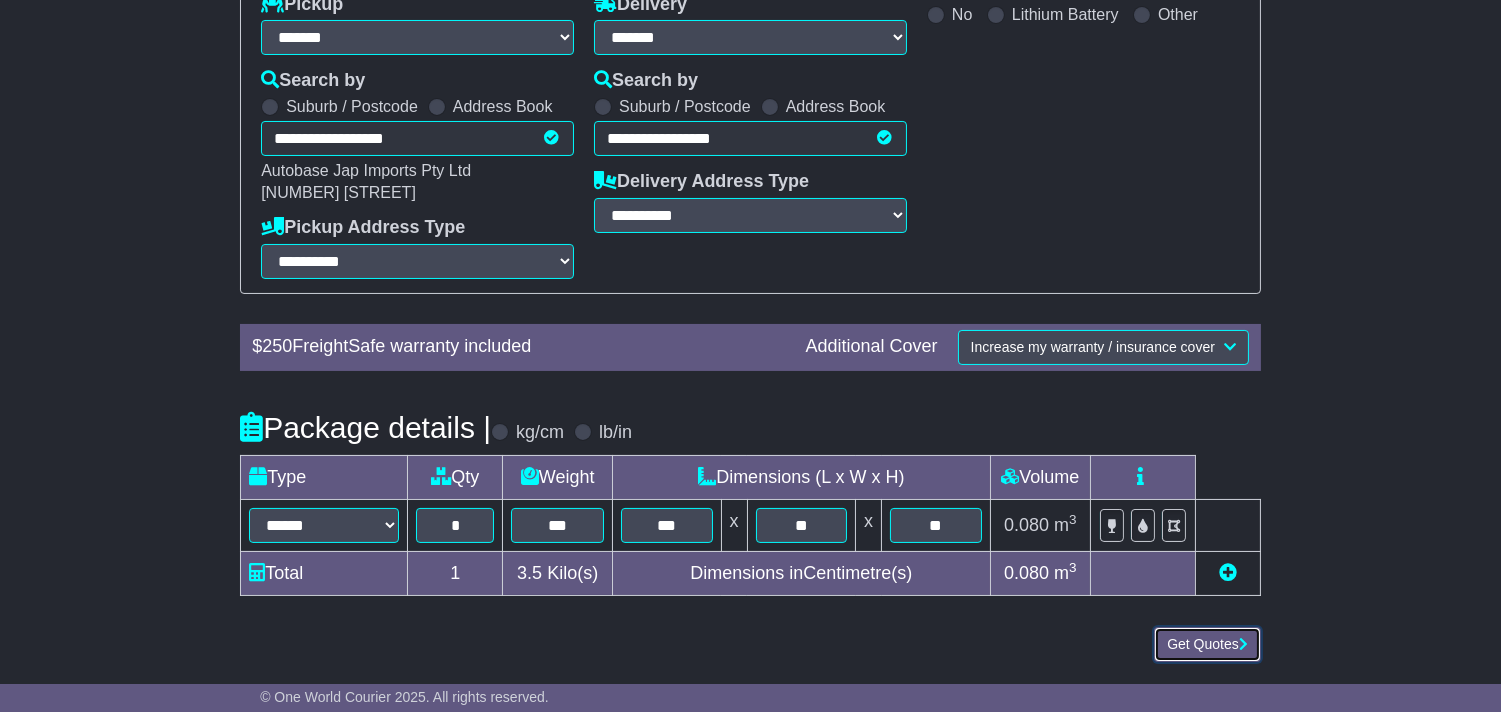 click on "Get Quotes" at bounding box center (1207, 644) 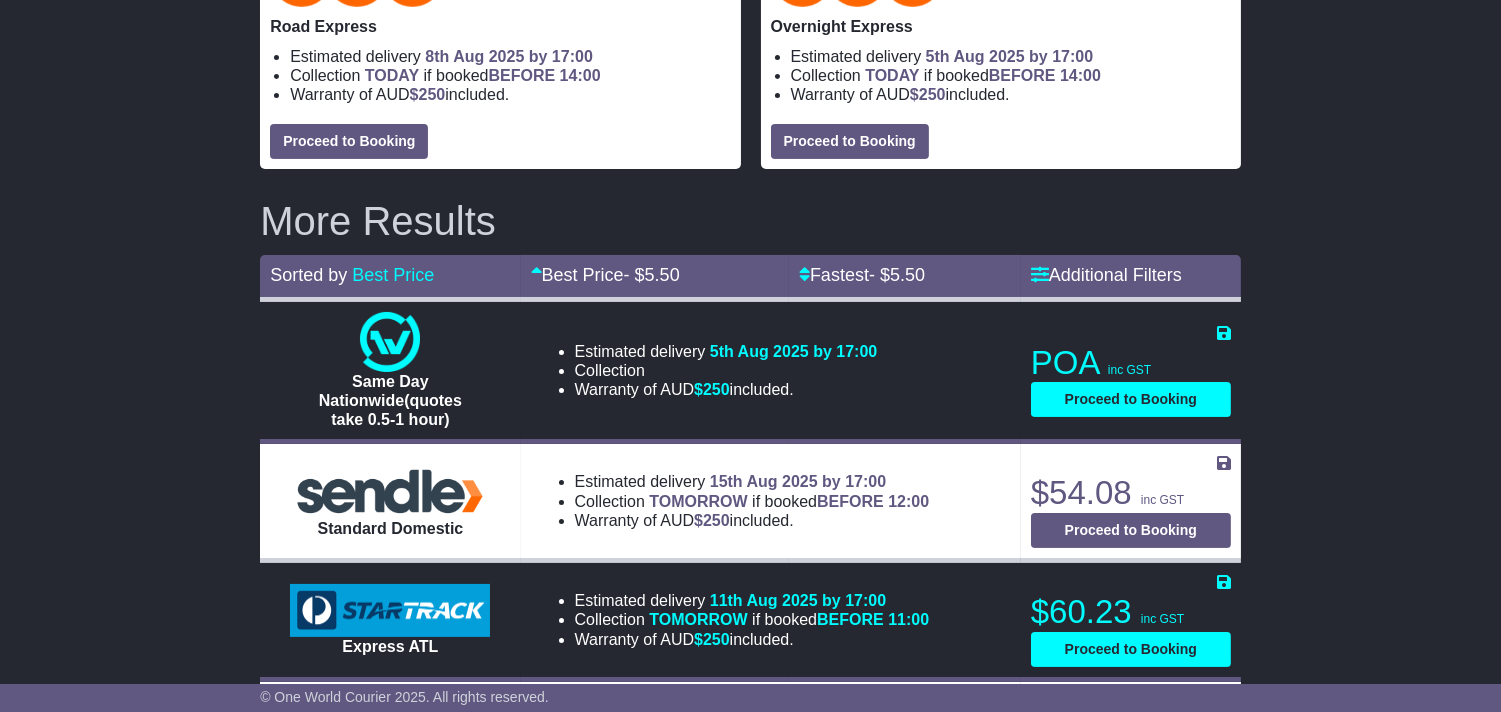 scroll, scrollTop: 444, scrollLeft: 0, axis: vertical 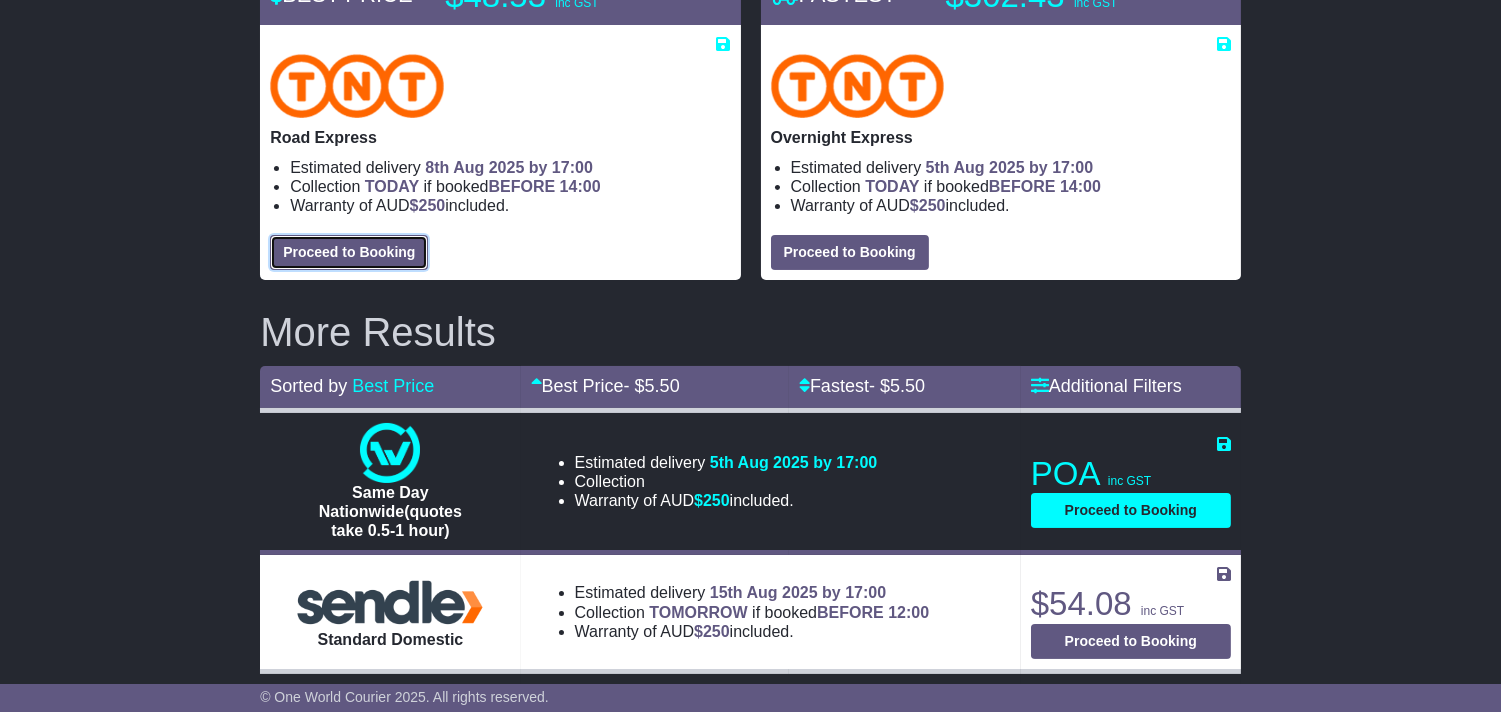 click on "Proceed to Booking" at bounding box center (349, 252) 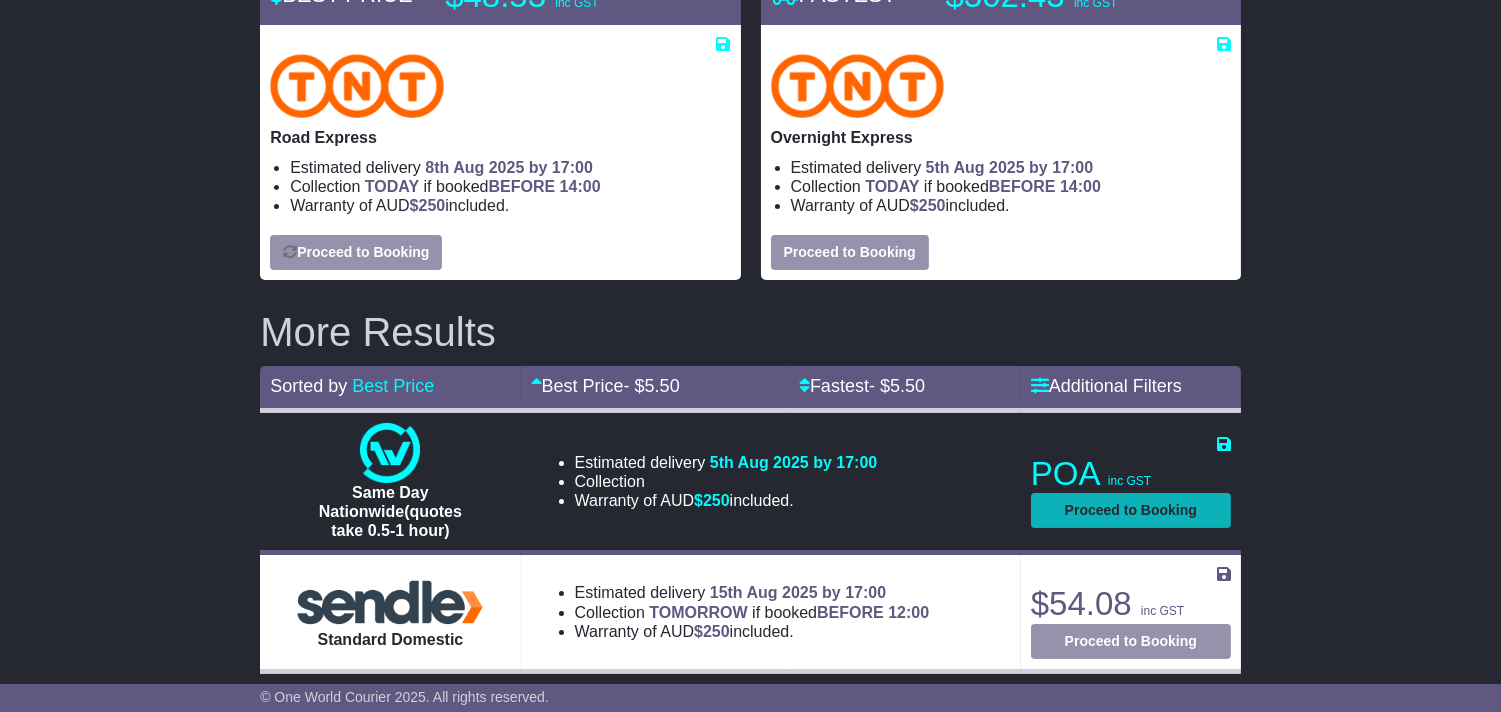 select on "****" 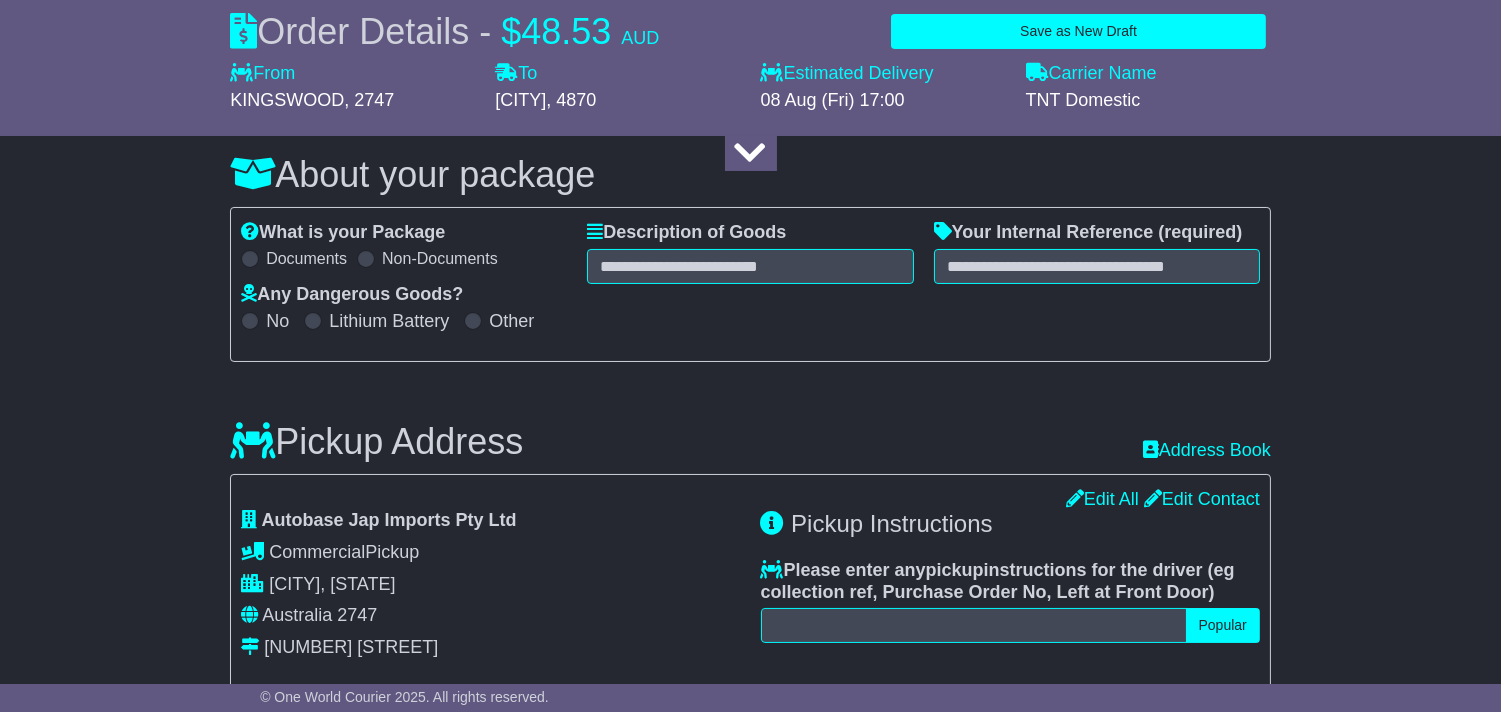 scroll, scrollTop: 111, scrollLeft: 0, axis: vertical 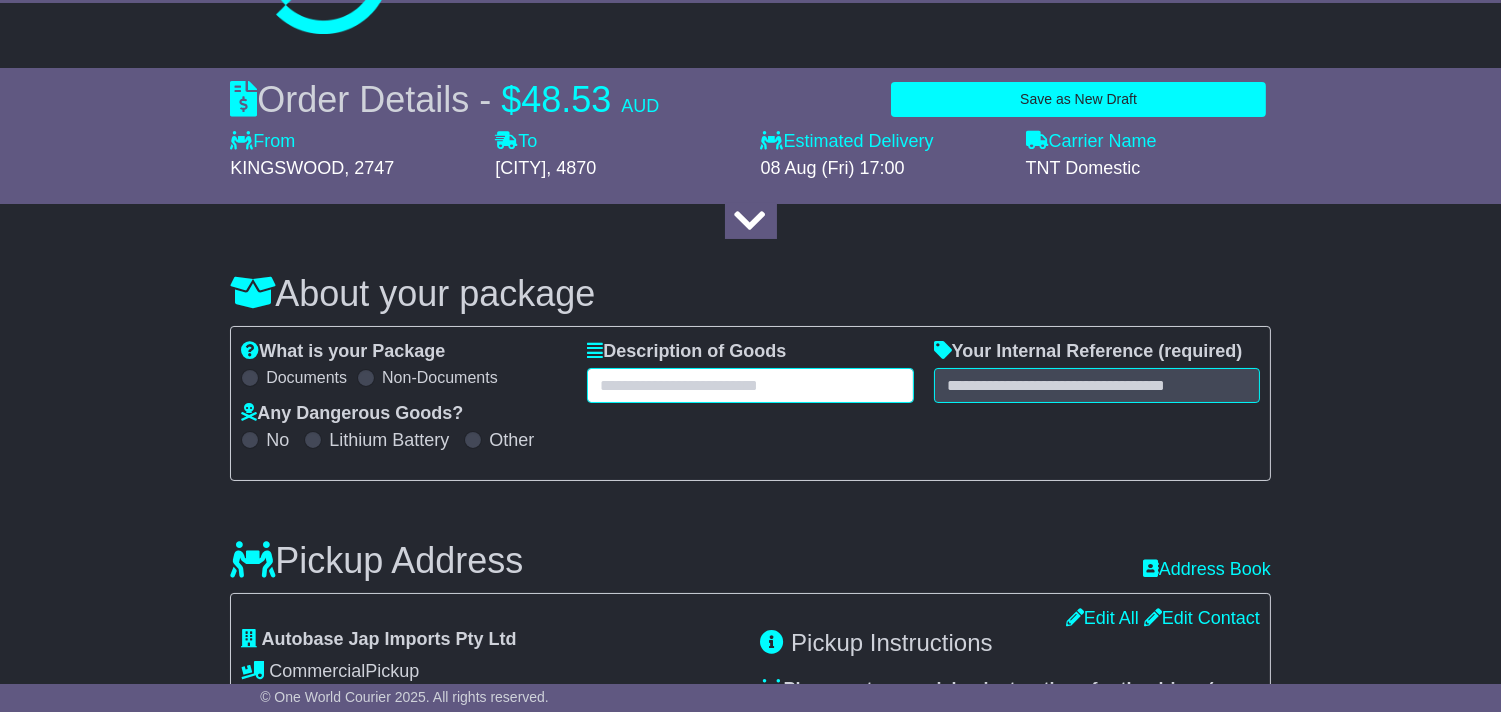 click at bounding box center [750, 385] 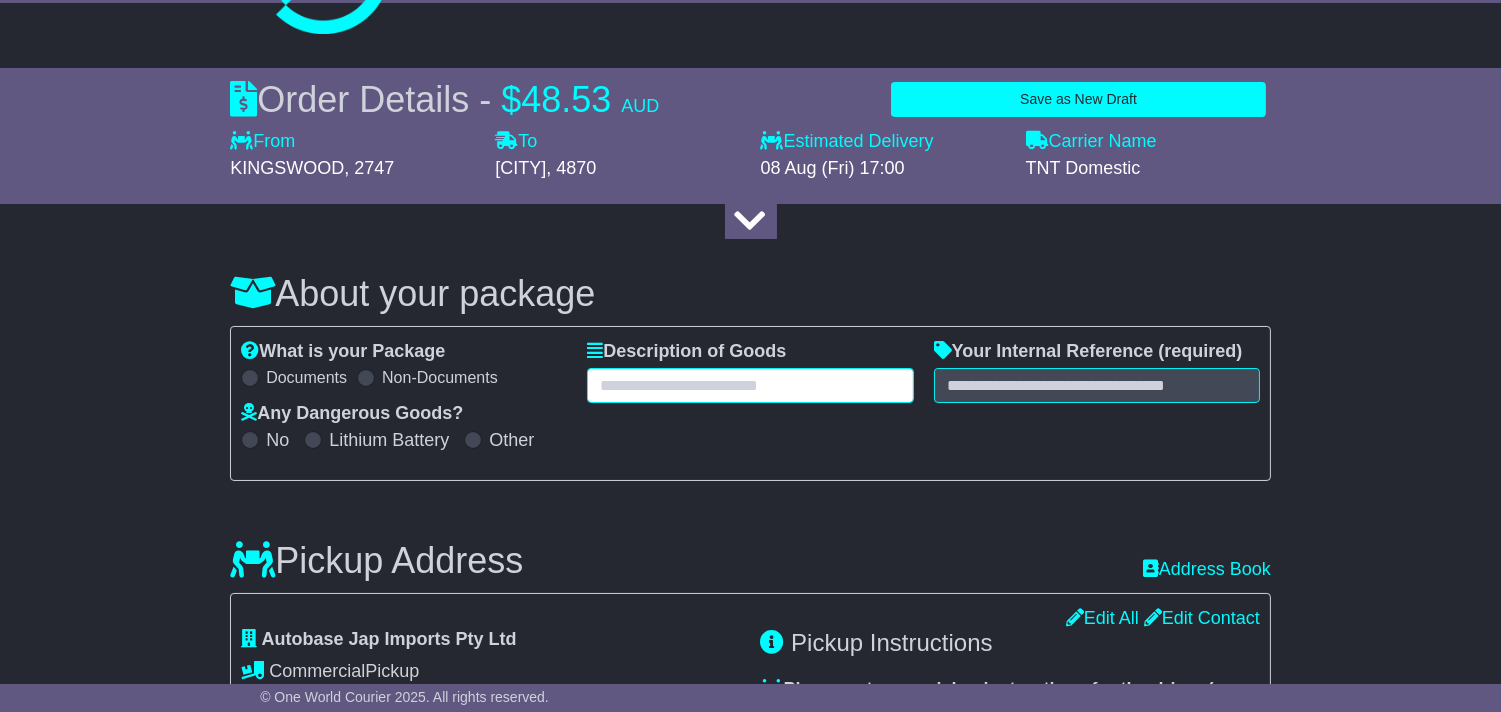 type on "*" 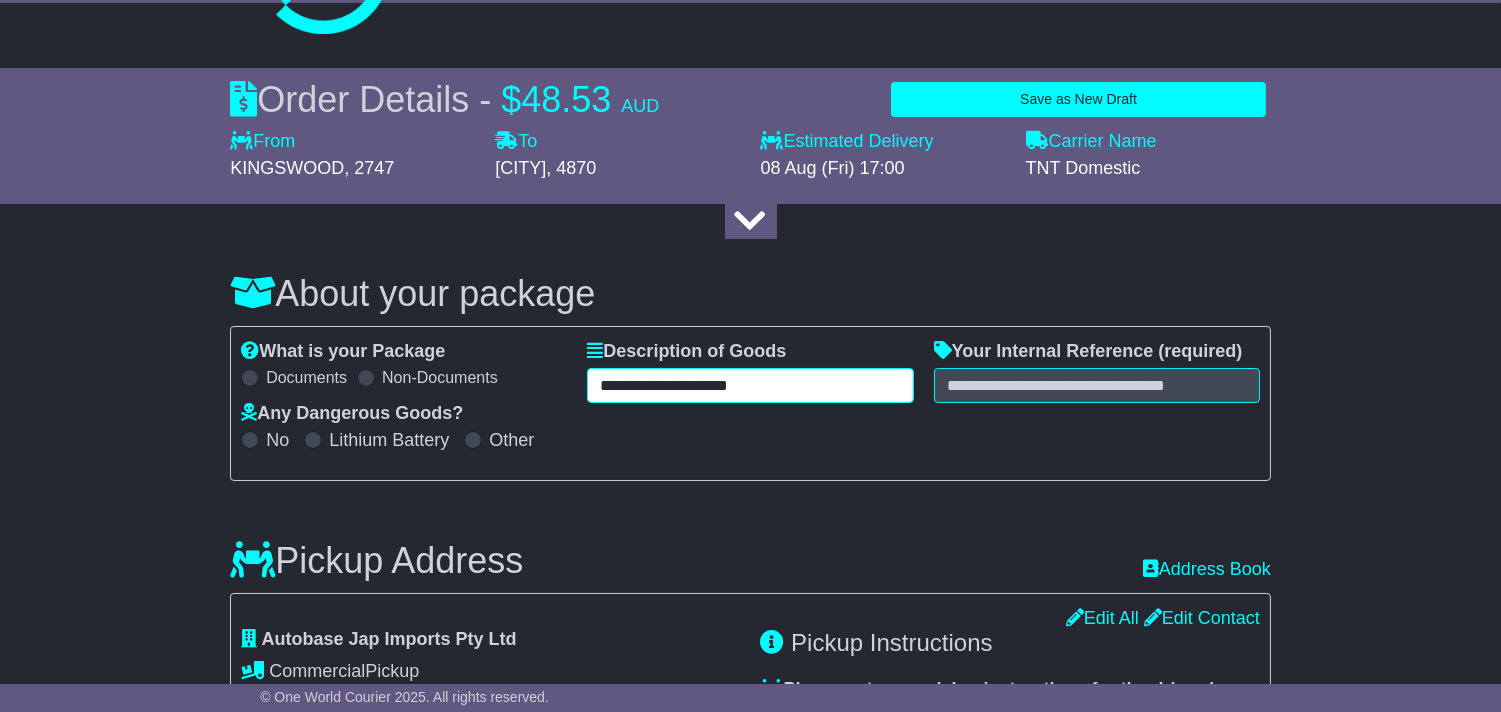 type on "**********" 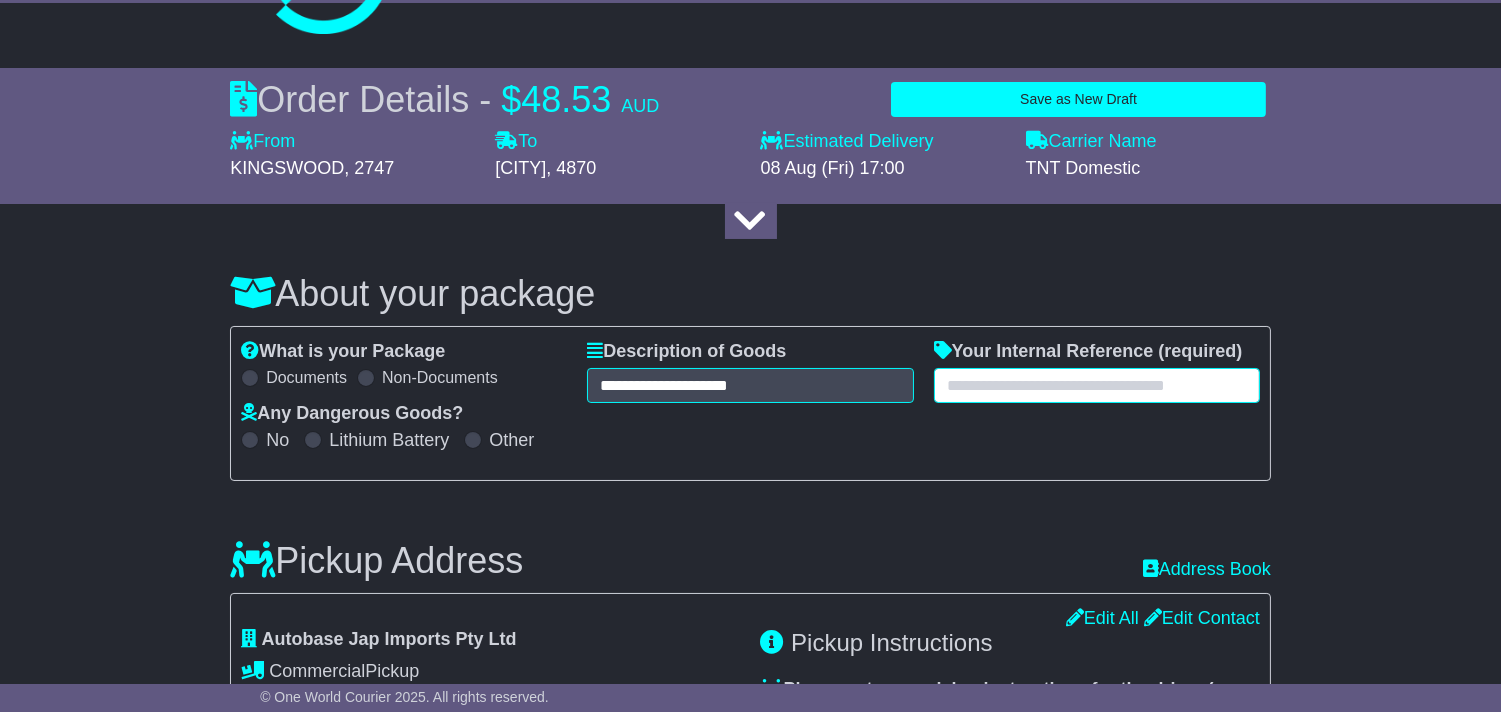 paste on "**********" 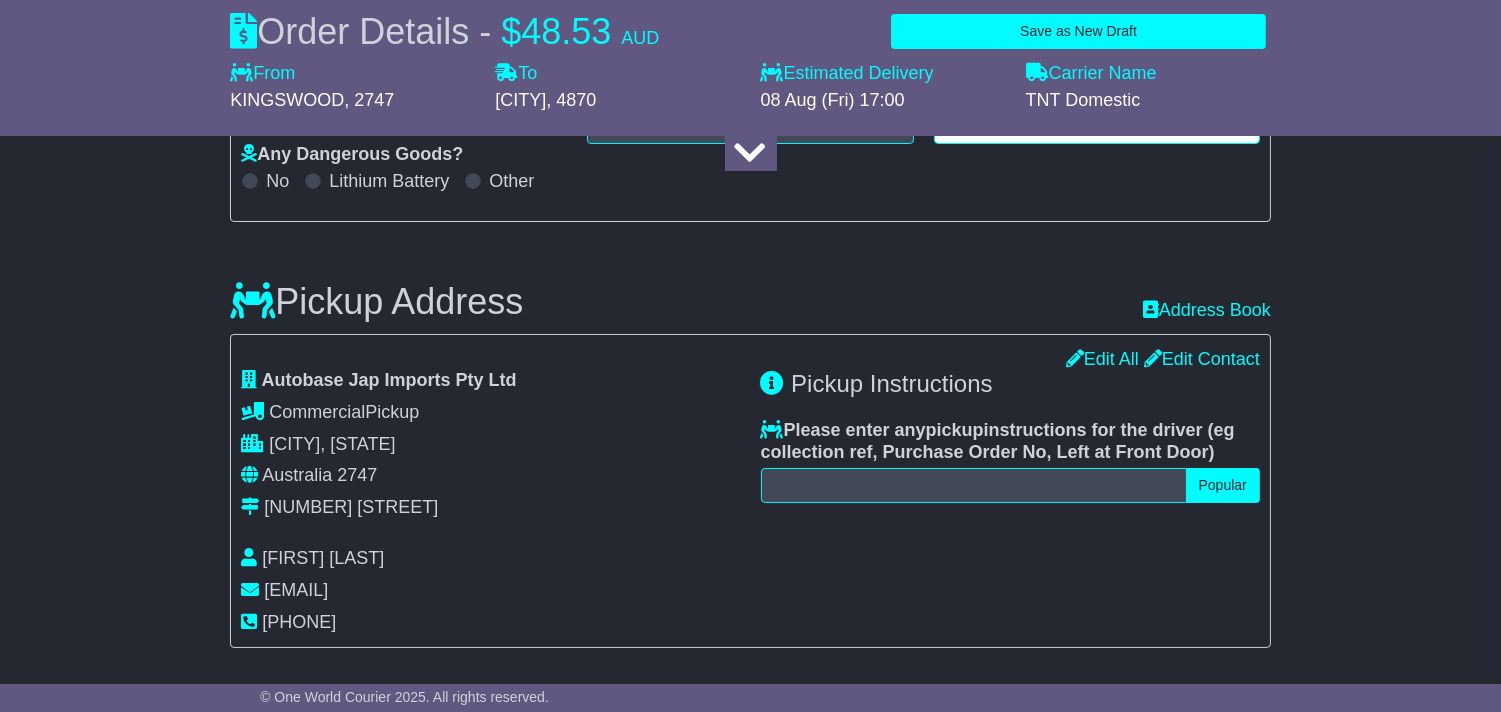 scroll, scrollTop: 444, scrollLeft: 0, axis: vertical 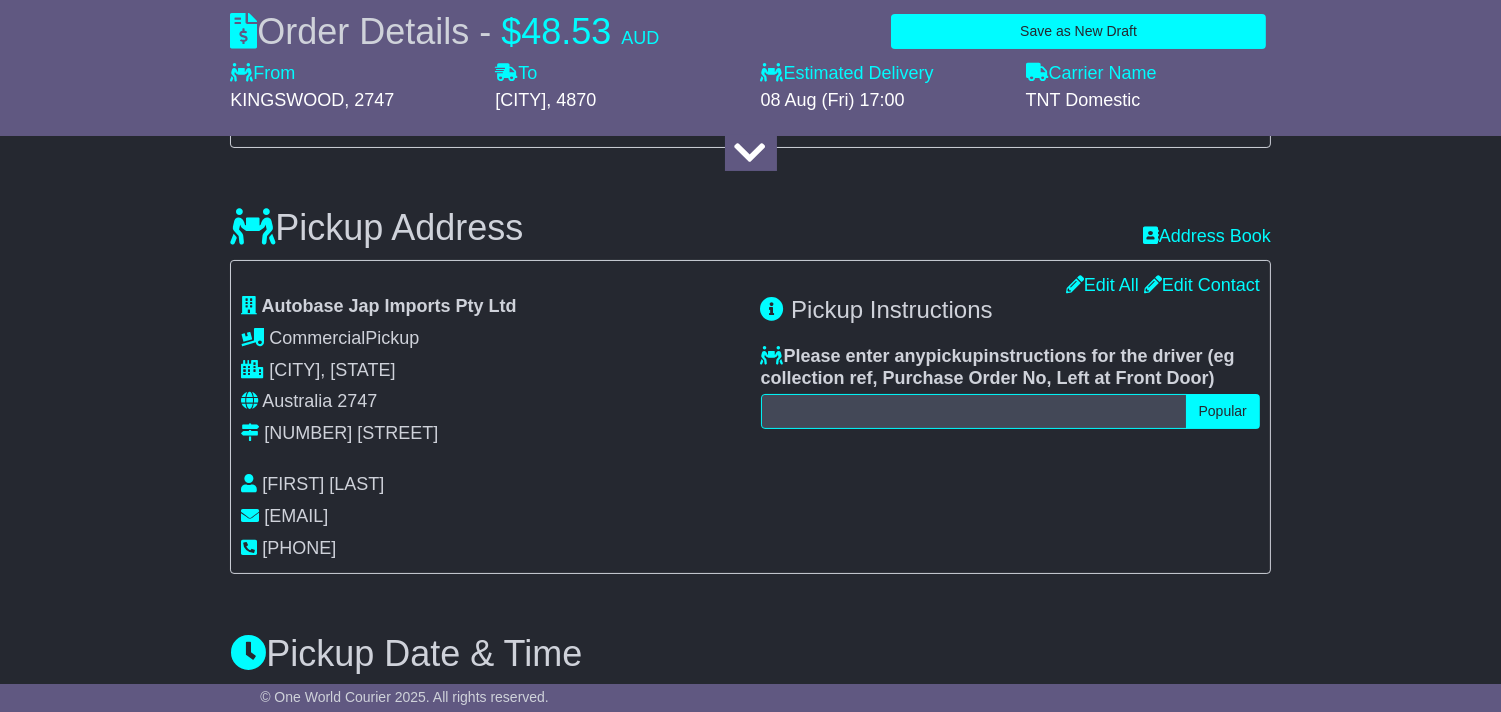 type on "**********" 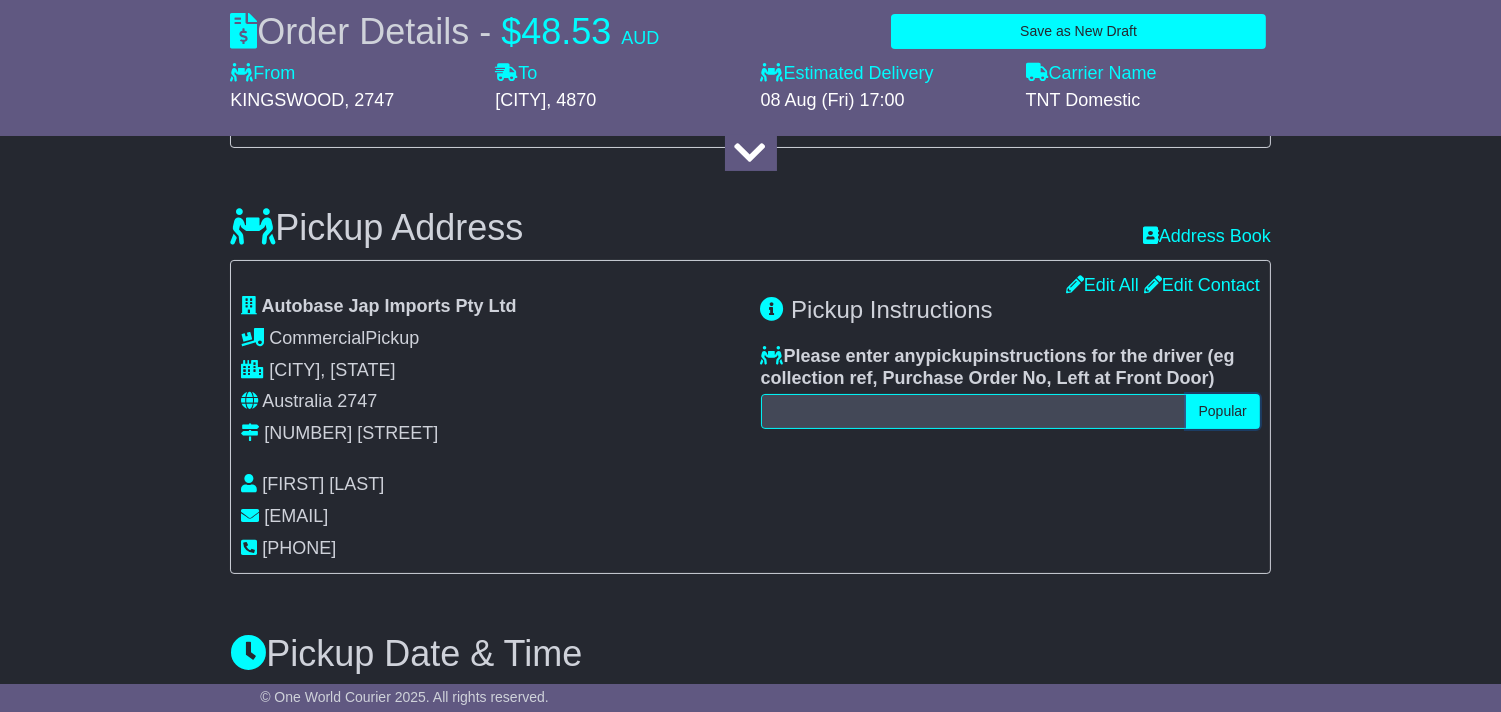 click on "Popular" at bounding box center (1223, 411) 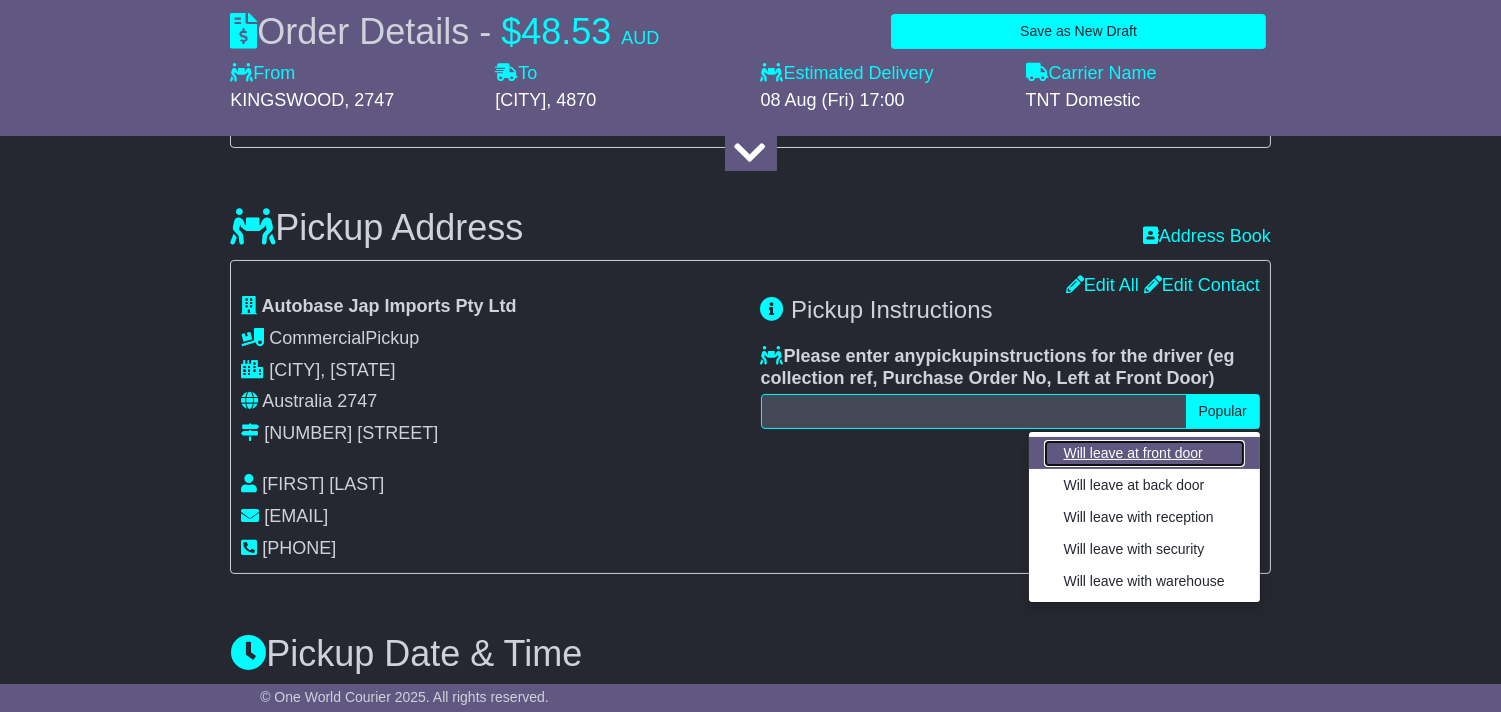 click on "Will leave at front door" at bounding box center [1144, 453] 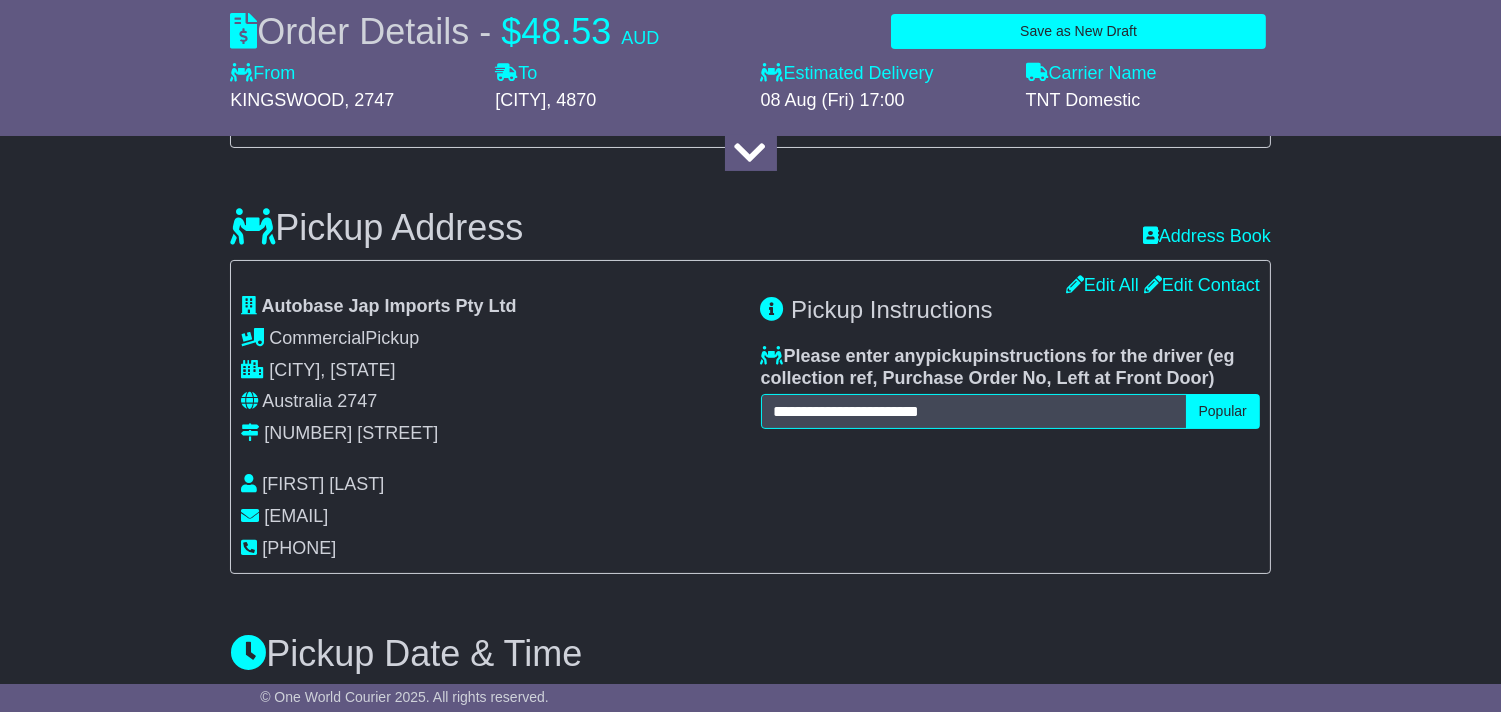 scroll, scrollTop: 888, scrollLeft: 0, axis: vertical 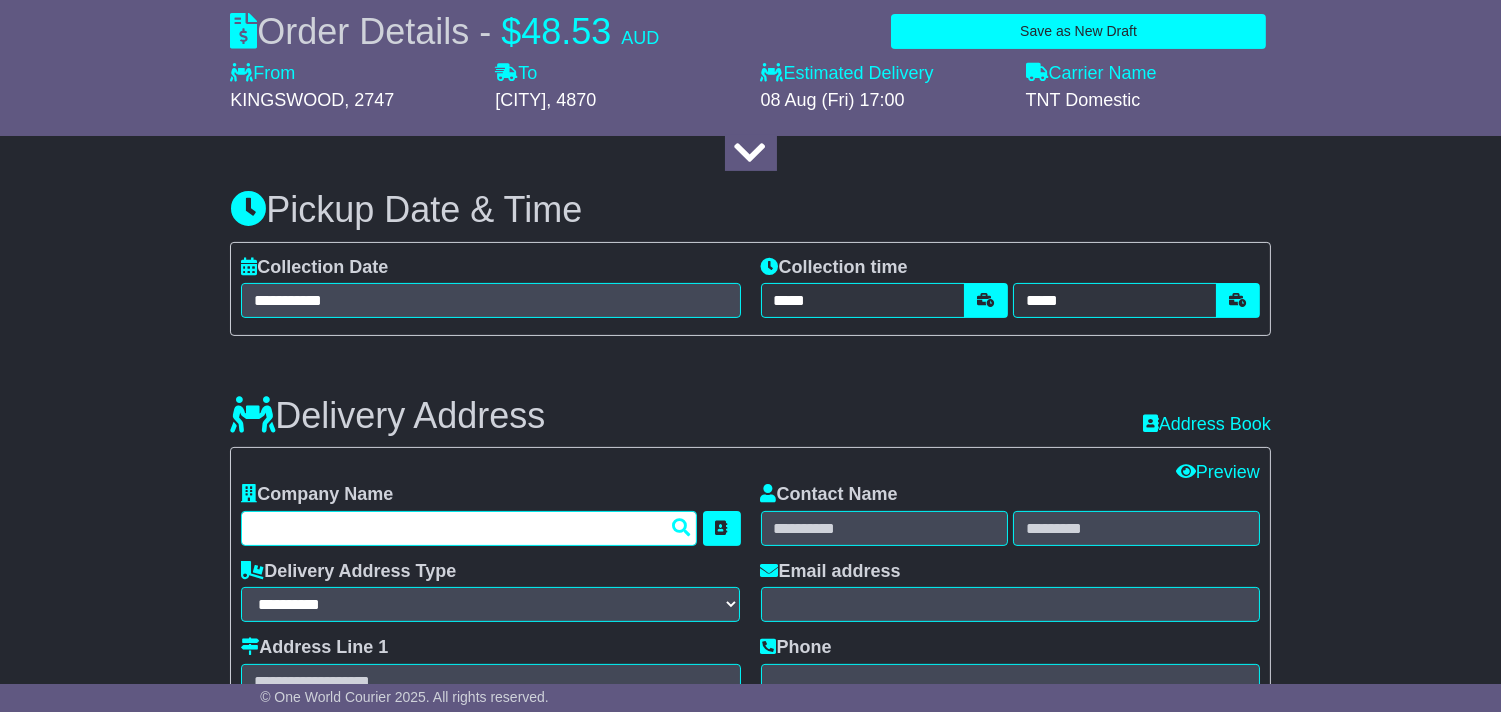 click at bounding box center [469, 528] 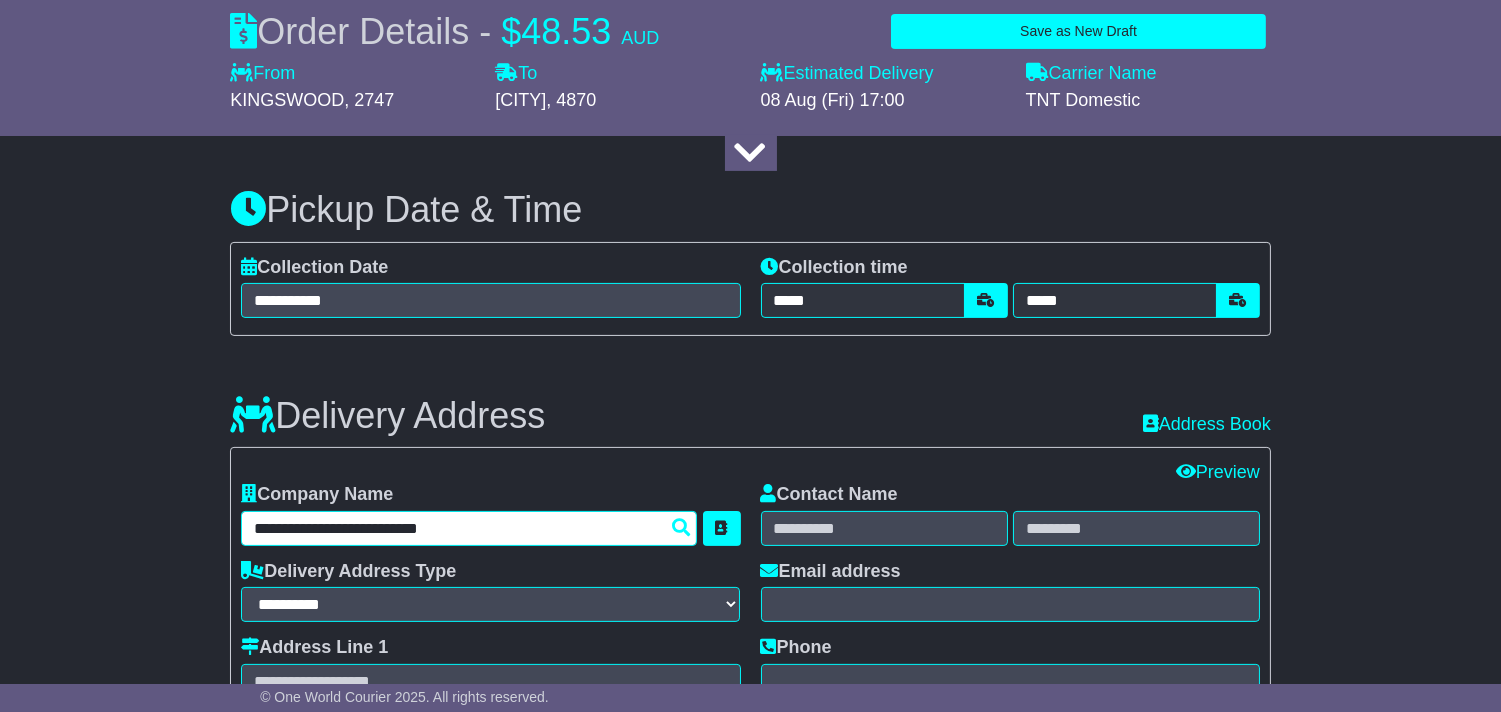 type on "**********" 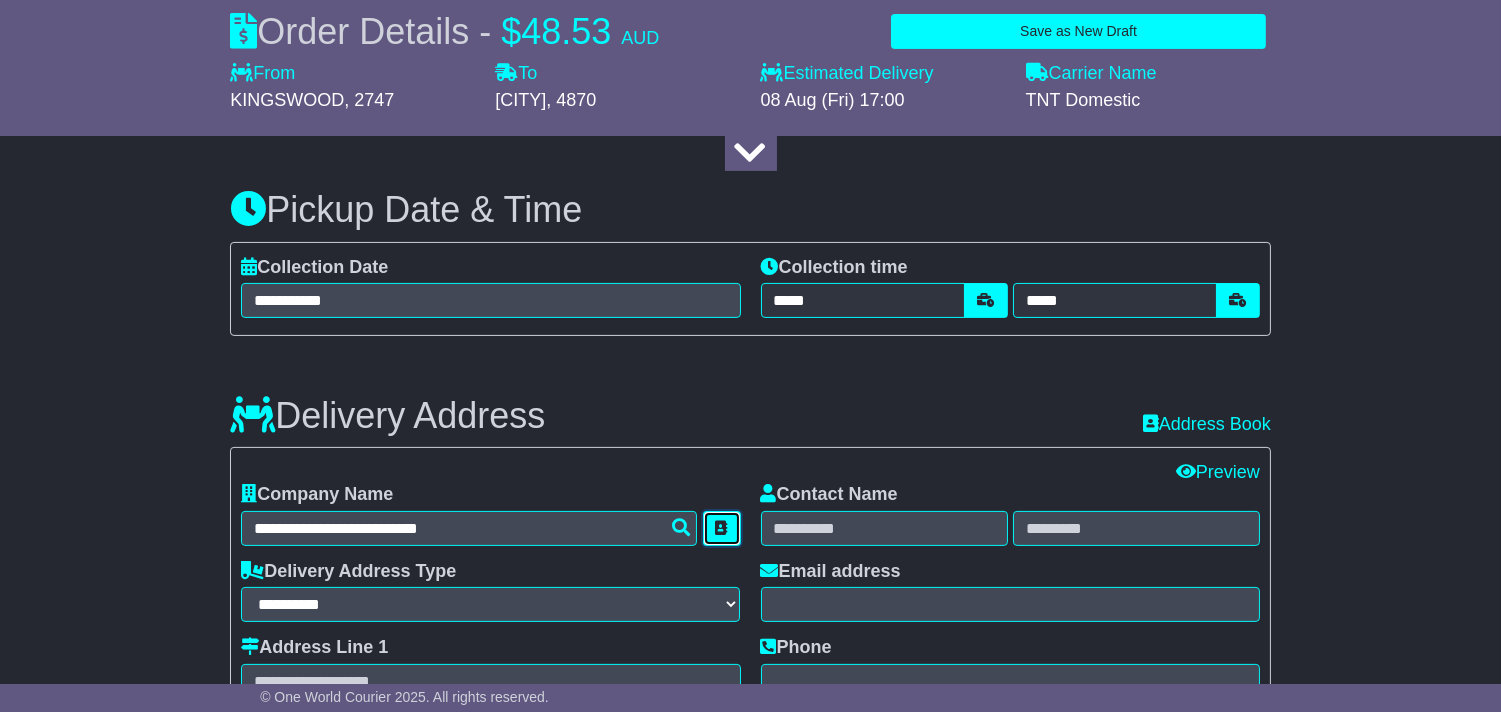 type 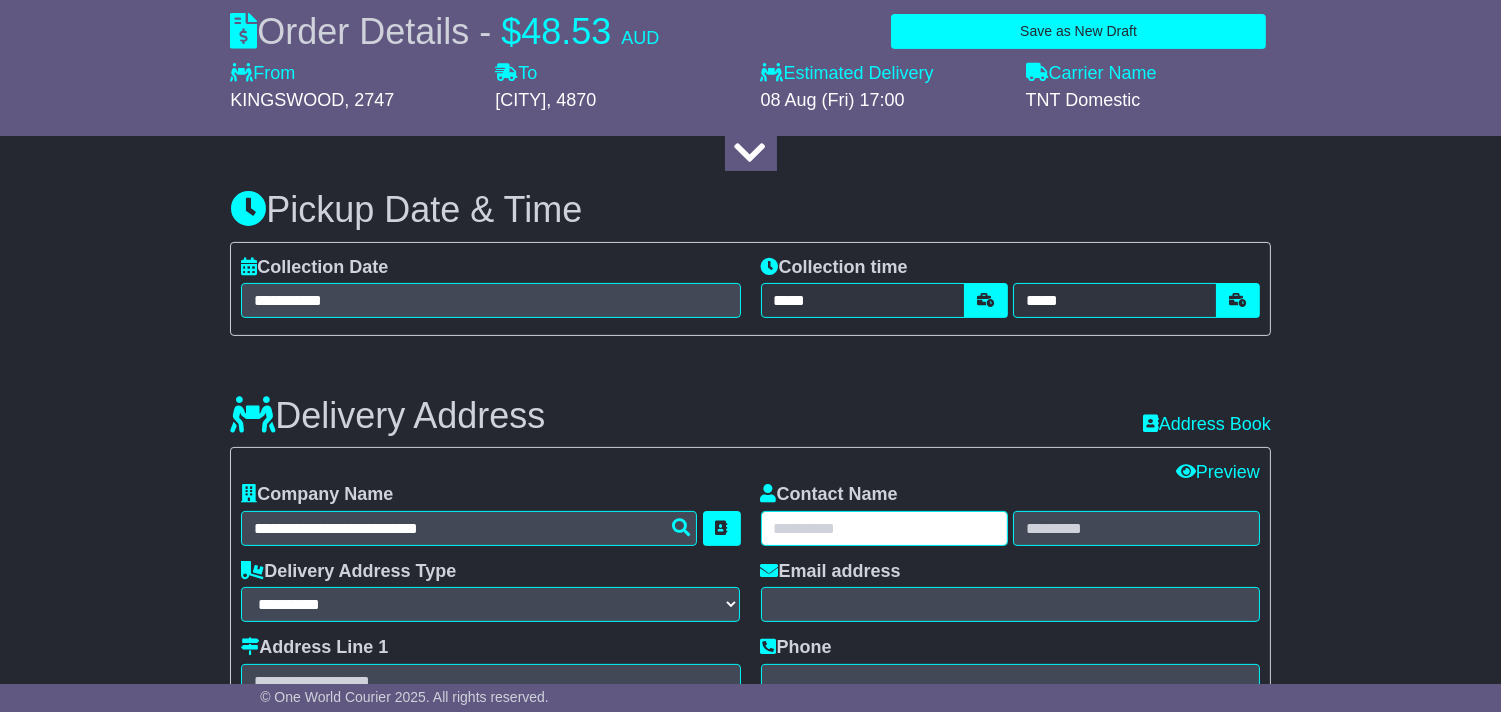 click at bounding box center (884, 528) 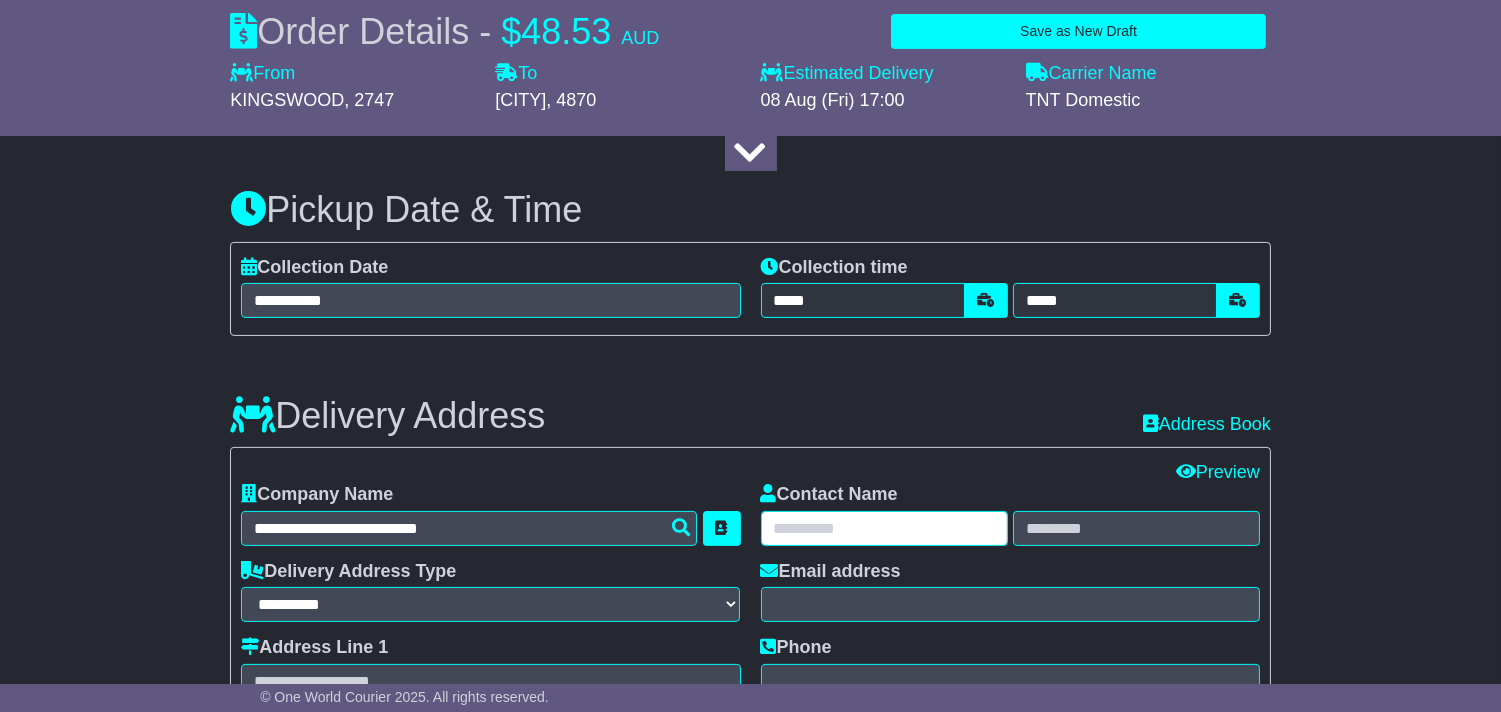 paste on "**********" 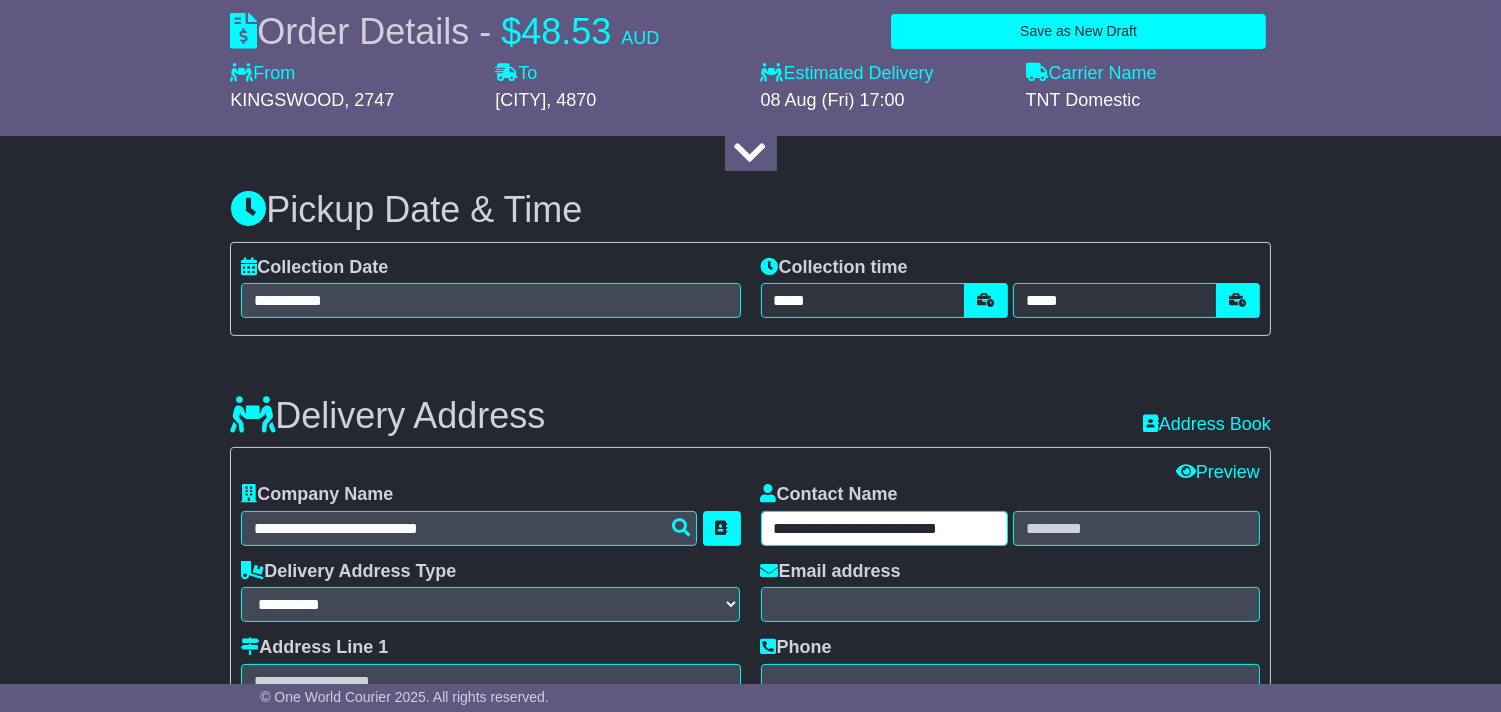 scroll, scrollTop: 0, scrollLeft: 22, axis: horizontal 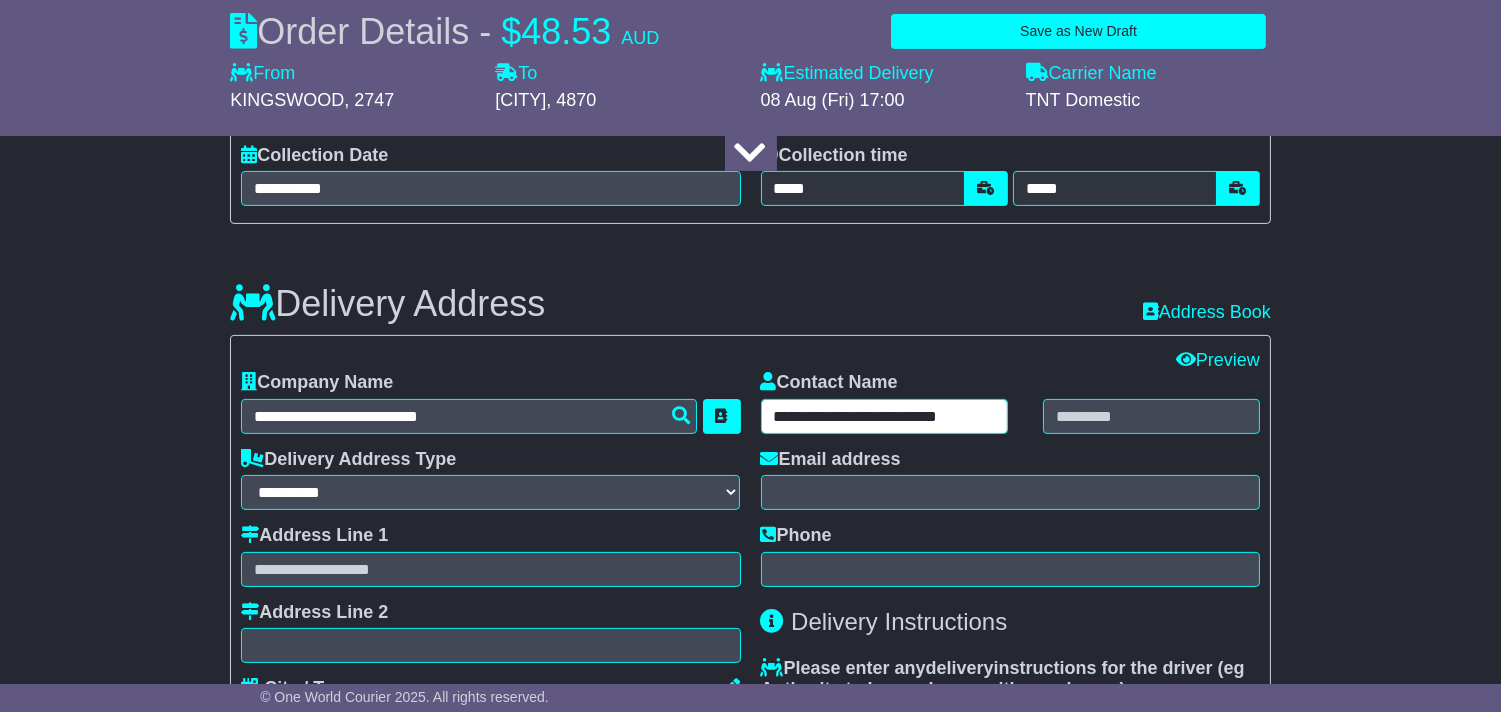 type on "**********" 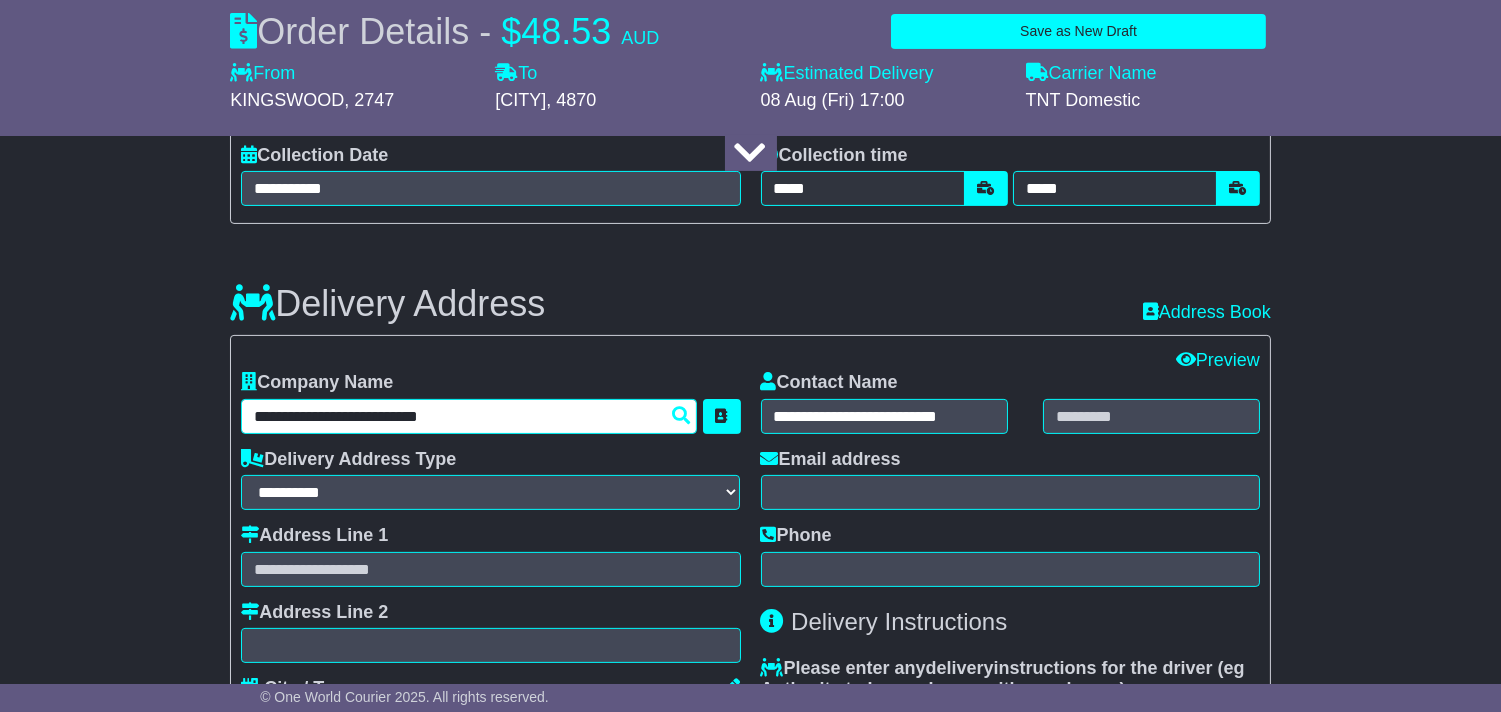 scroll, scrollTop: 0, scrollLeft: 0, axis: both 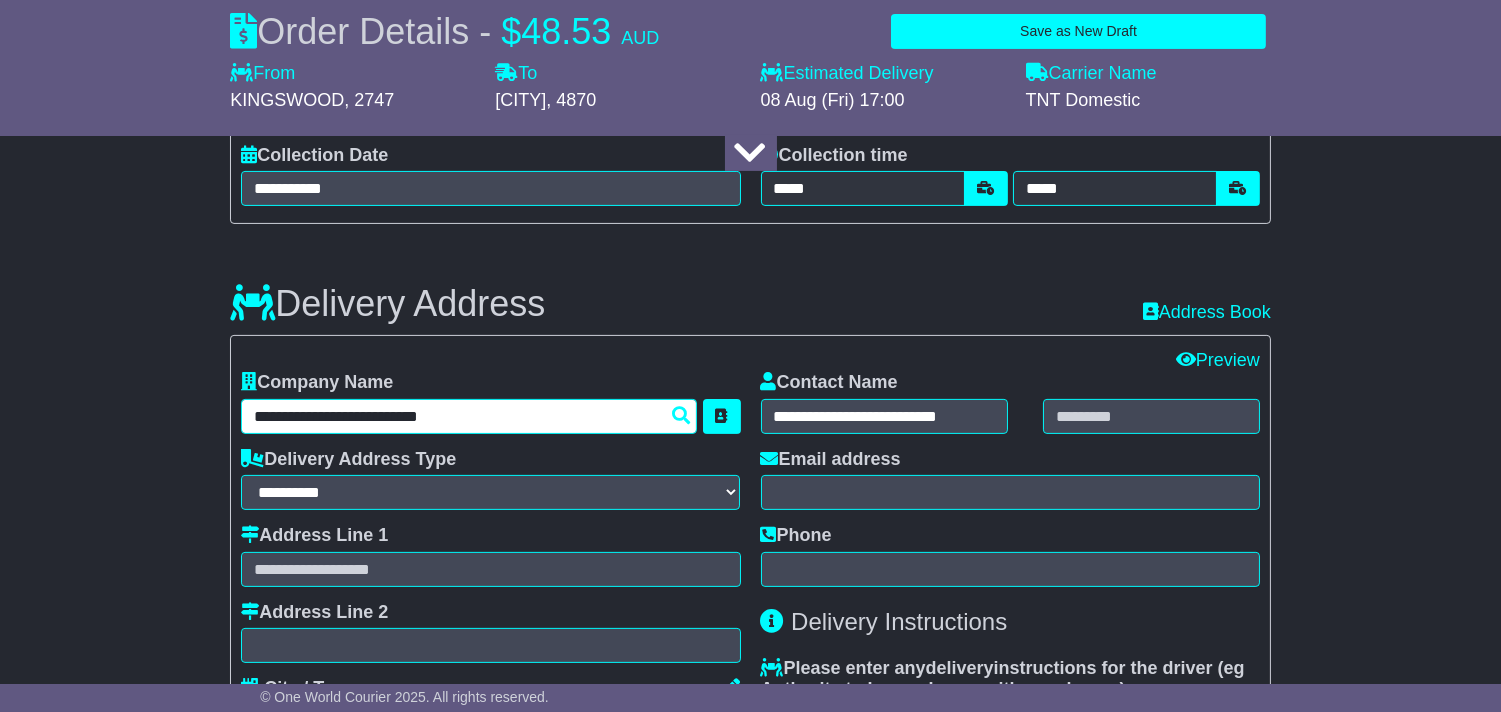 type on "**********" 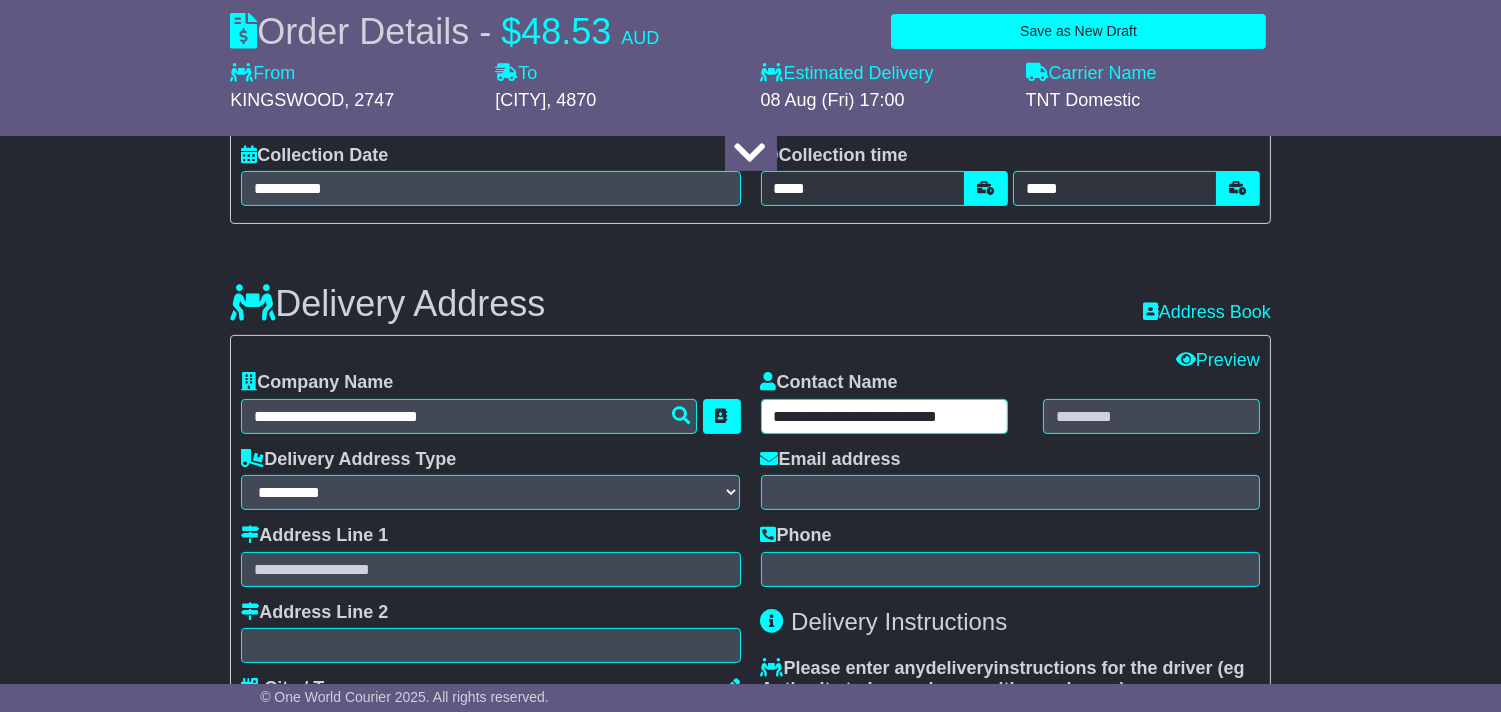 click on "**********" at bounding box center (884, 416) 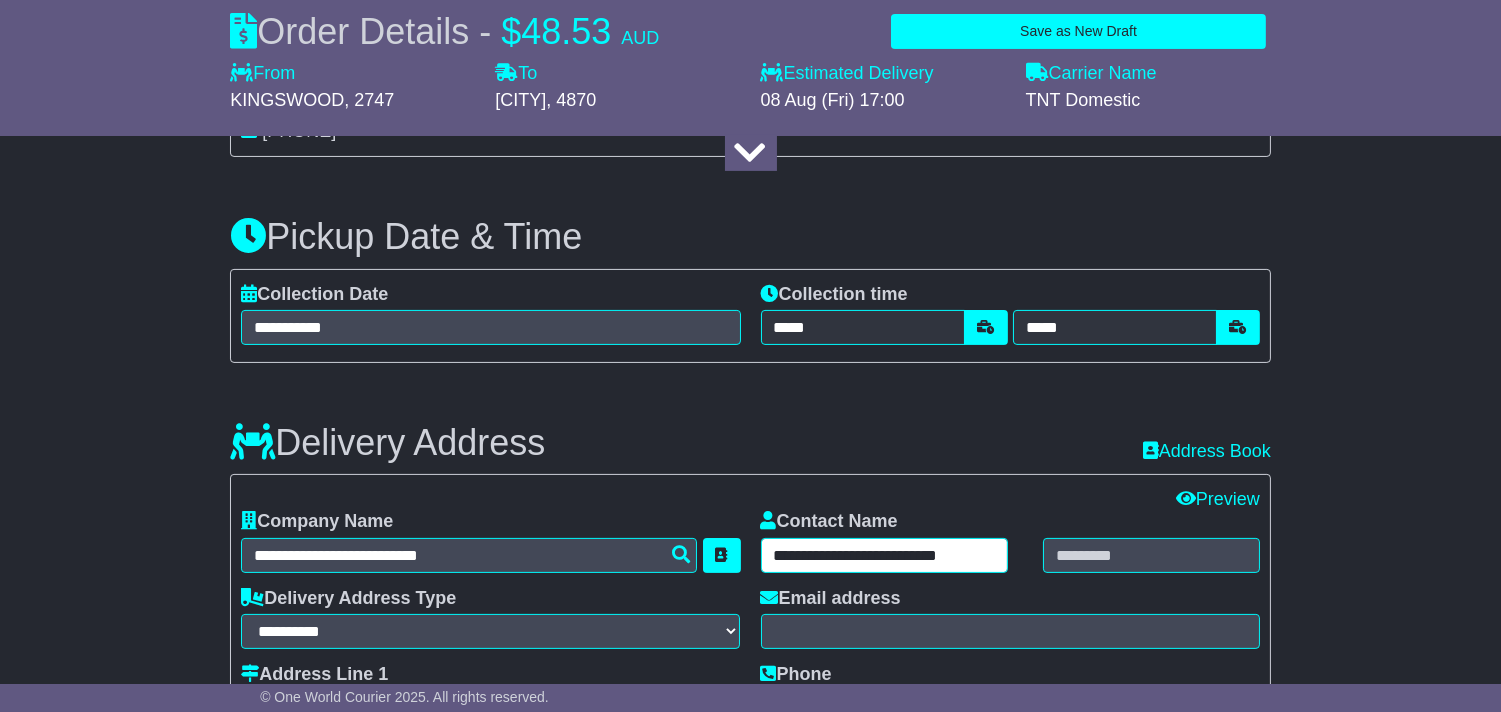 scroll, scrollTop: 666, scrollLeft: 0, axis: vertical 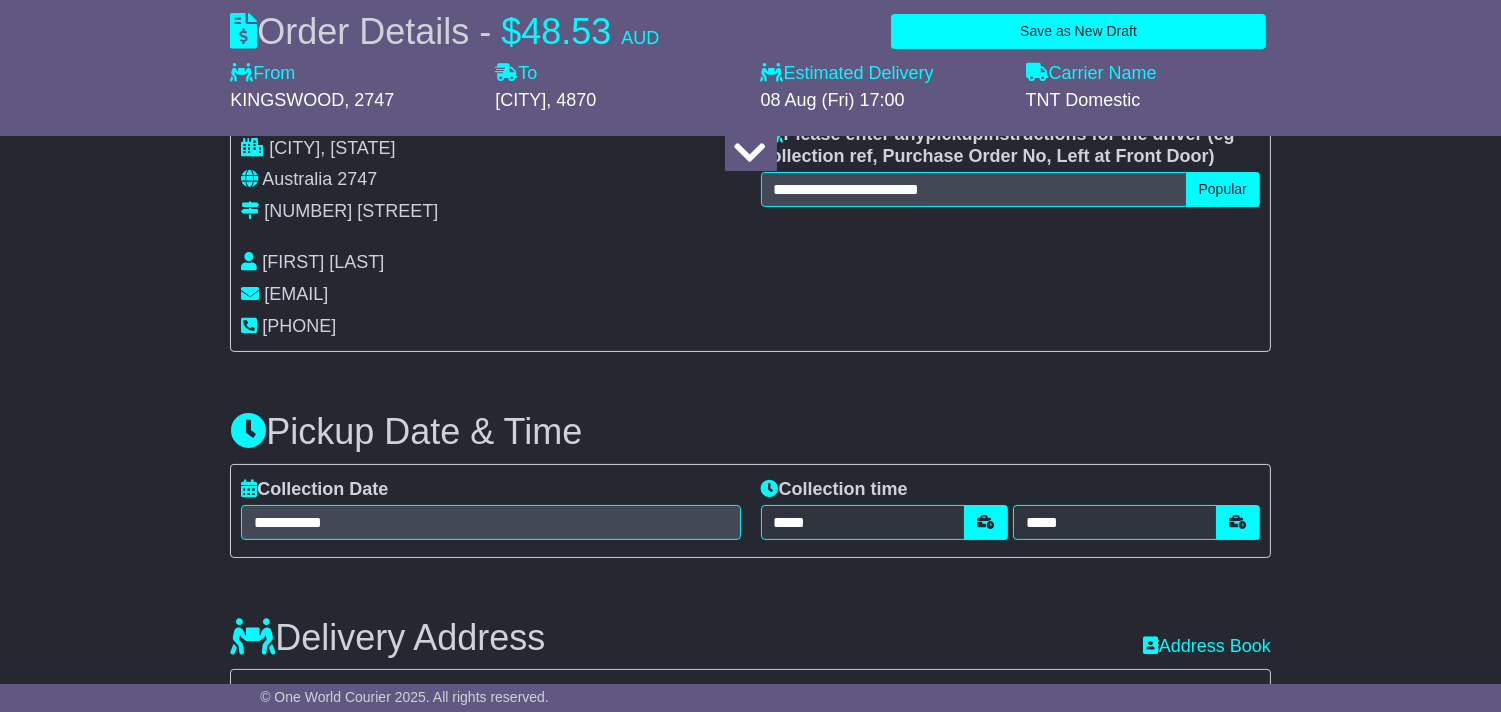 type on "**********" 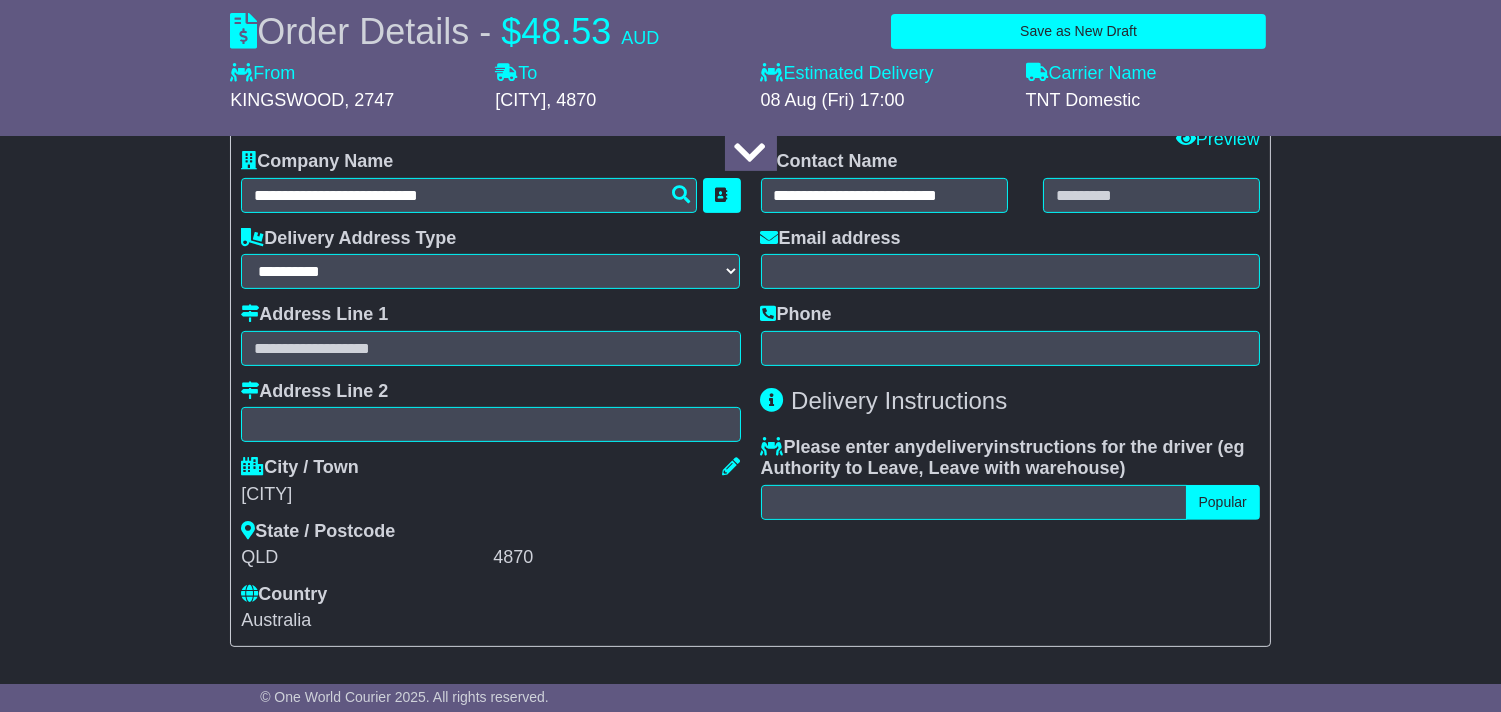 scroll, scrollTop: 1222, scrollLeft: 0, axis: vertical 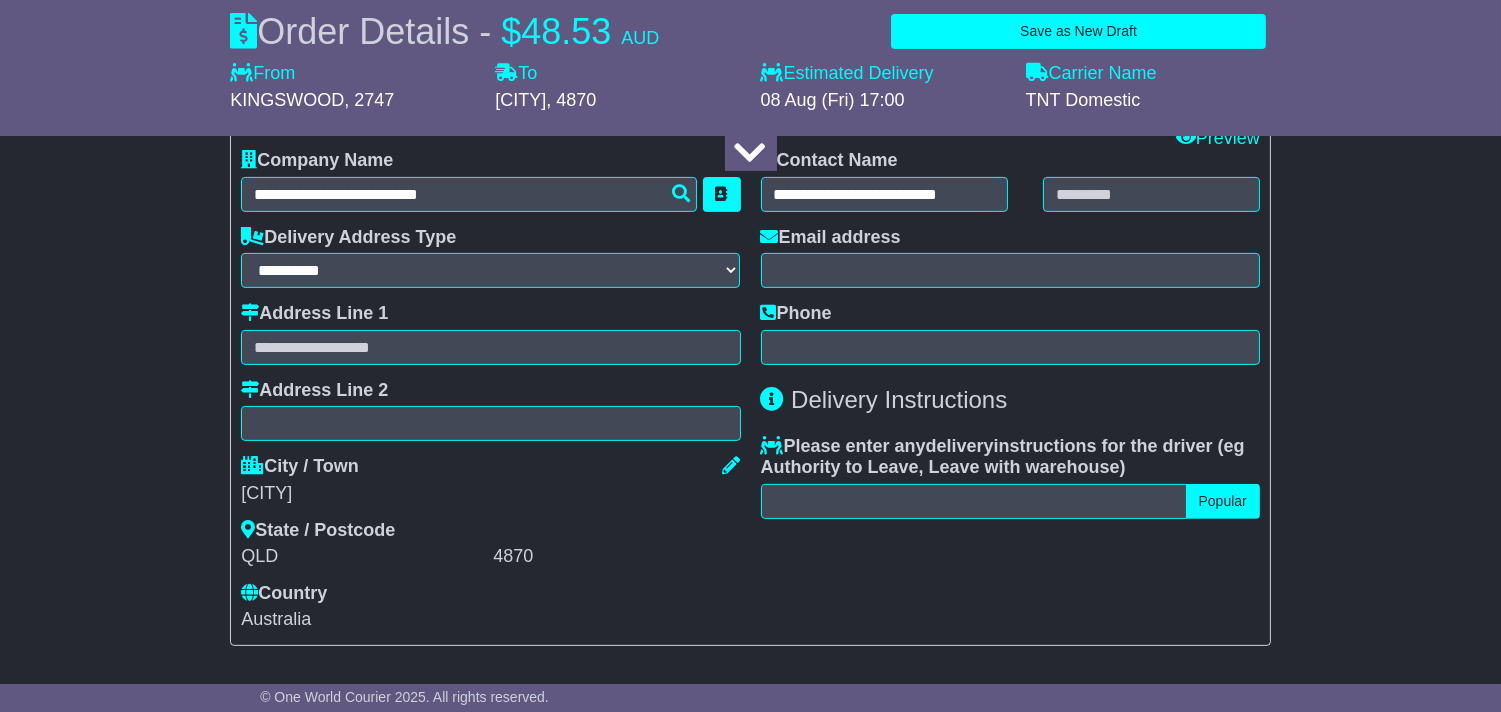 click on "**********" at bounding box center (1010, 257) 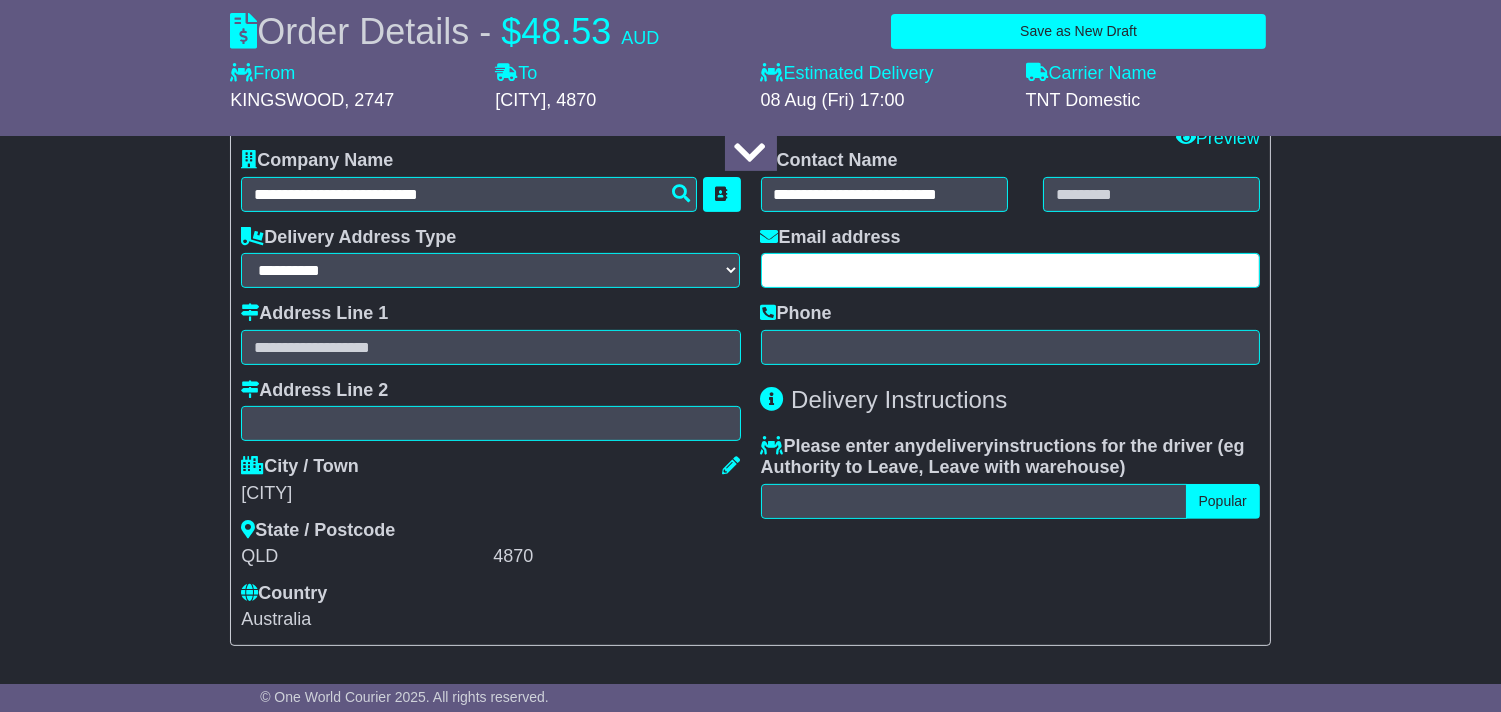 click at bounding box center (1010, 270) 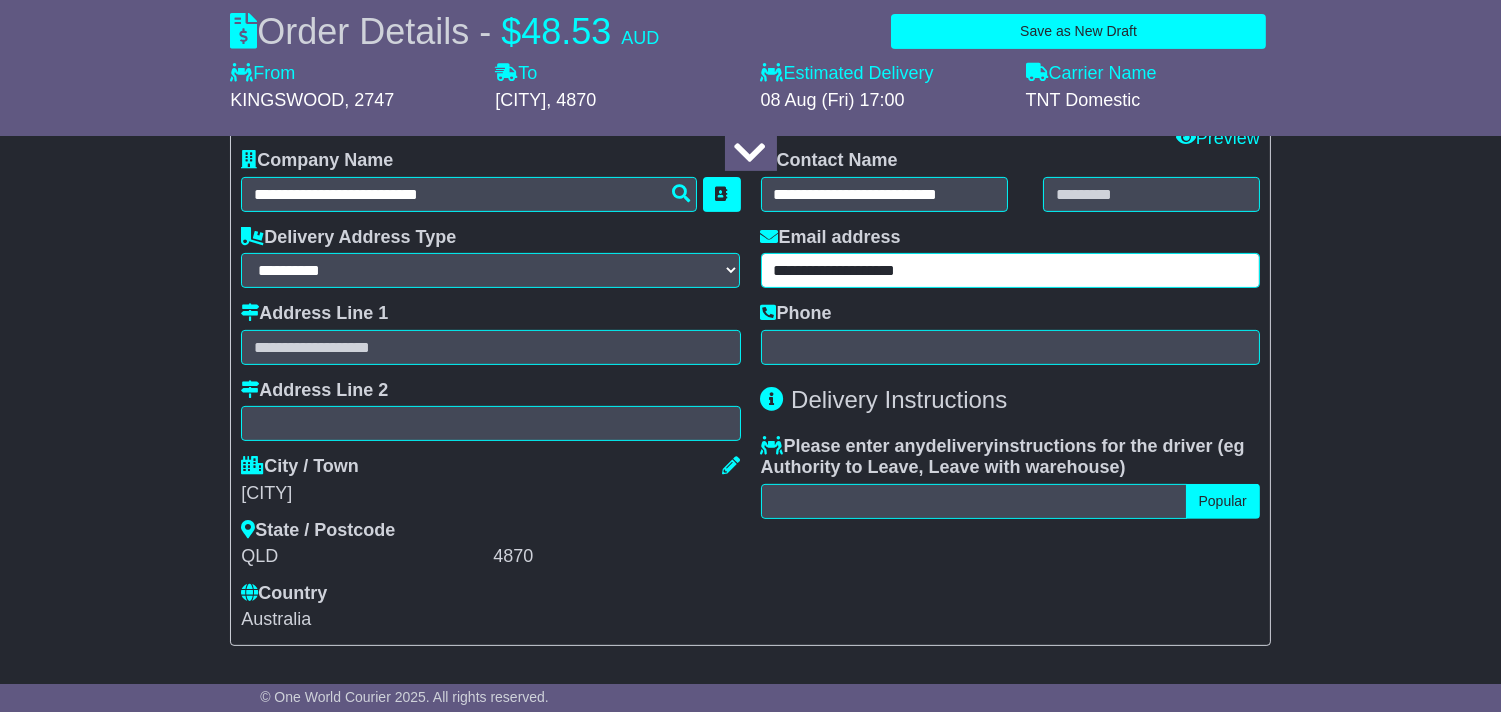type on "**********" 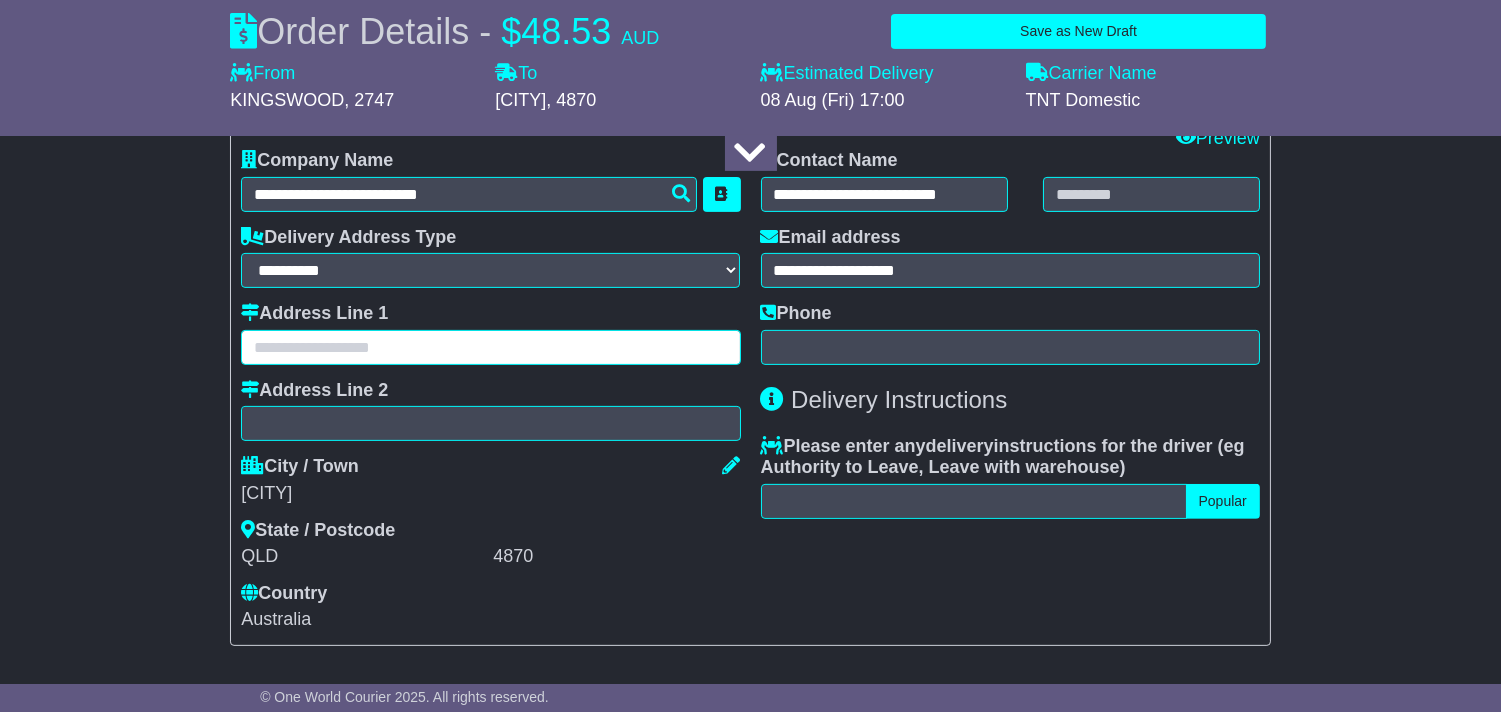 click at bounding box center [490, 347] 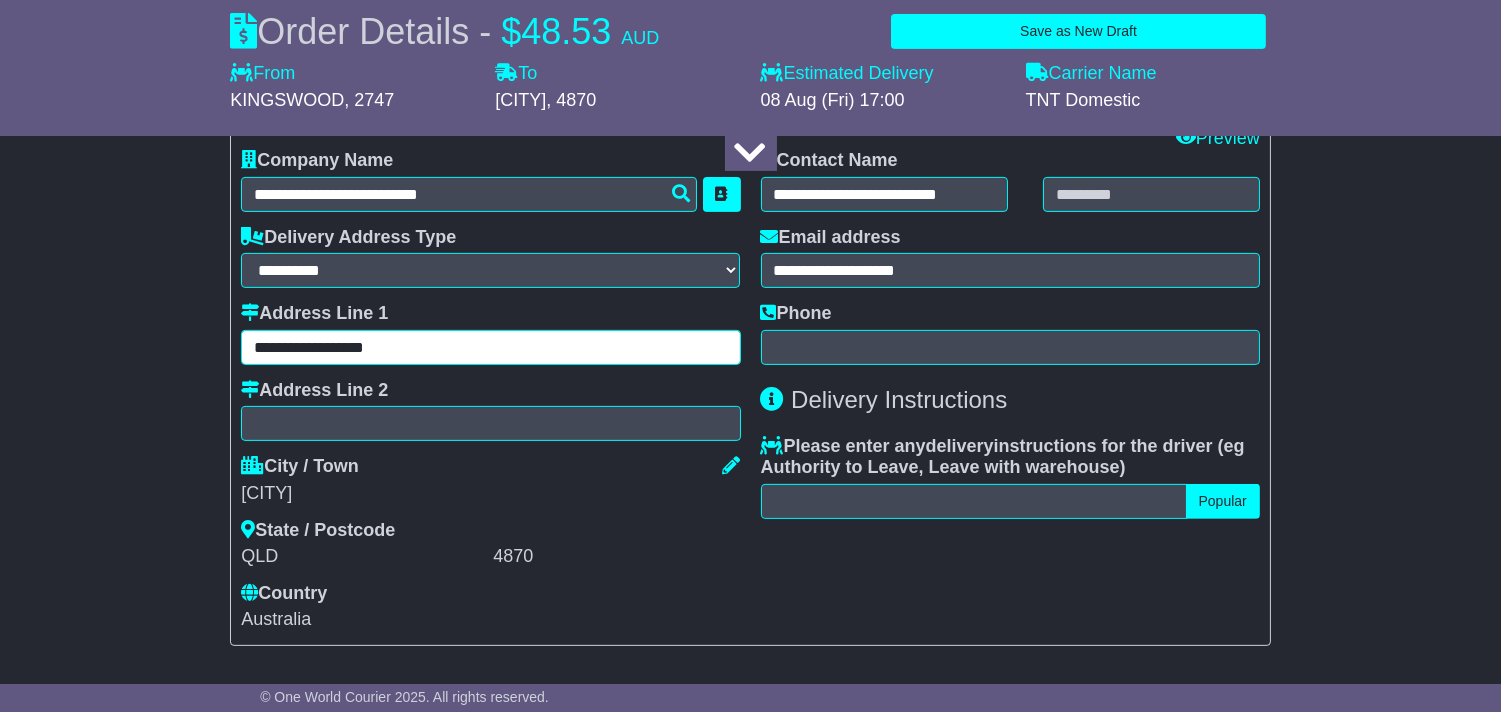 type on "**********" 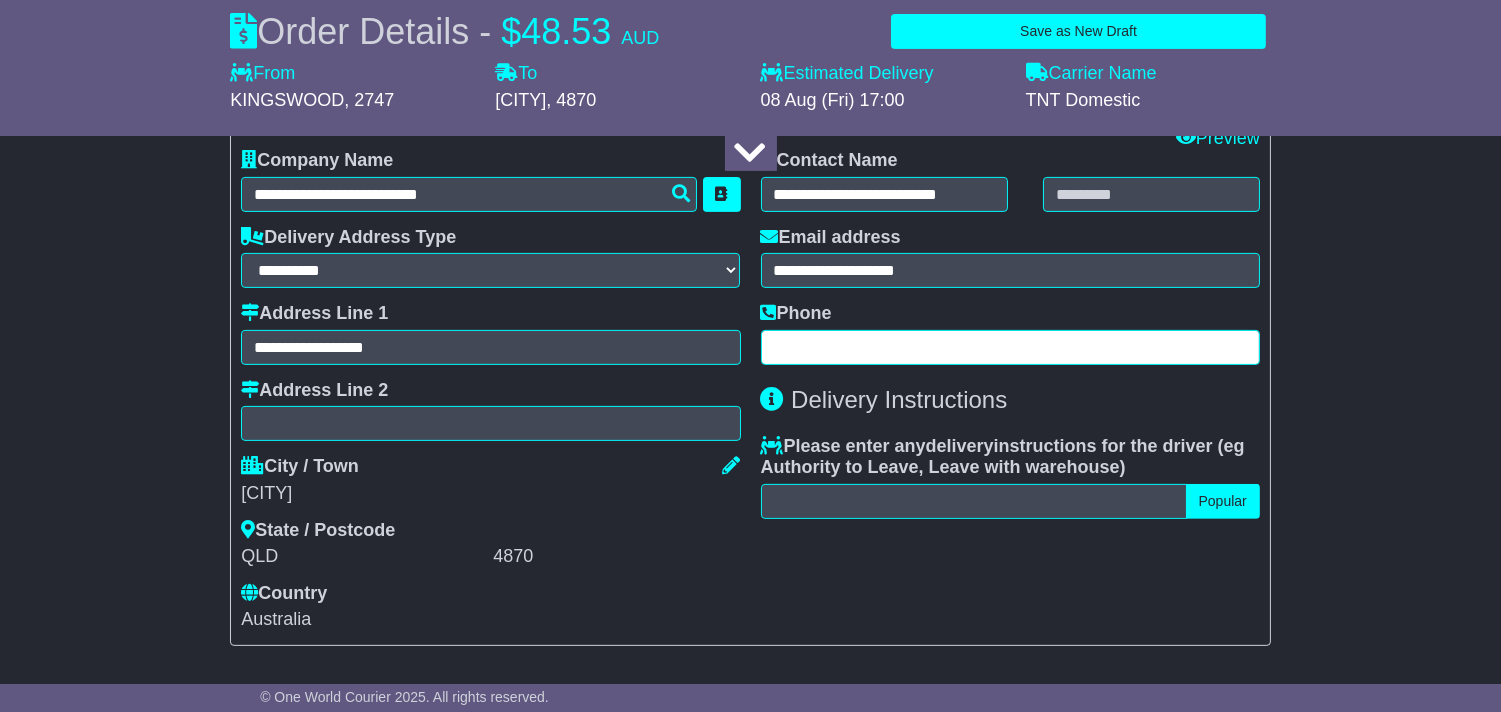 click at bounding box center (1010, 347) 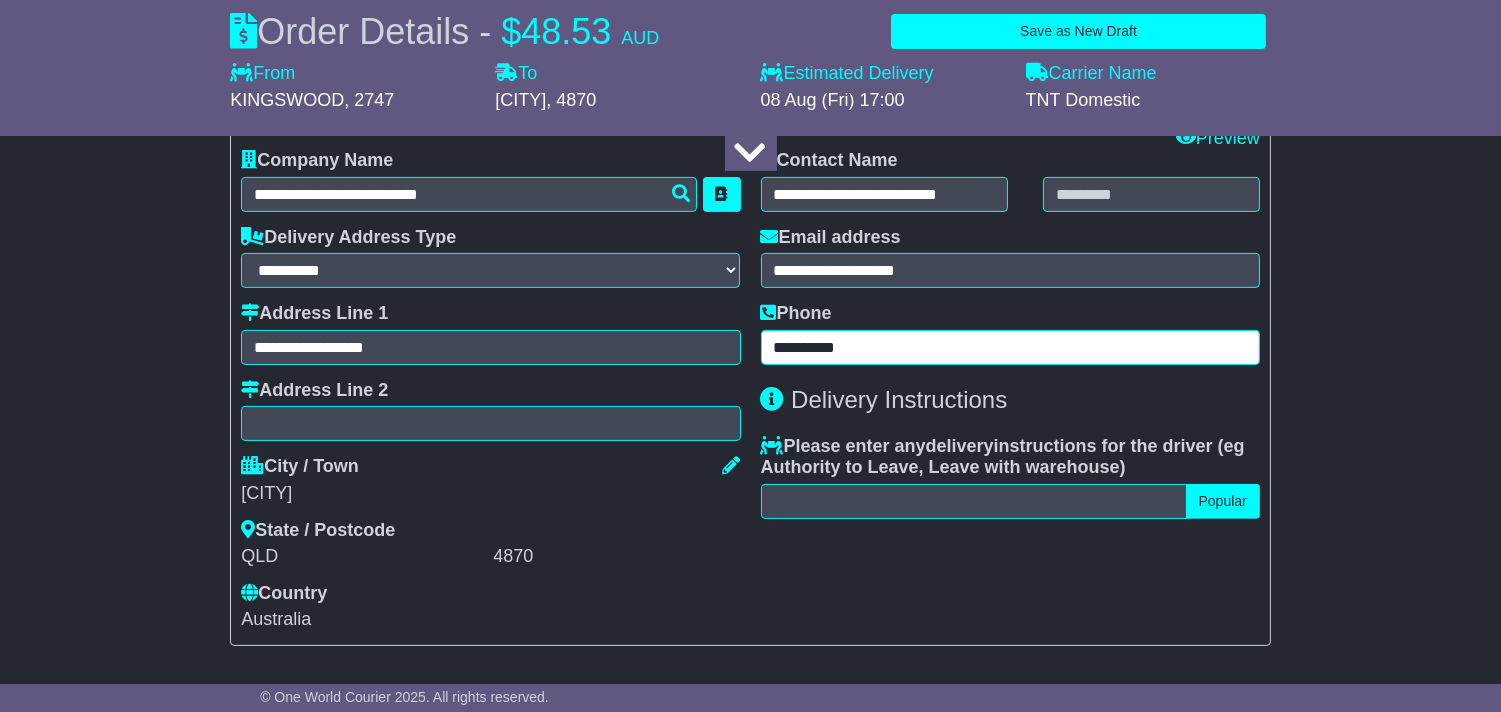 type on "**********" 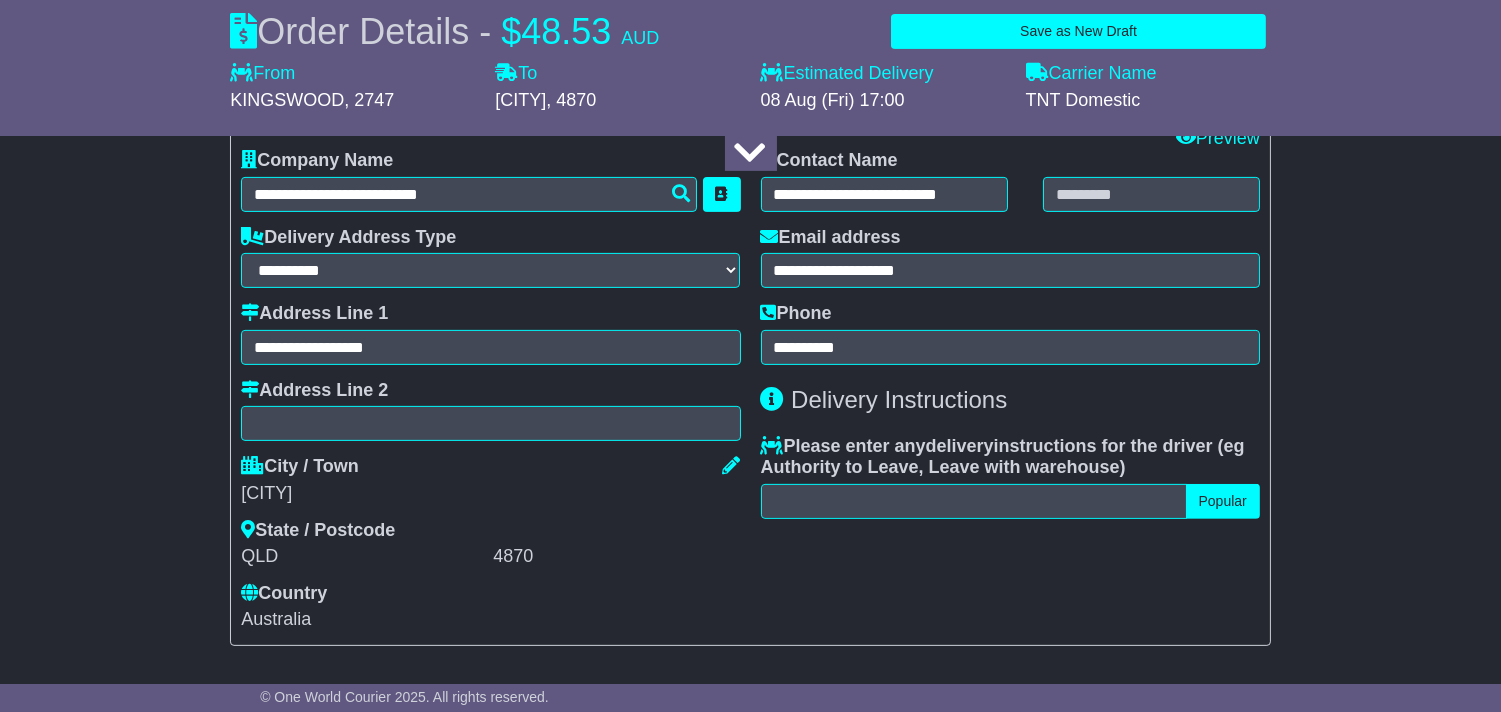 drag, startPoint x: 912, startPoint y: 538, endPoint x: 918, endPoint y: 512, distance: 26.683329 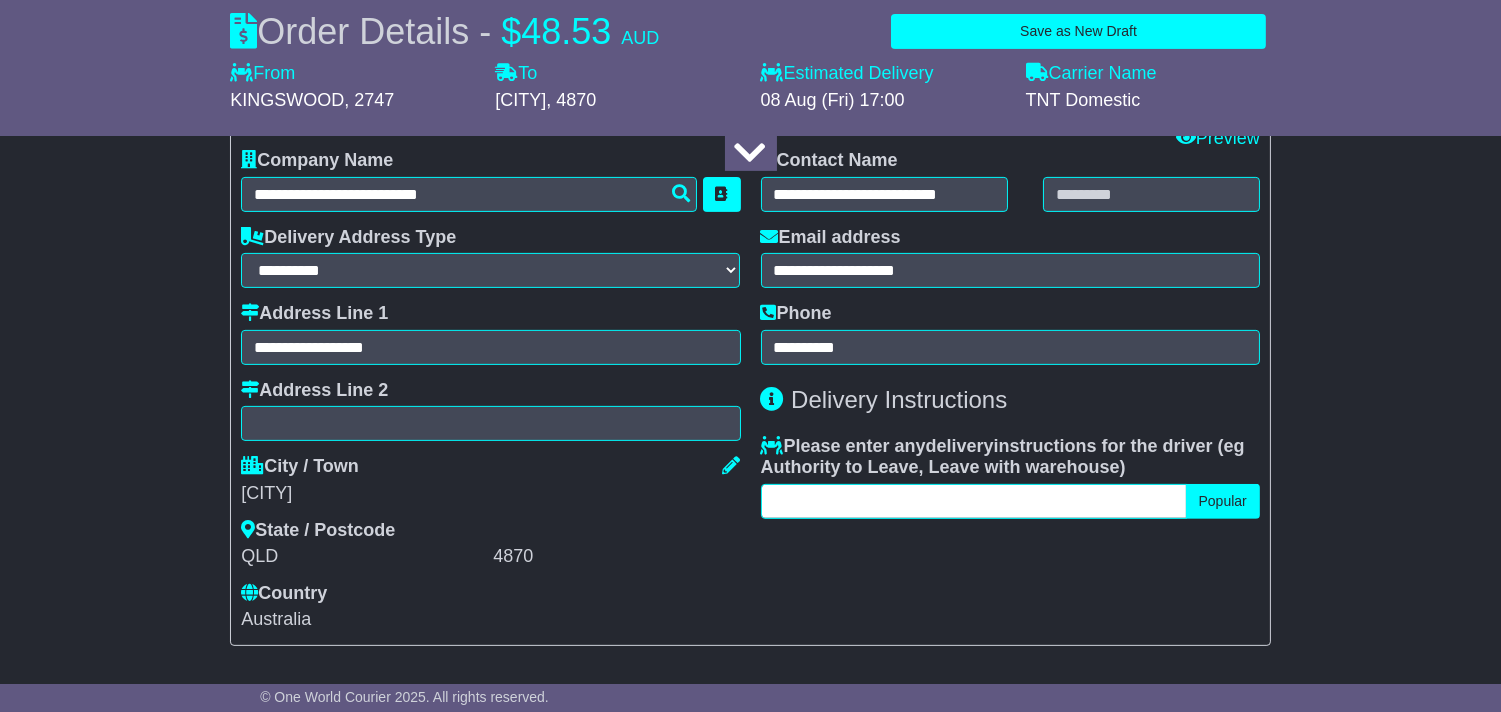 click at bounding box center (974, 501) 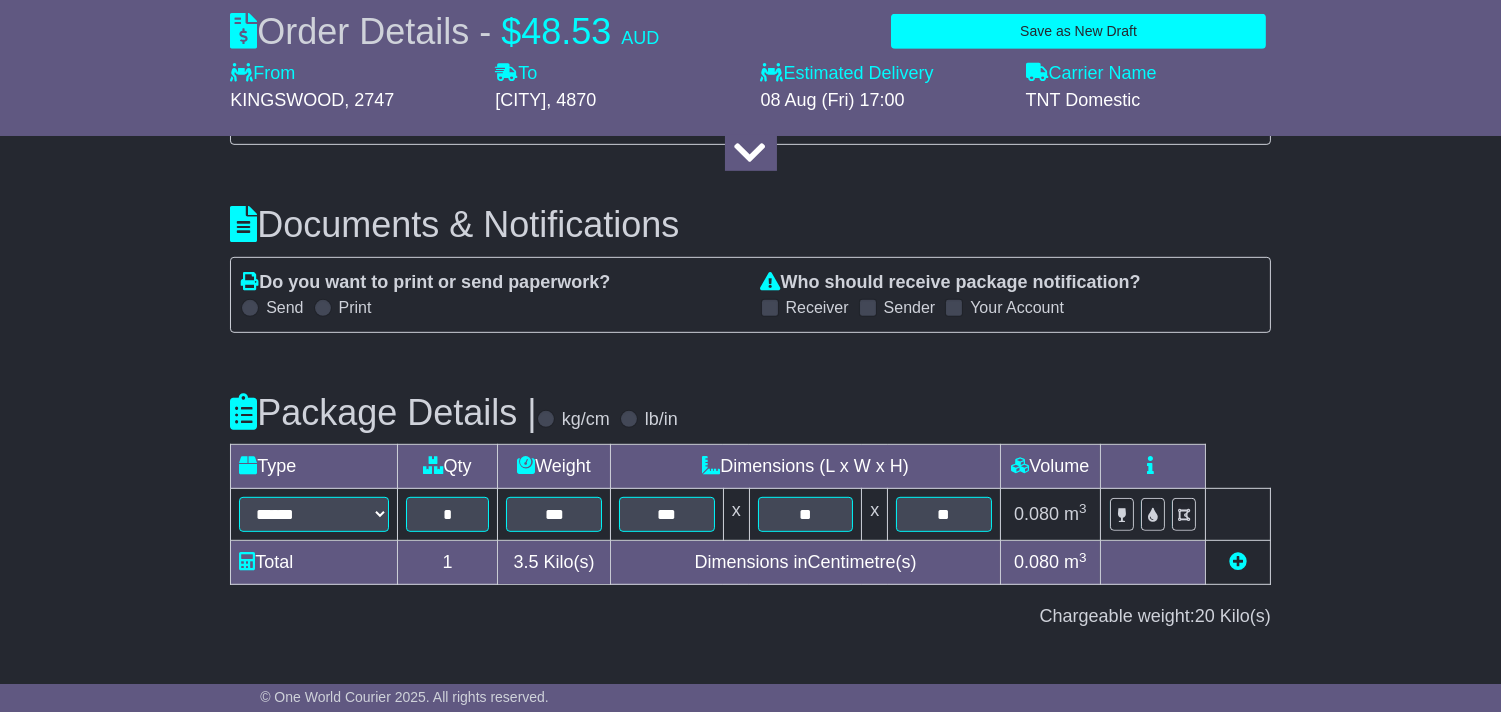 scroll, scrollTop: 2185, scrollLeft: 0, axis: vertical 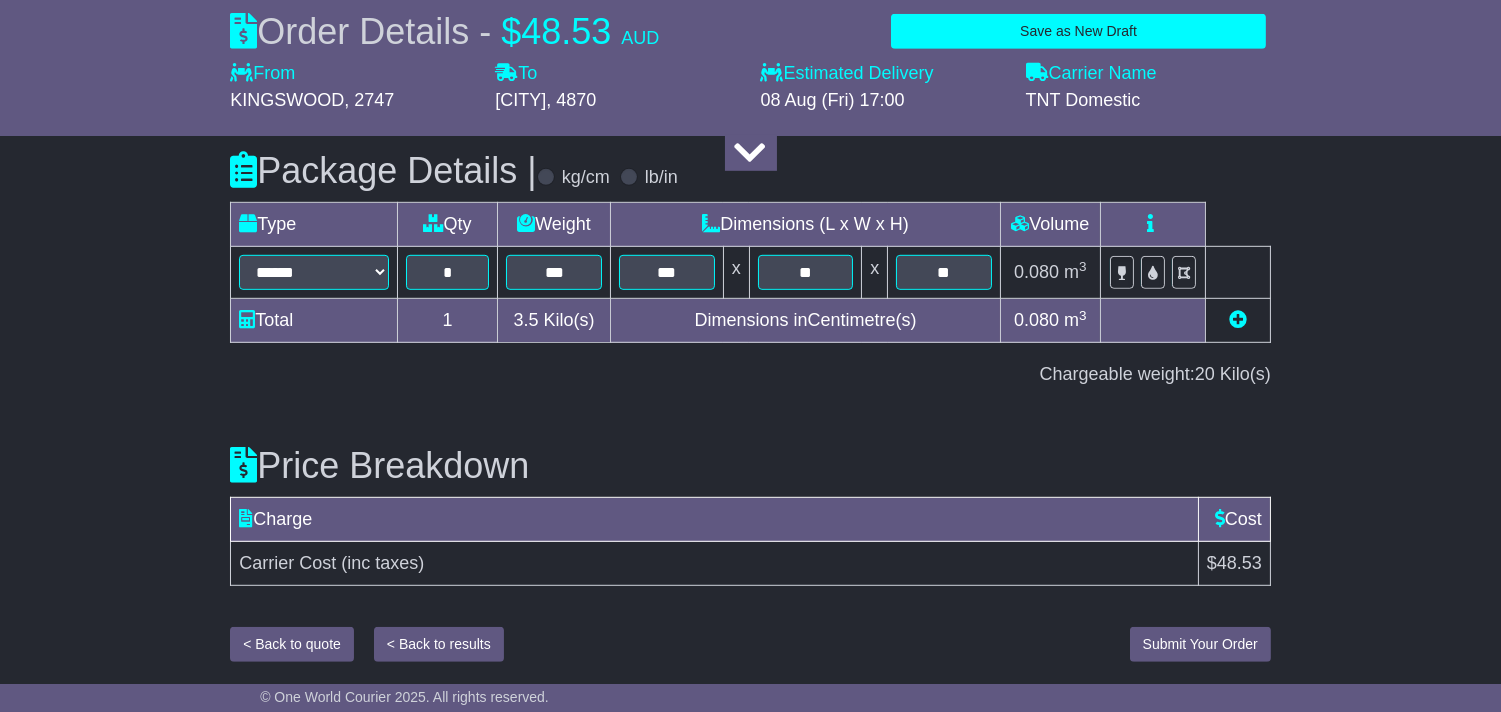 type on "**********" 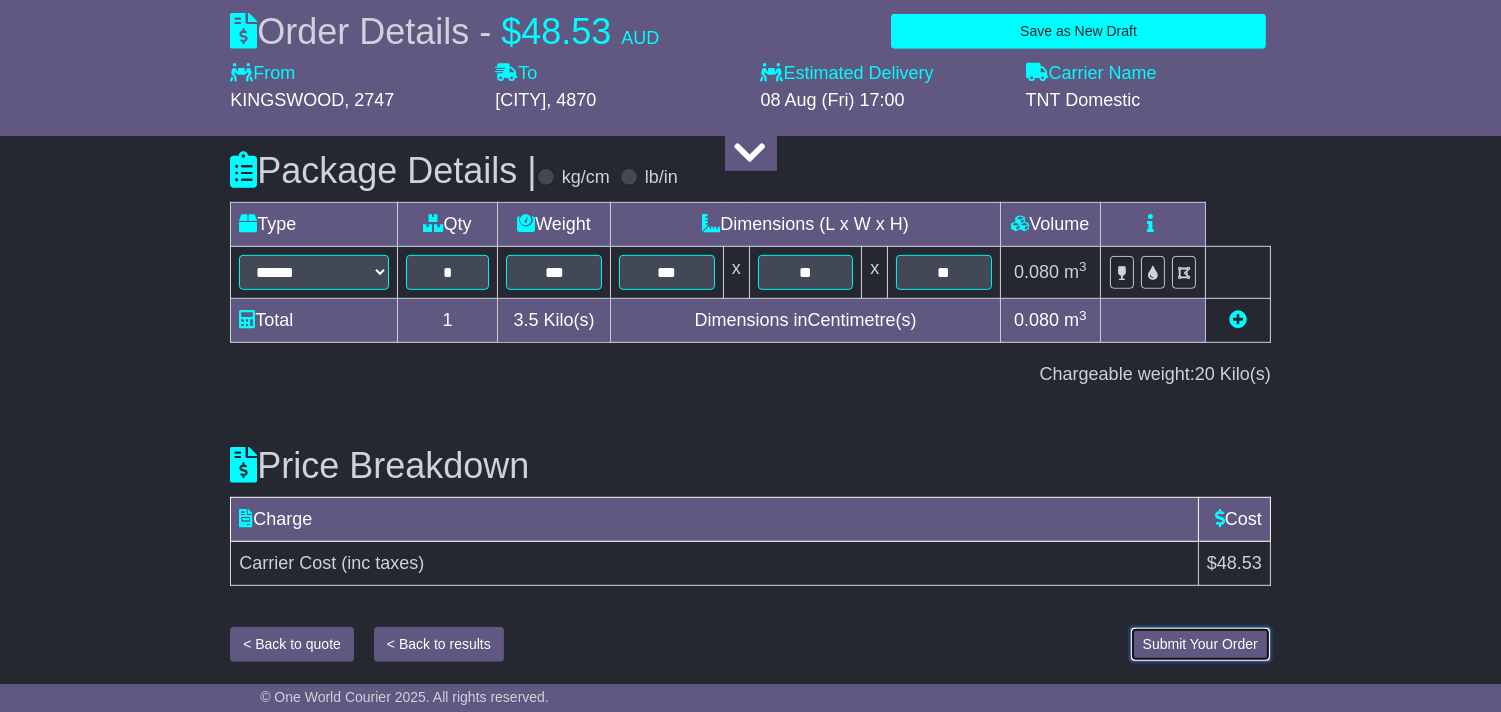 click on "Submit Your Order" at bounding box center [1200, 644] 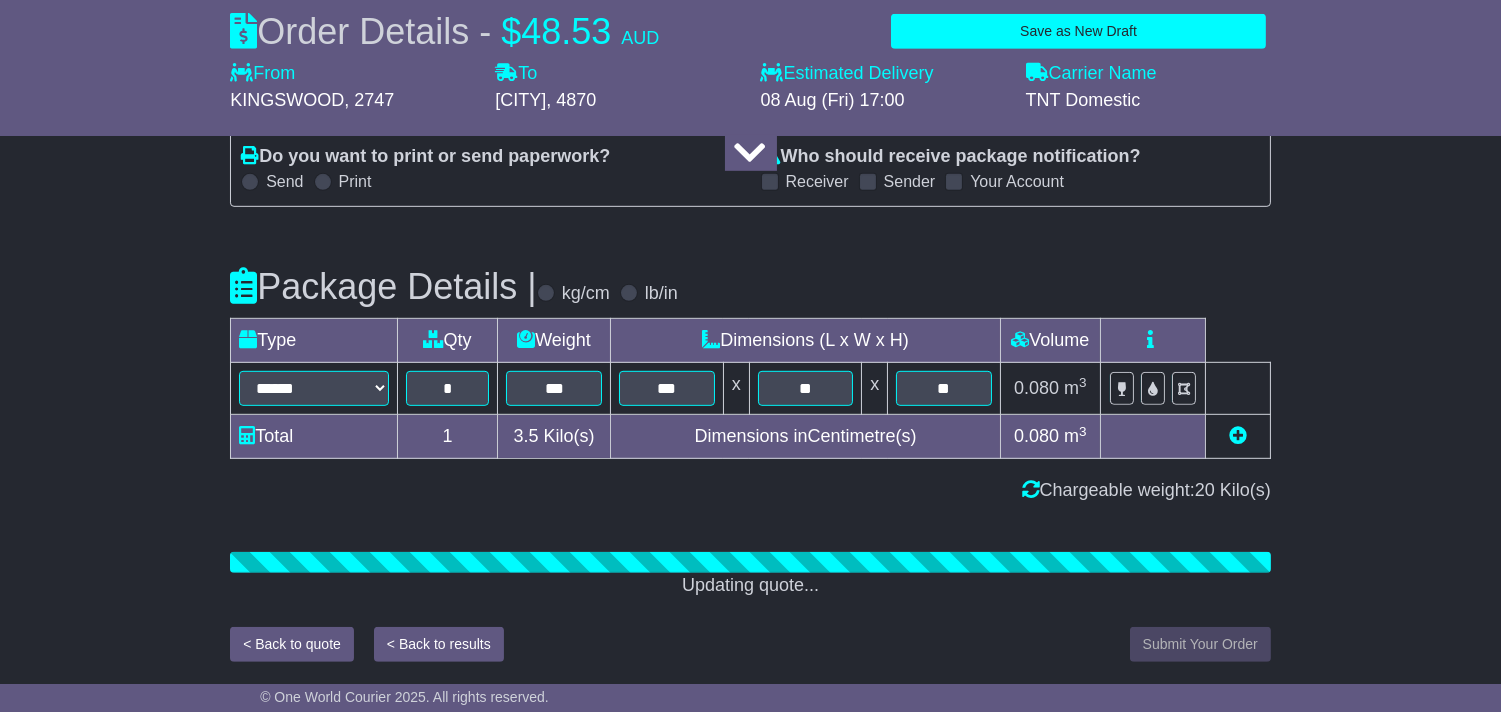 scroll, scrollTop: 2185, scrollLeft: 0, axis: vertical 